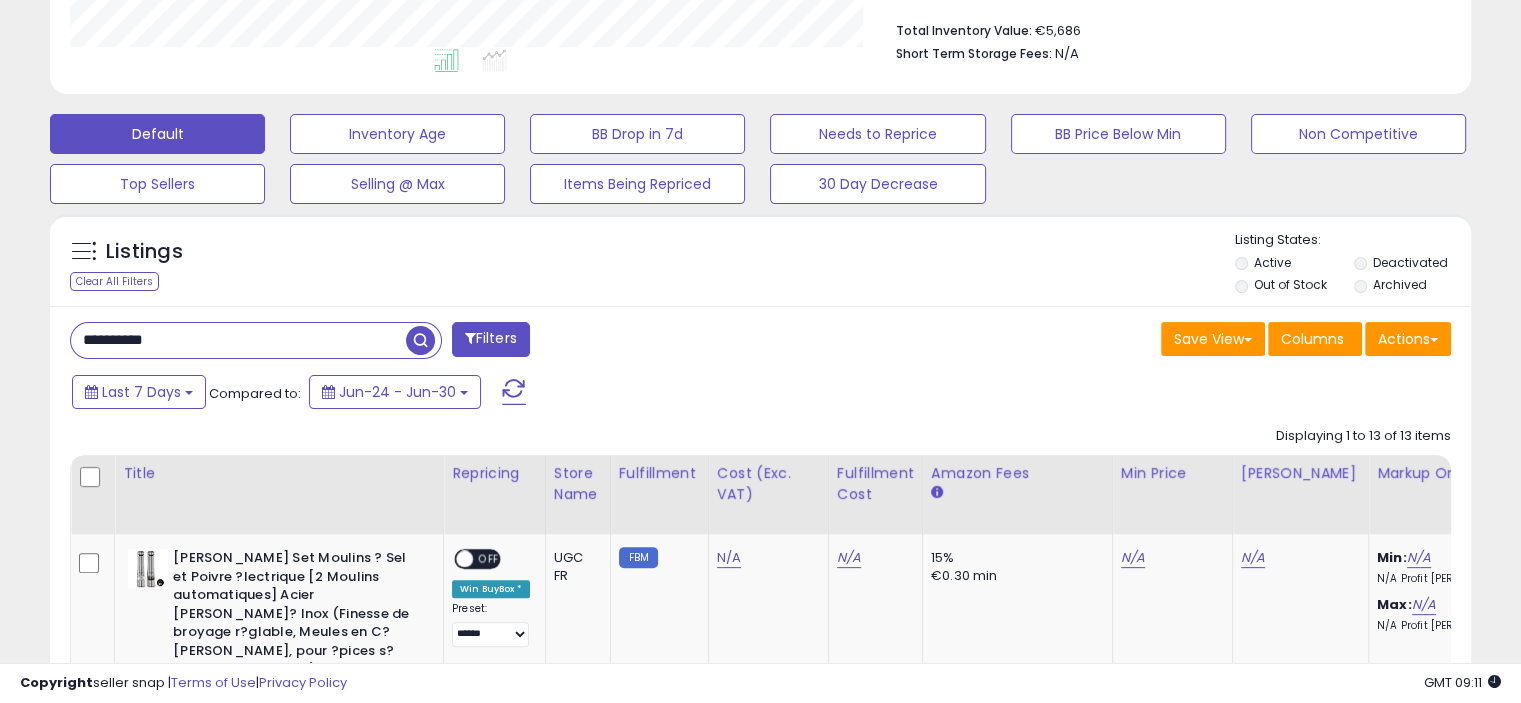 scroll, scrollTop: 1016, scrollLeft: 0, axis: vertical 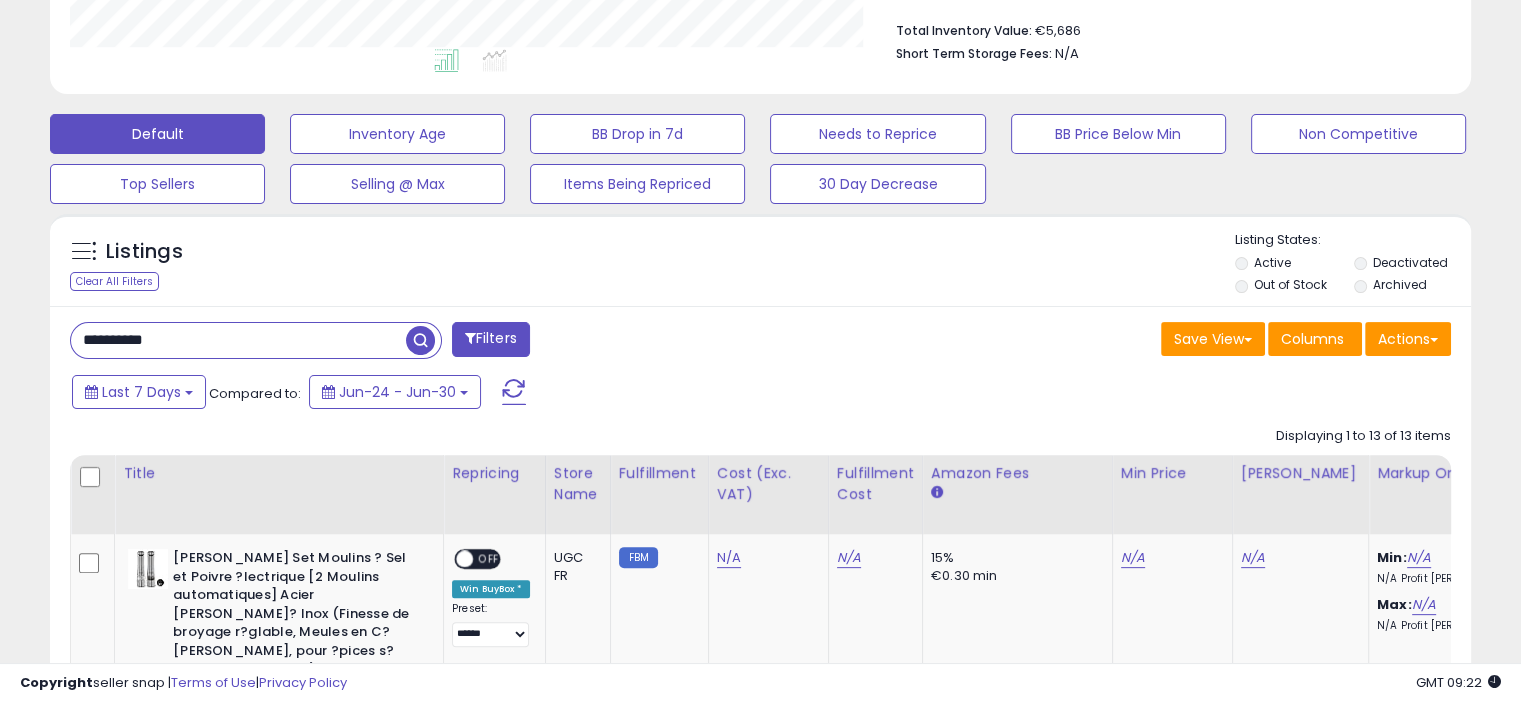 click on "**********" at bounding box center (238, 340) 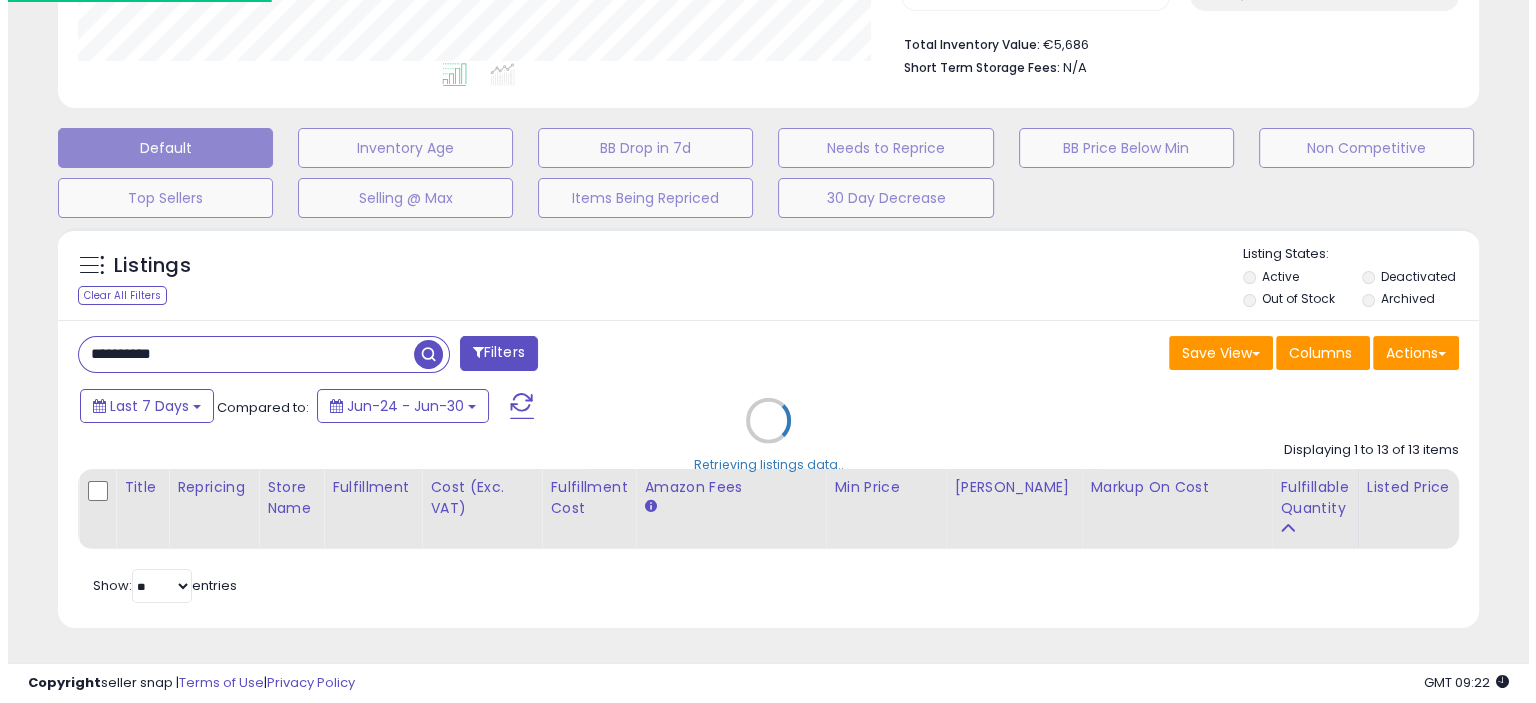 scroll, scrollTop: 999589, scrollLeft: 999168, axis: both 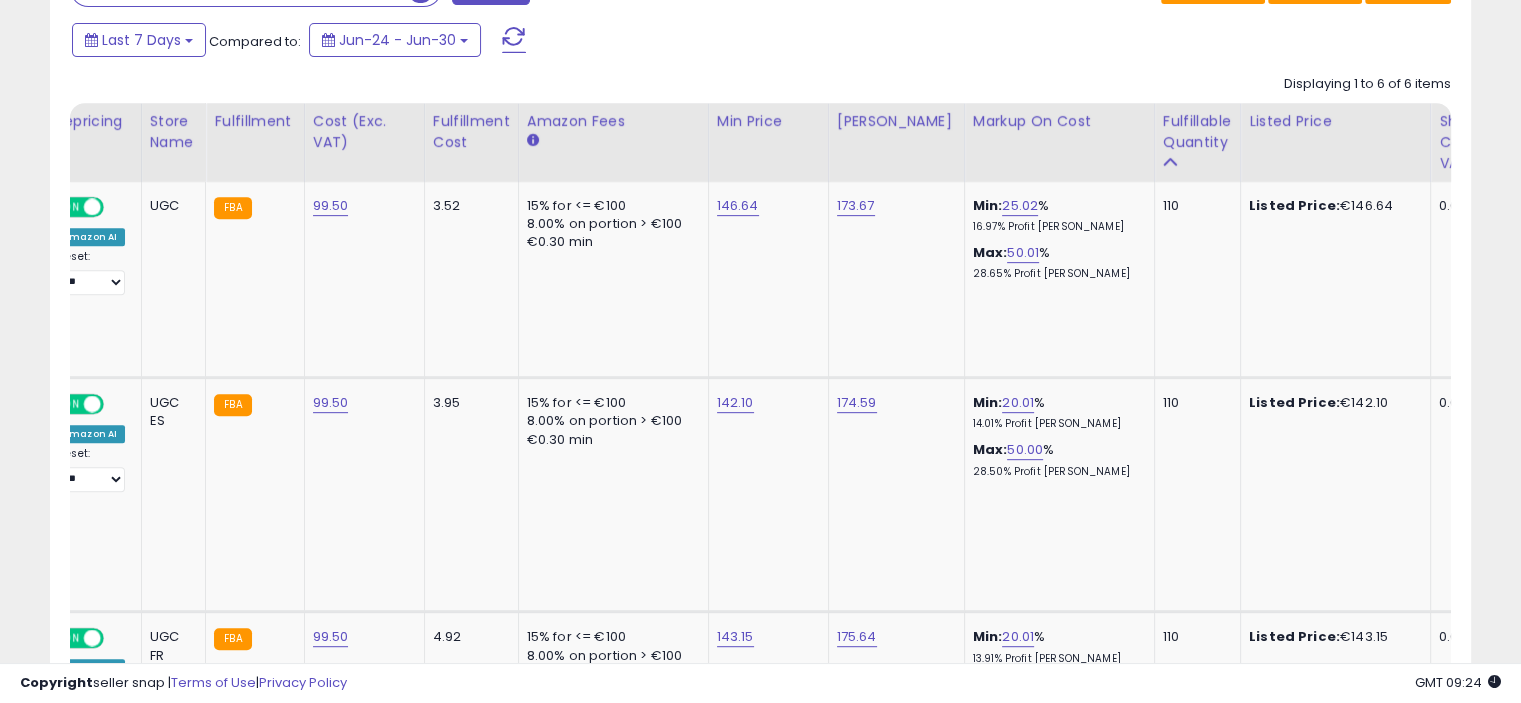 type 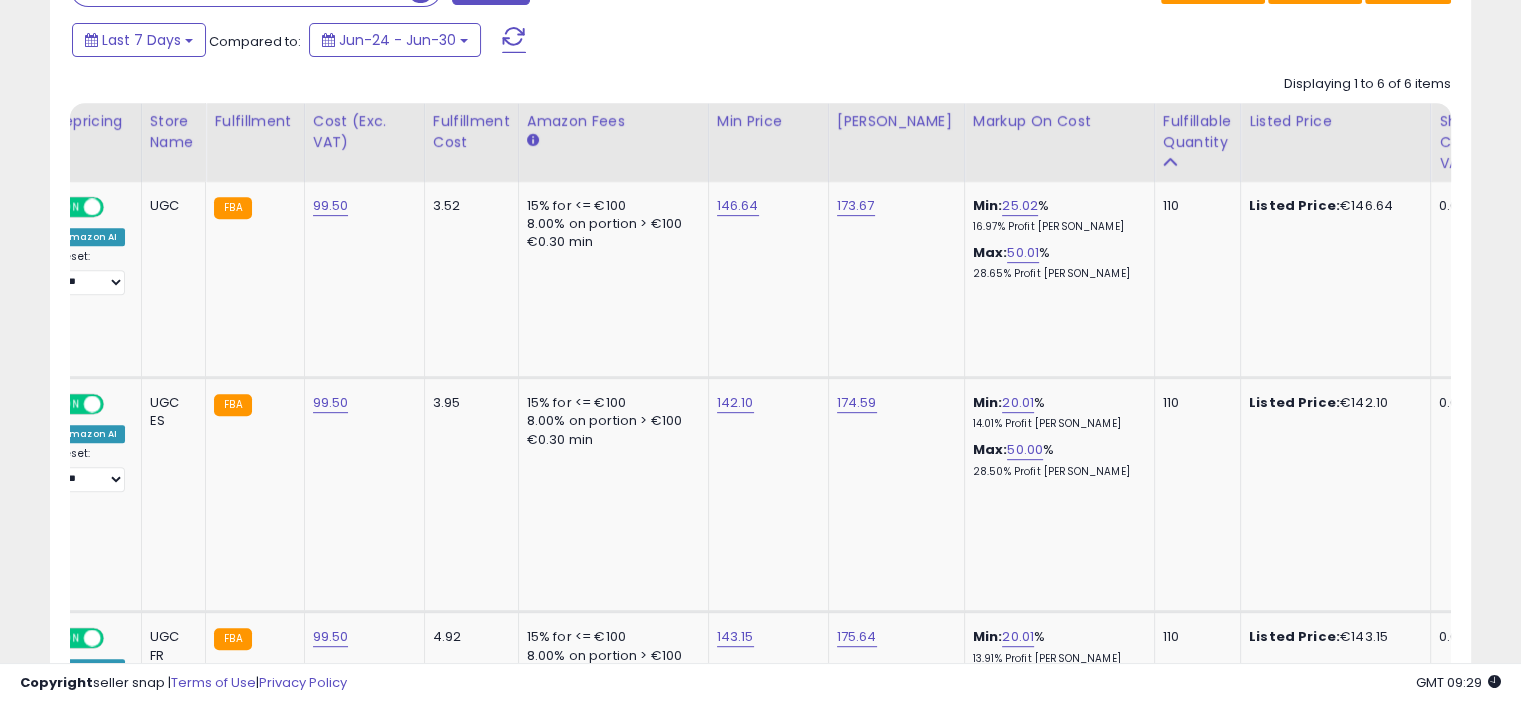 scroll, scrollTop: 0, scrollLeft: 477, axis: horizontal 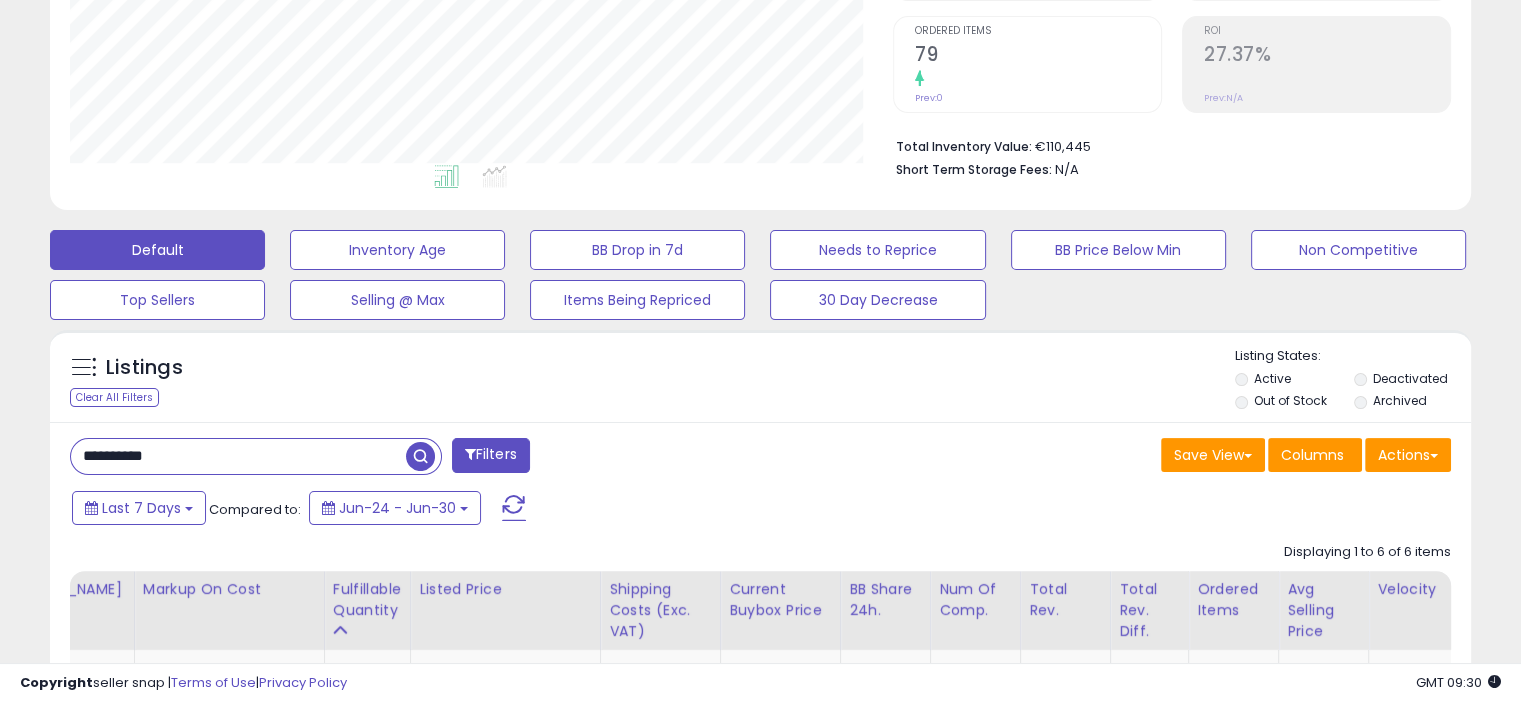 click on "**********" at bounding box center [238, 456] 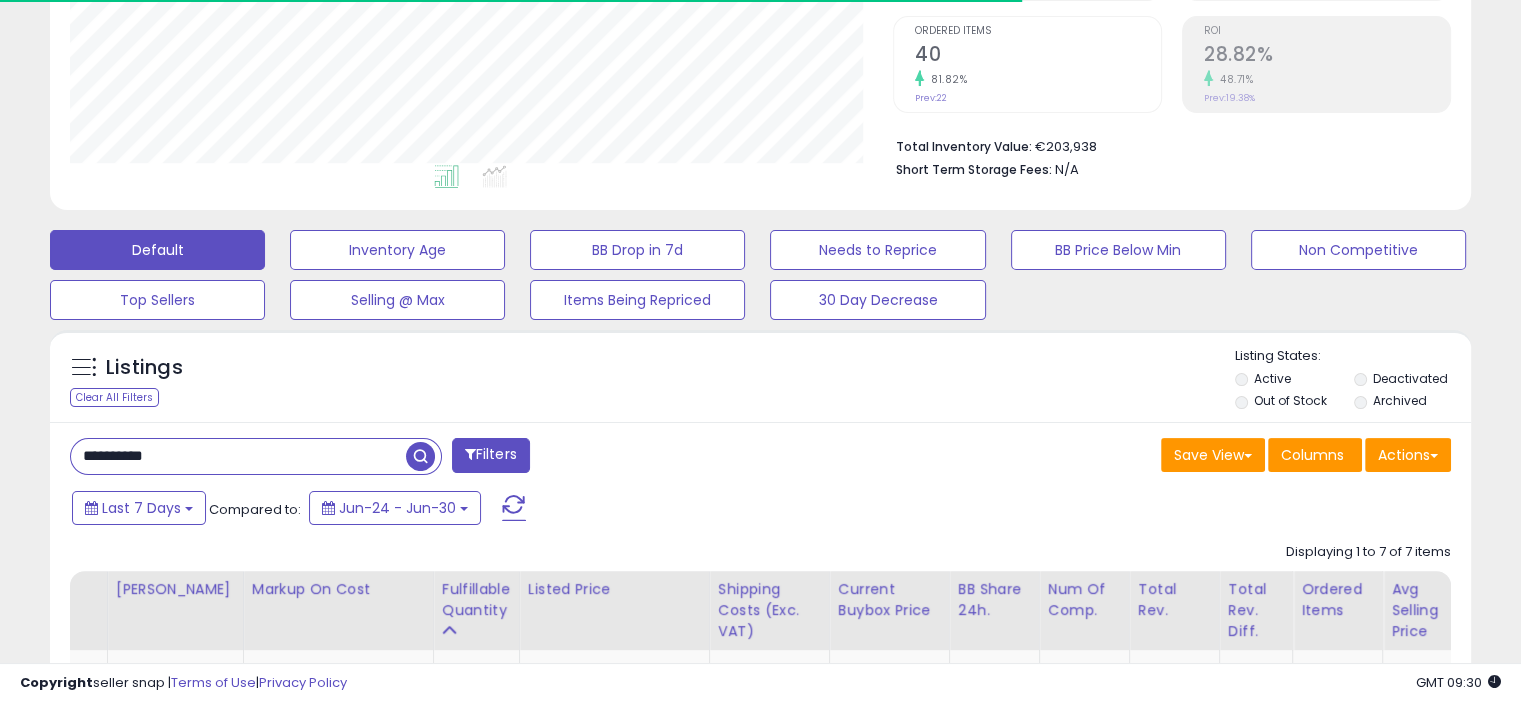 scroll, scrollTop: 999589, scrollLeft: 999176, axis: both 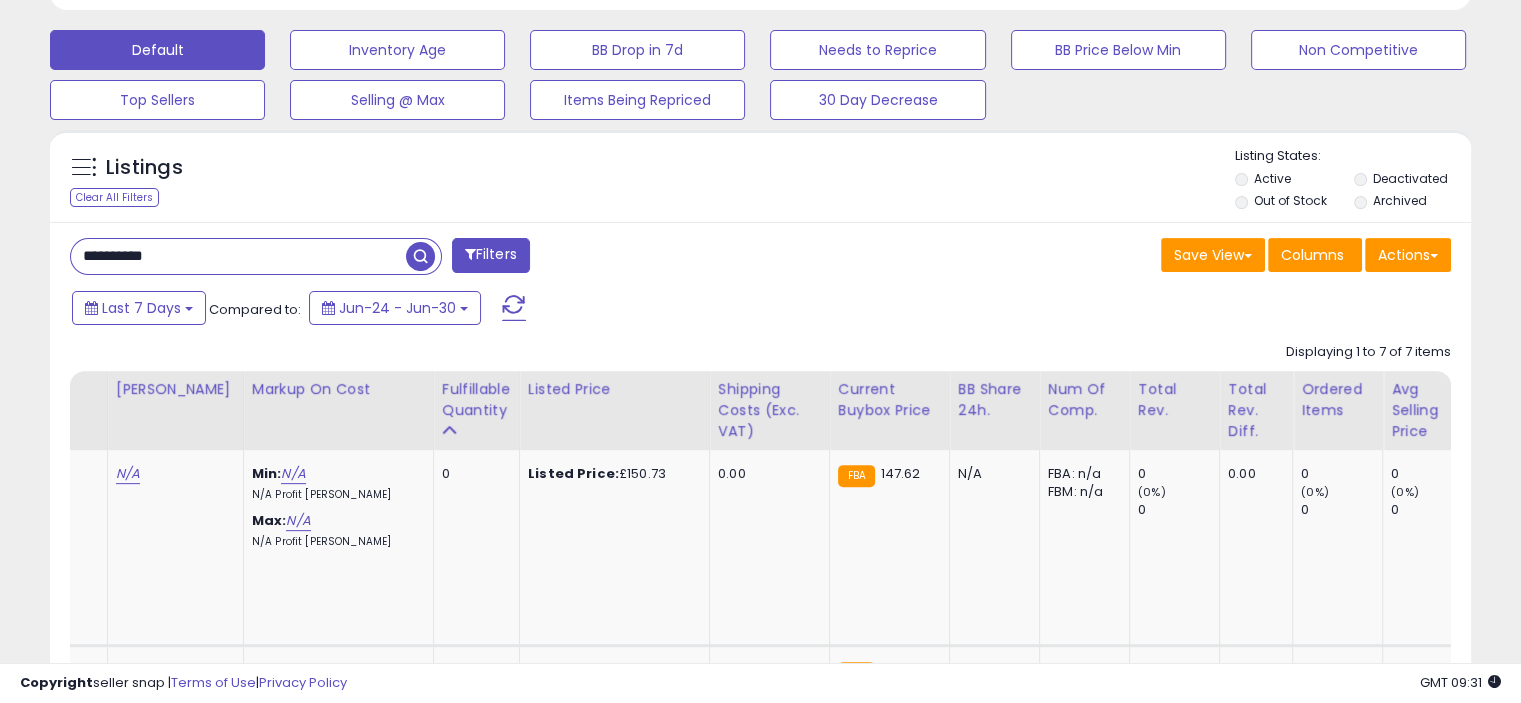 click on "**********" at bounding box center [238, 256] 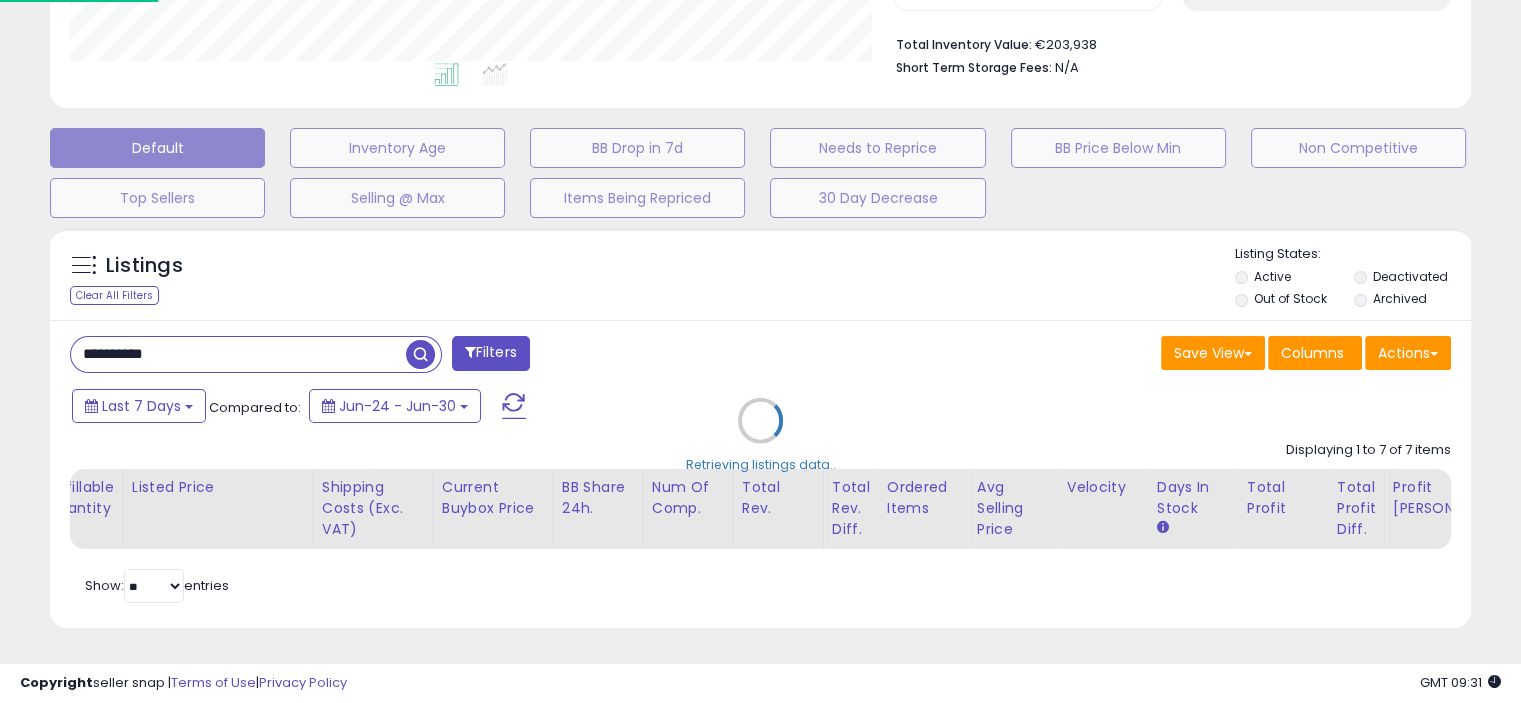 scroll, scrollTop: 999589, scrollLeft: 999168, axis: both 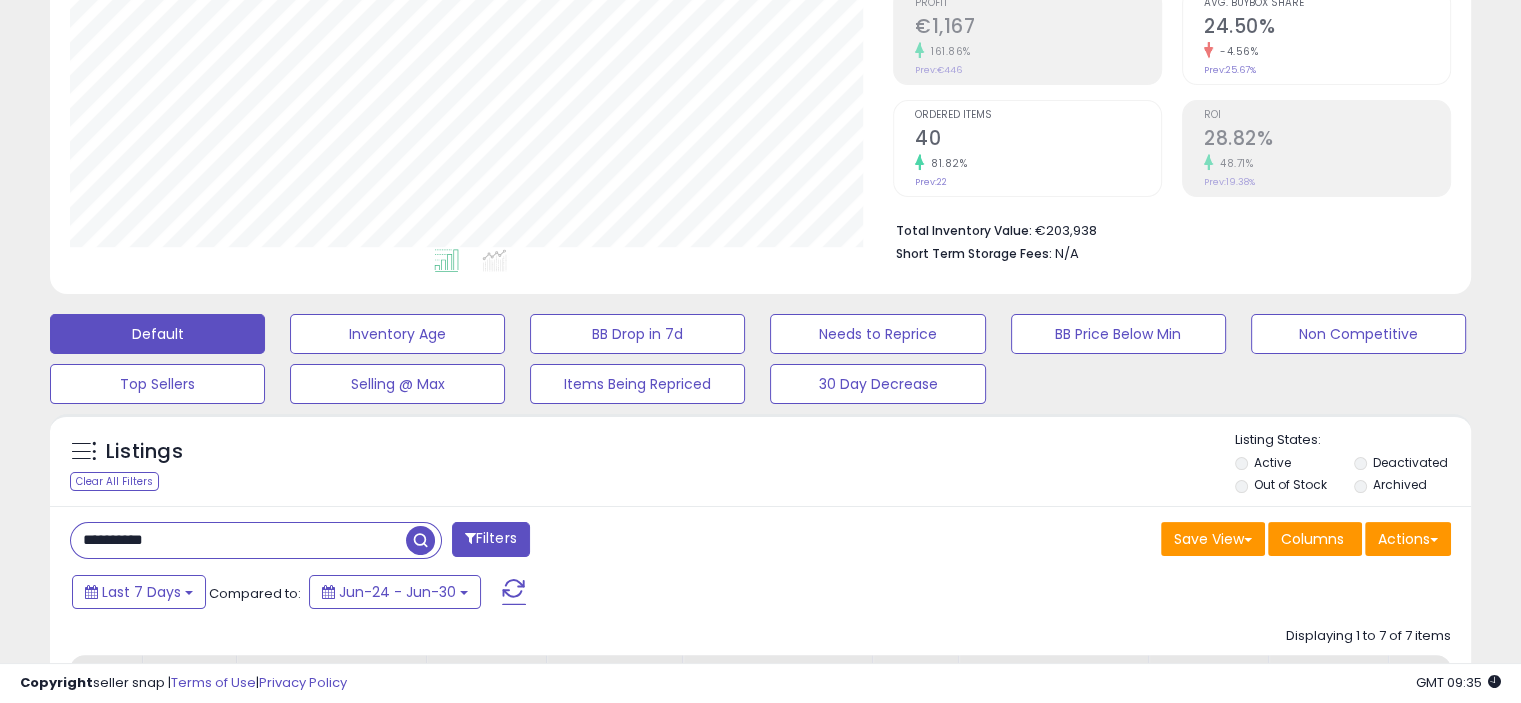 click on "**********" at bounding box center [238, 540] 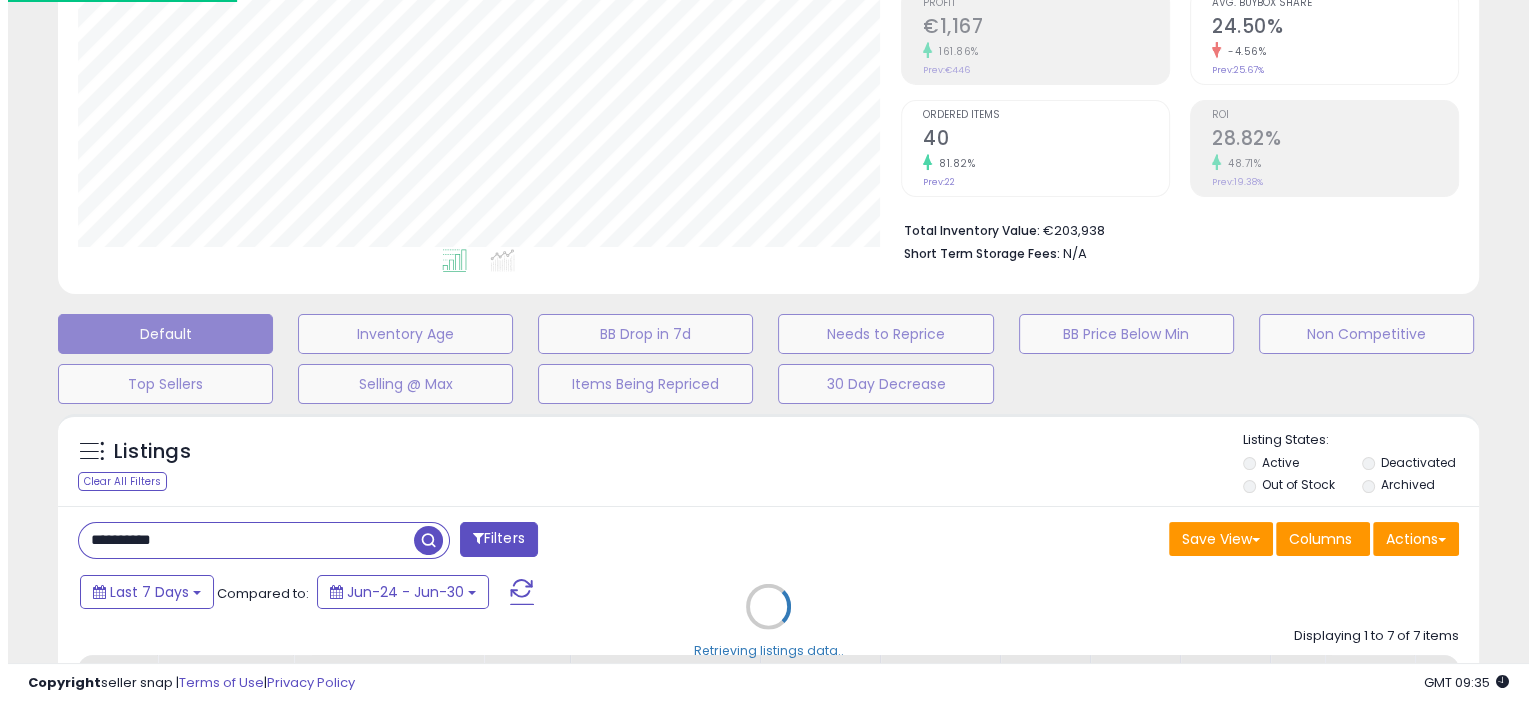 scroll, scrollTop: 999589, scrollLeft: 999168, axis: both 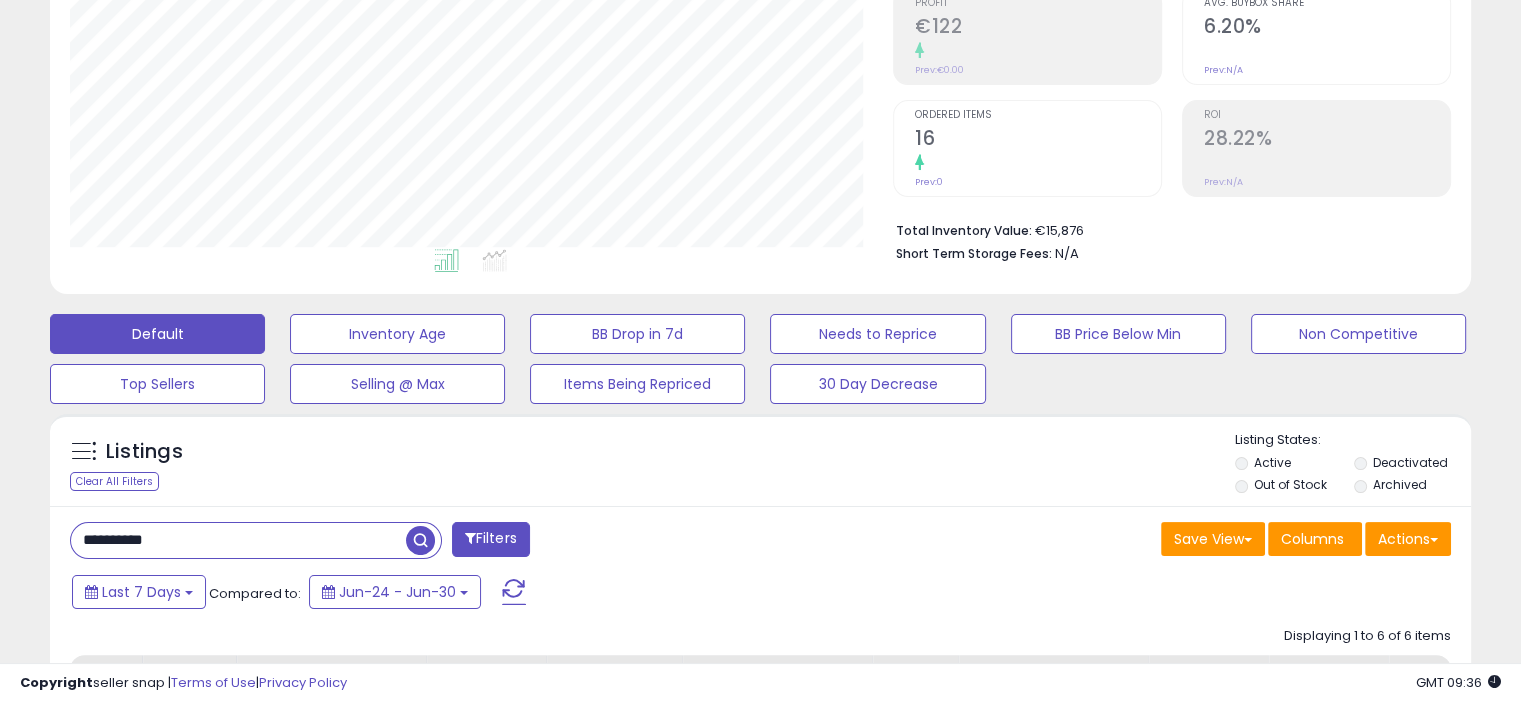 click on "**********" at bounding box center (238, 540) 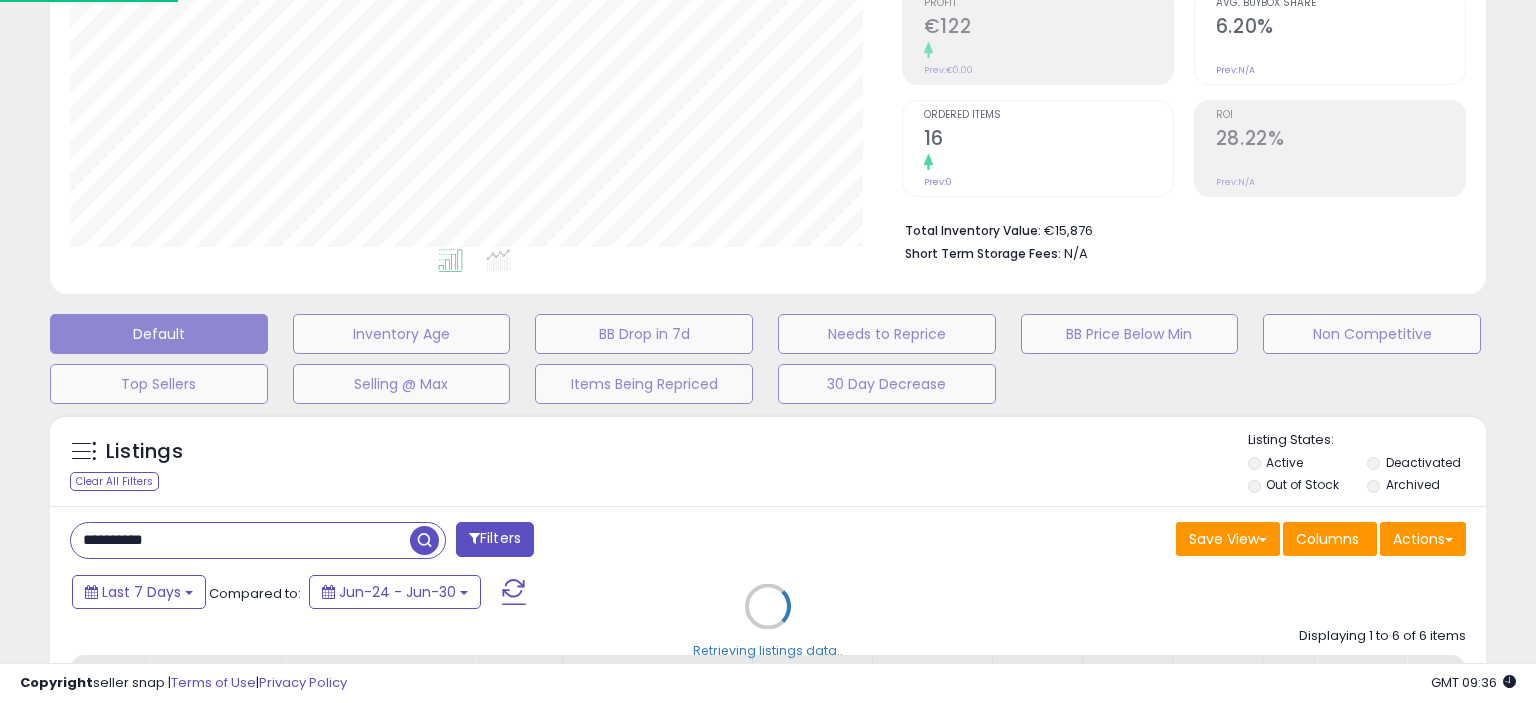scroll, scrollTop: 999589, scrollLeft: 999168, axis: both 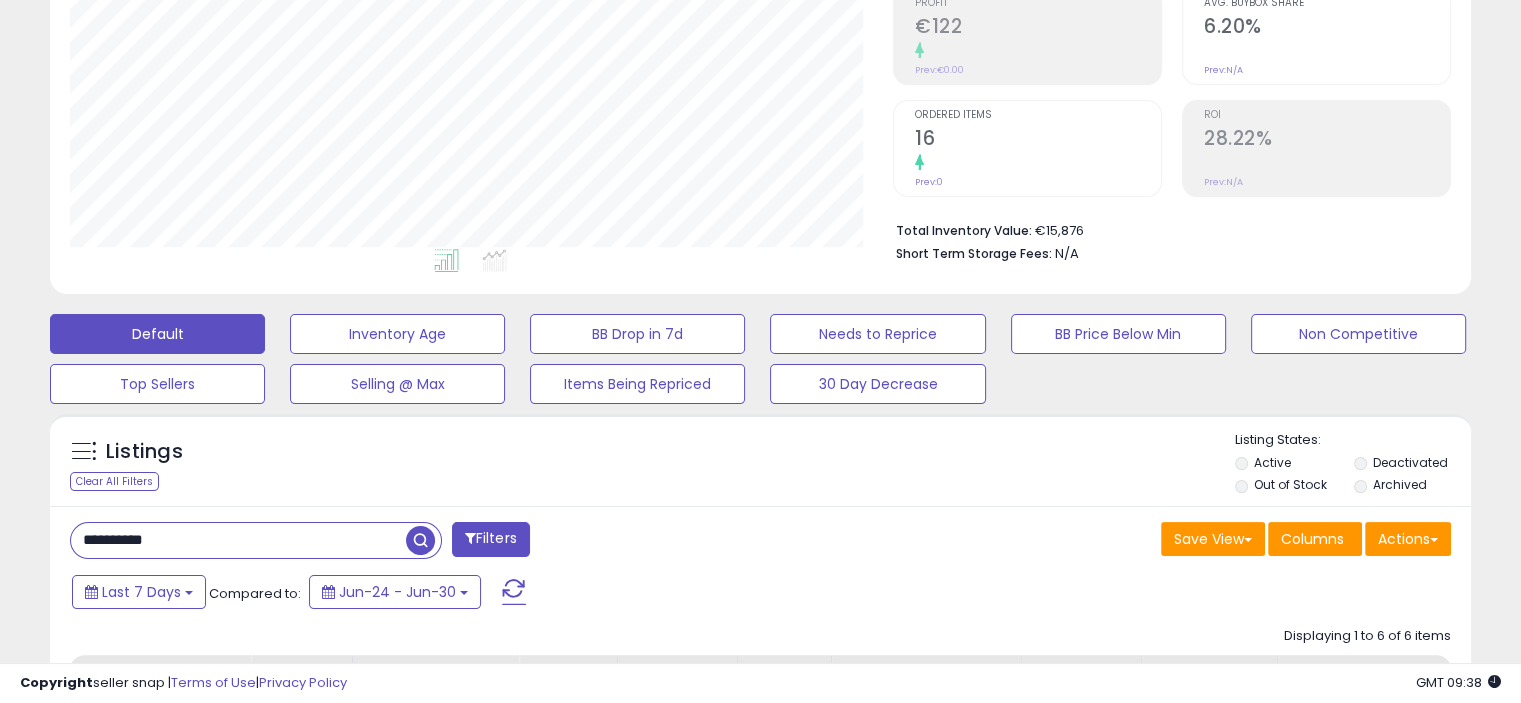 click on "**********" at bounding box center (238, 540) 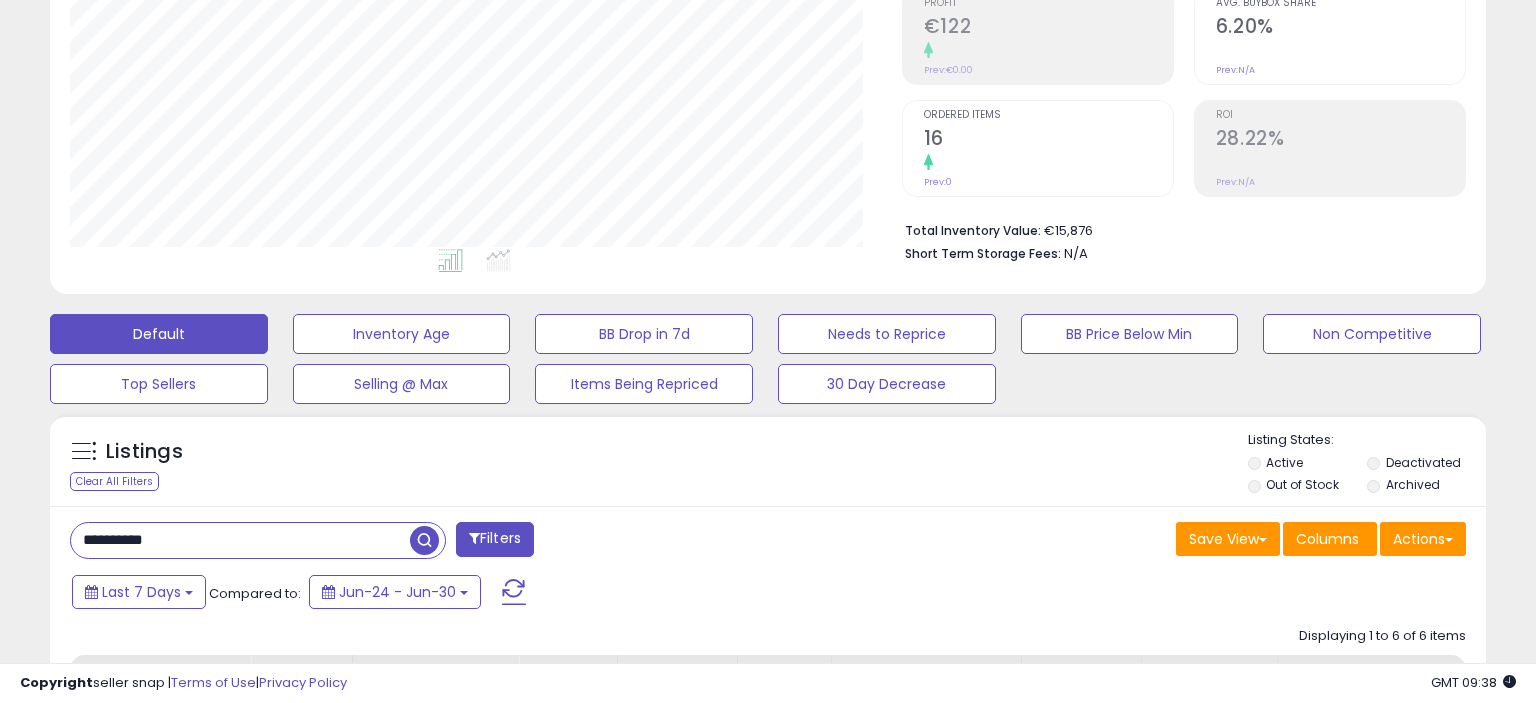 scroll, scrollTop: 999589, scrollLeft: 999168, axis: both 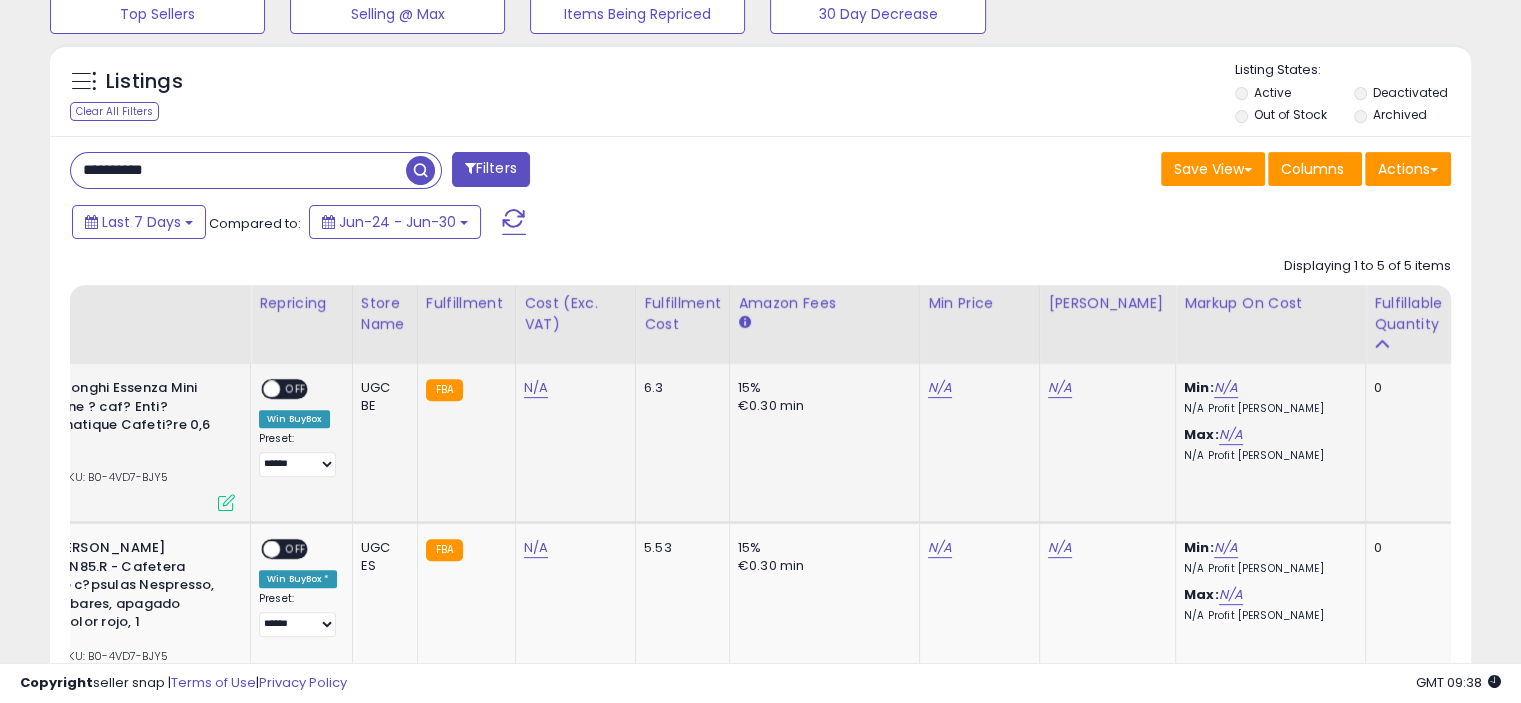 click on "Nespresso Delonghi Essenza Mini EN 85.R machine ? caf? Enti?rement automatique Cafeti?re 0,6 L  ASIN:  B073ZL4Y7F    |   SKU: B0-4VD7-BJY5 Out of Stock FBA" 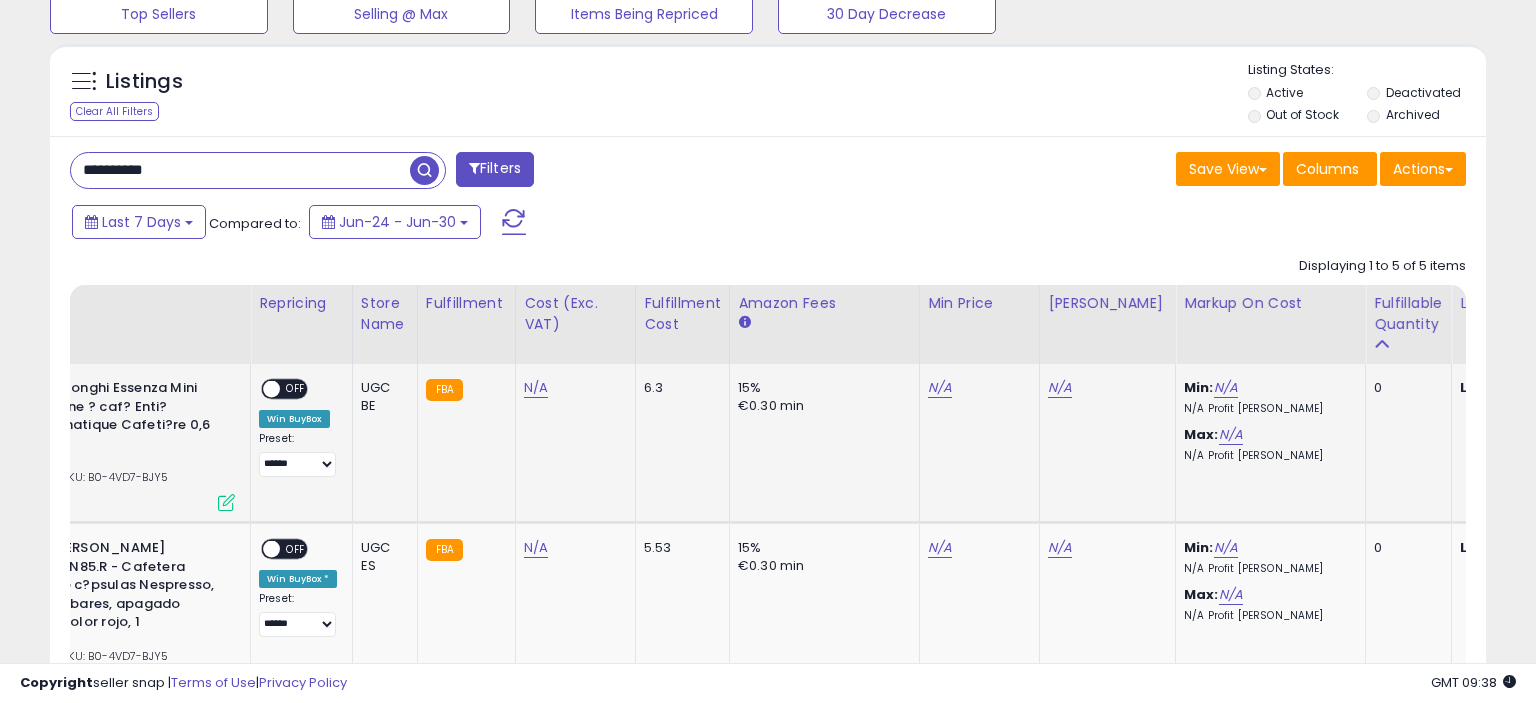 scroll, scrollTop: 999589, scrollLeft: 999168, axis: both 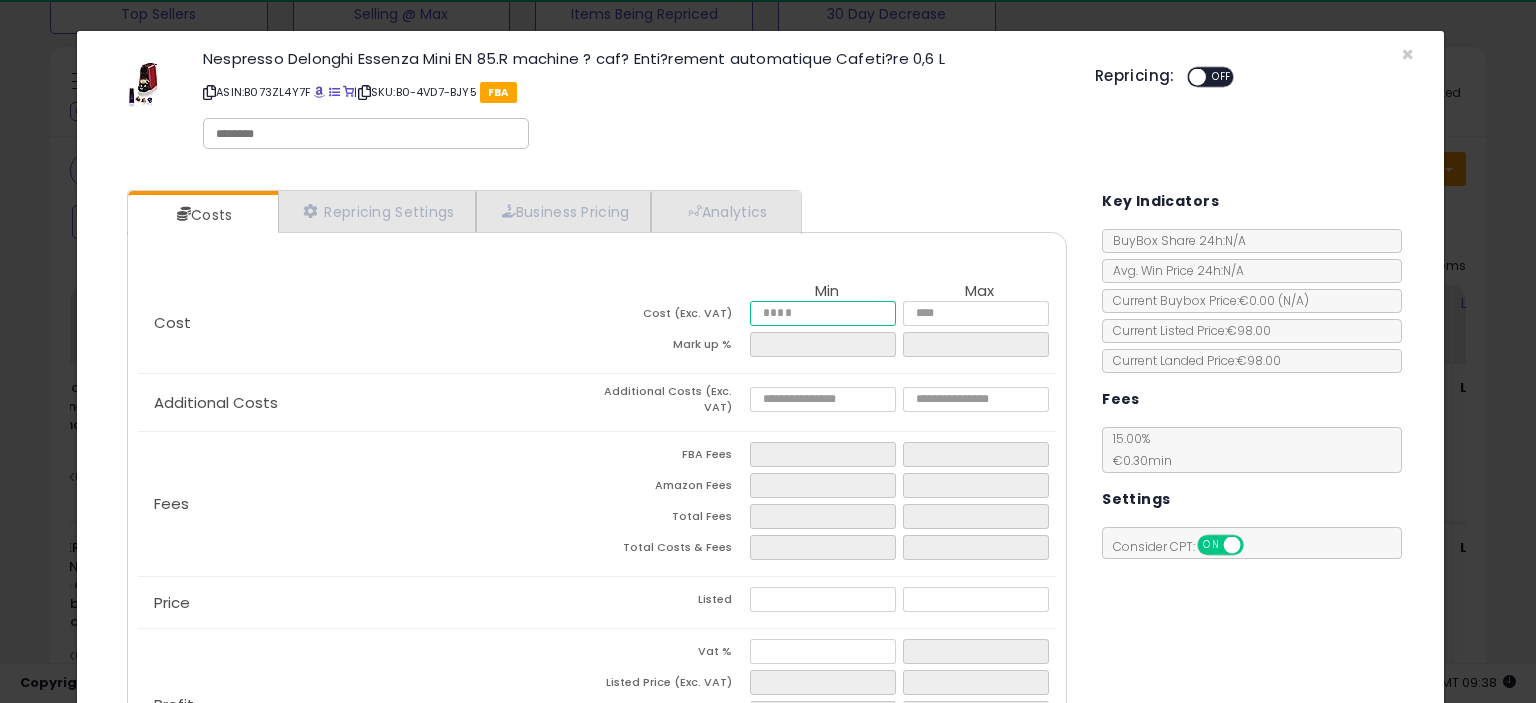click at bounding box center [822, 313] 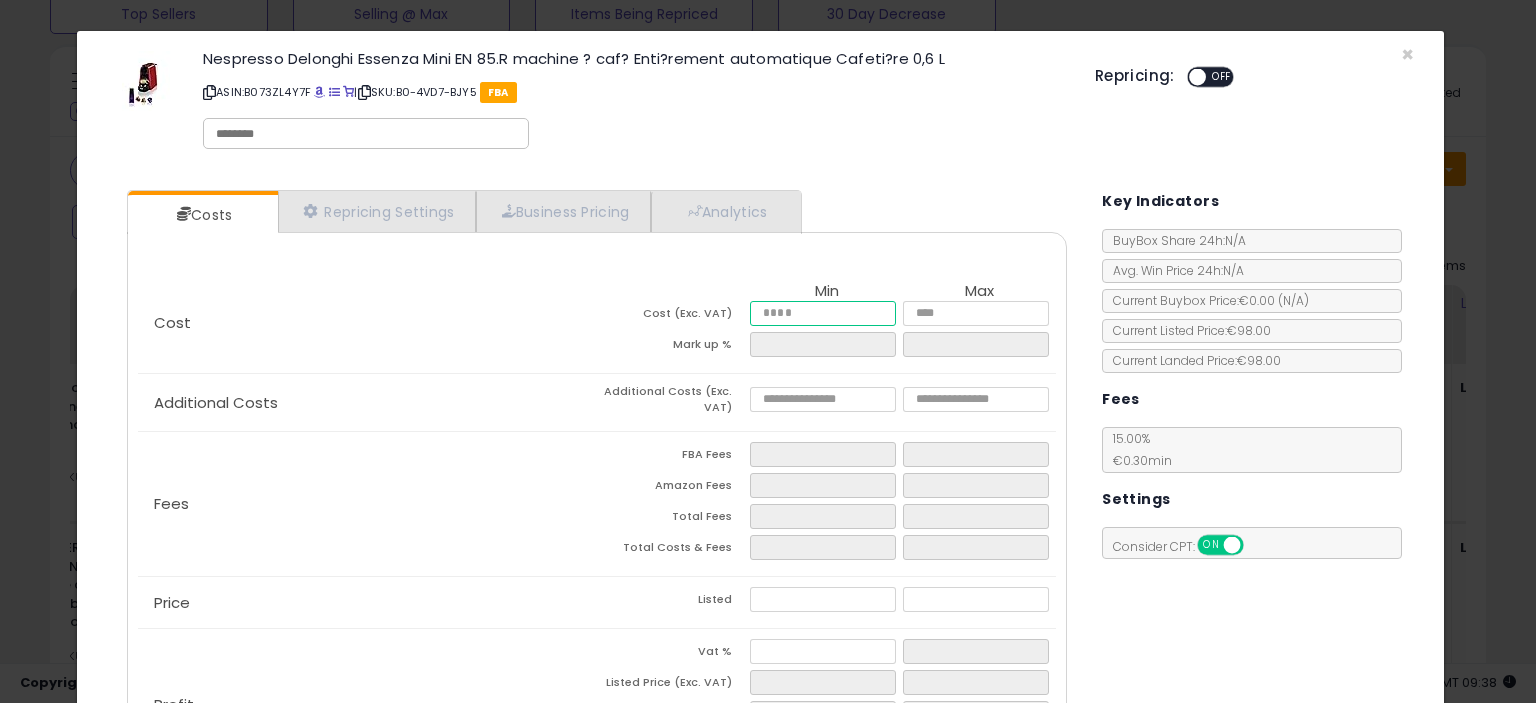 type on "*" 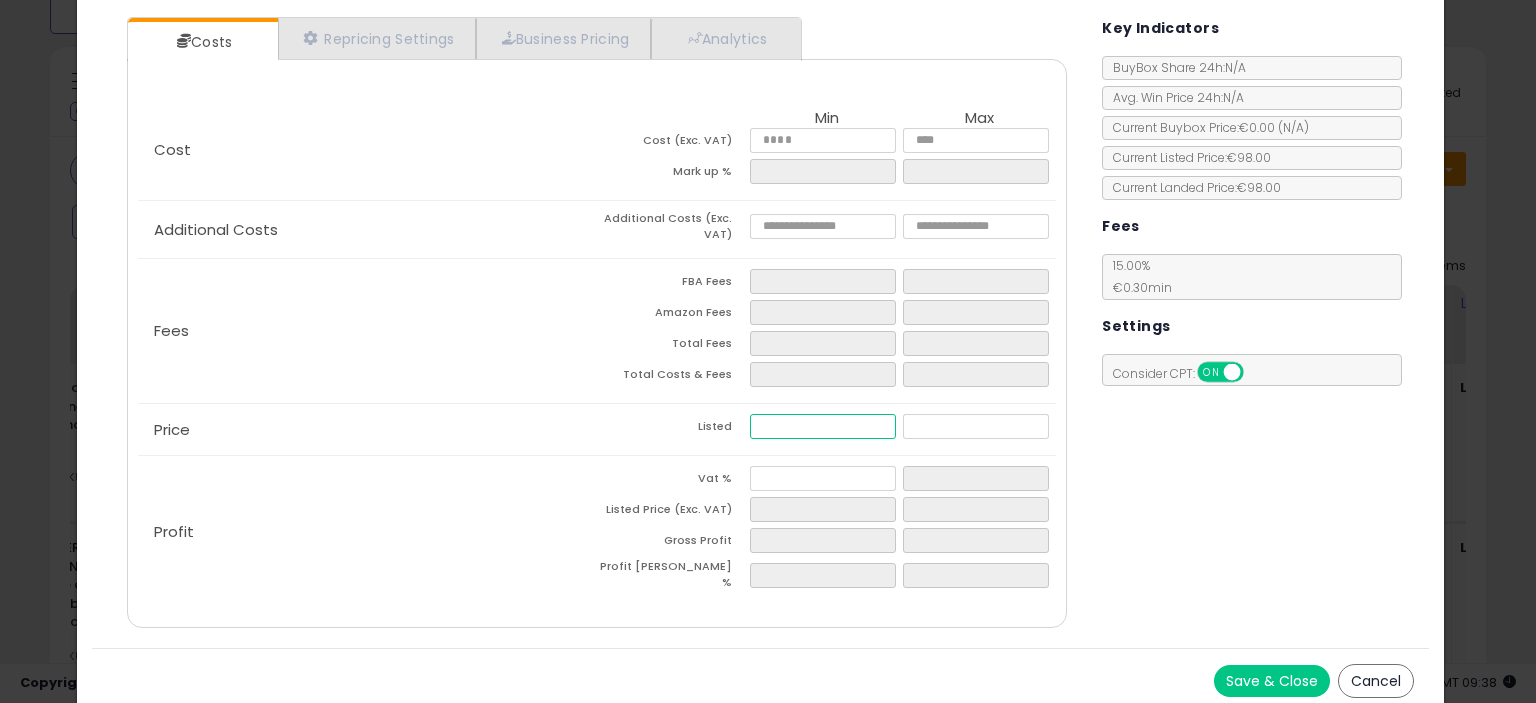 type on "*****" 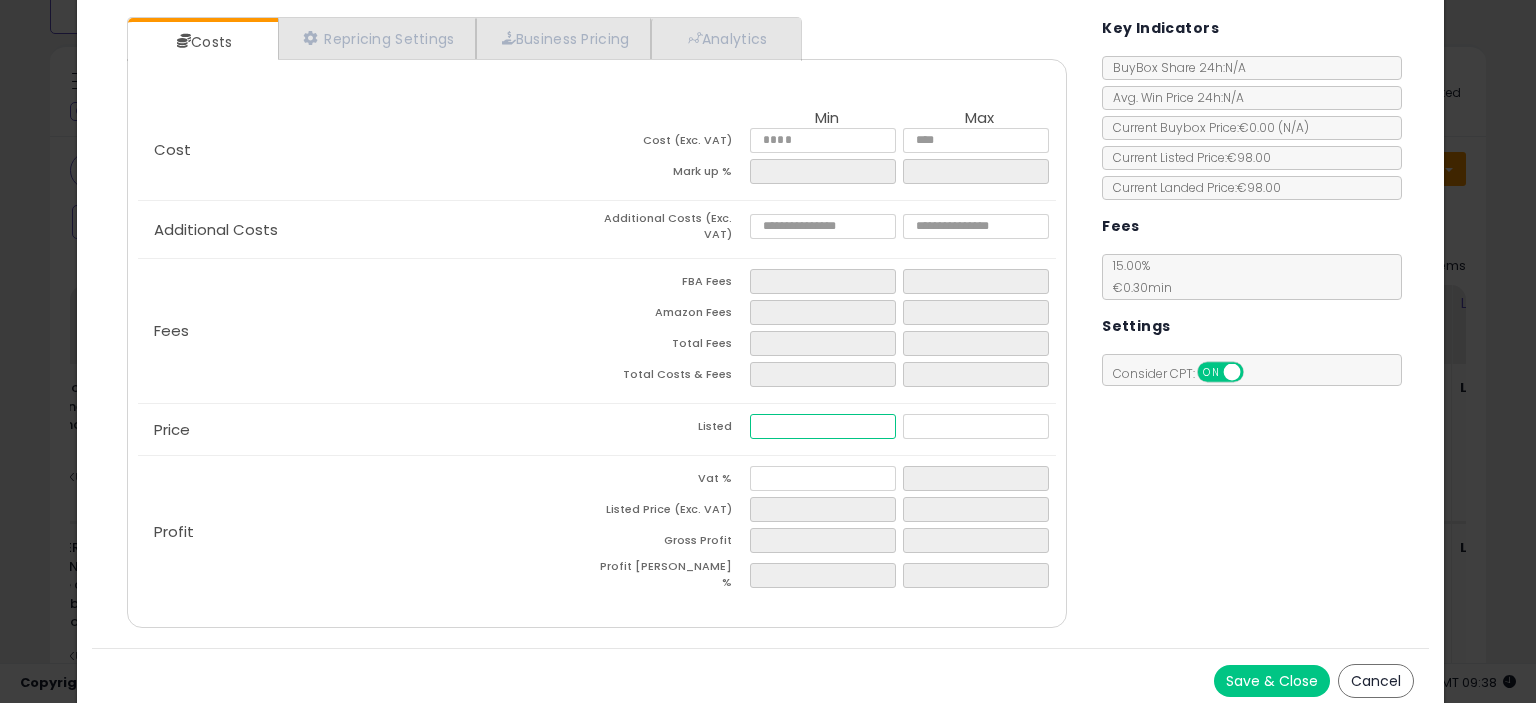 type on "****" 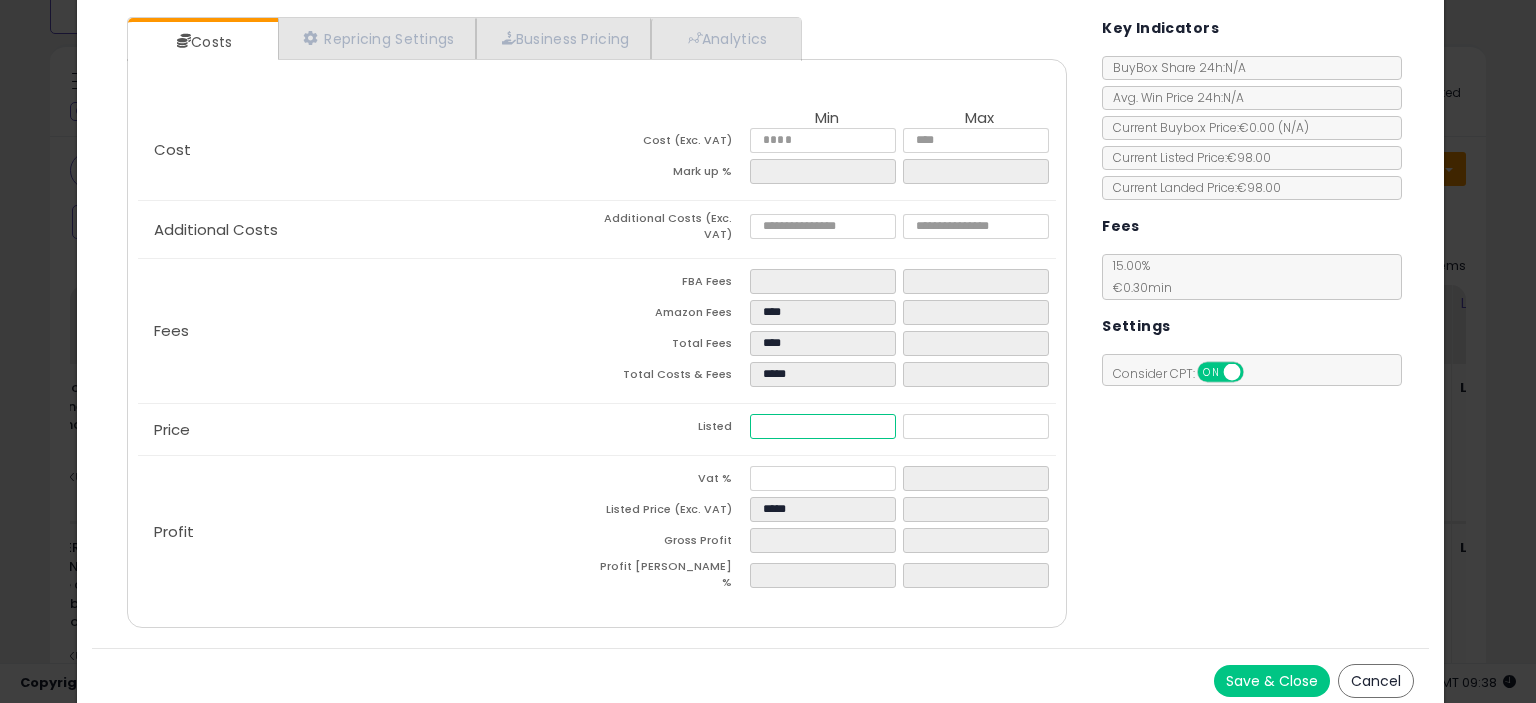 type on "****" 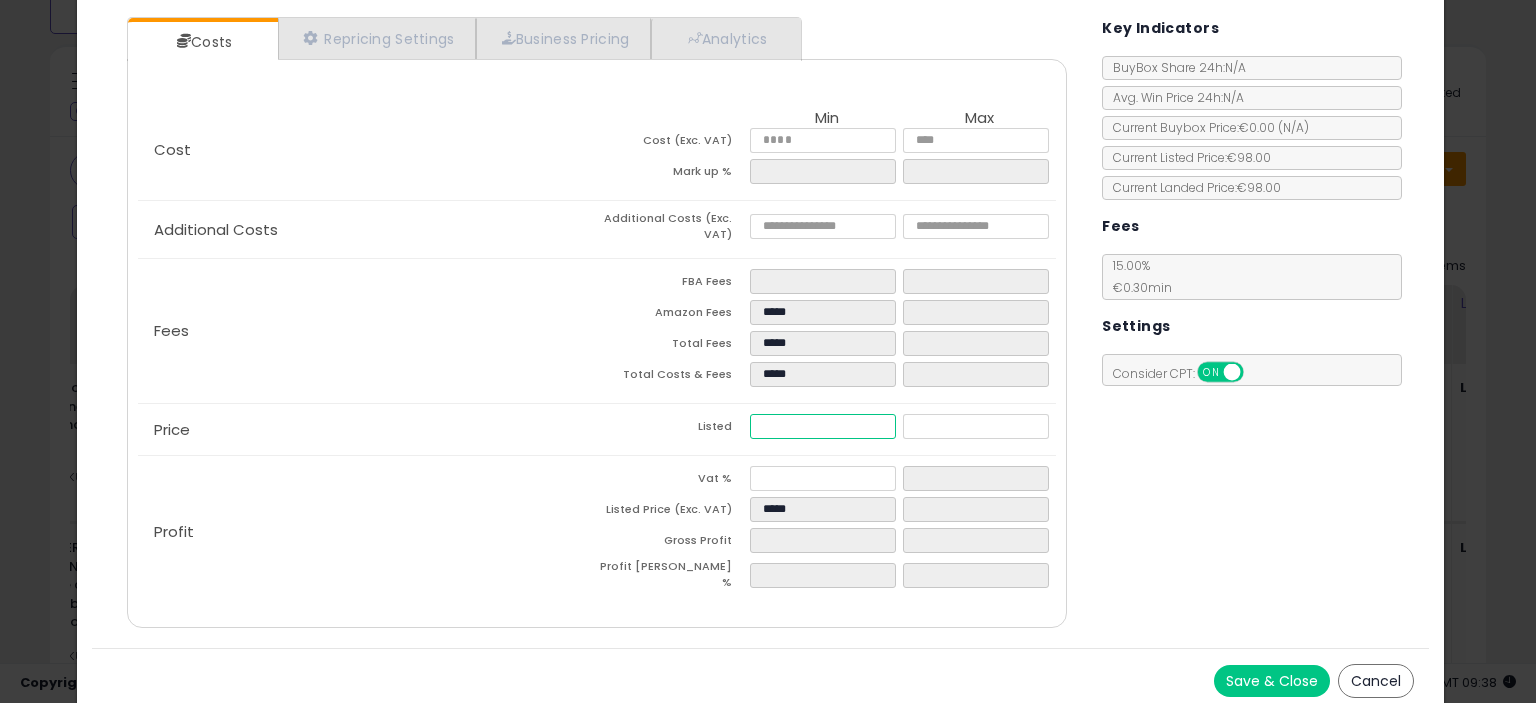type on "***" 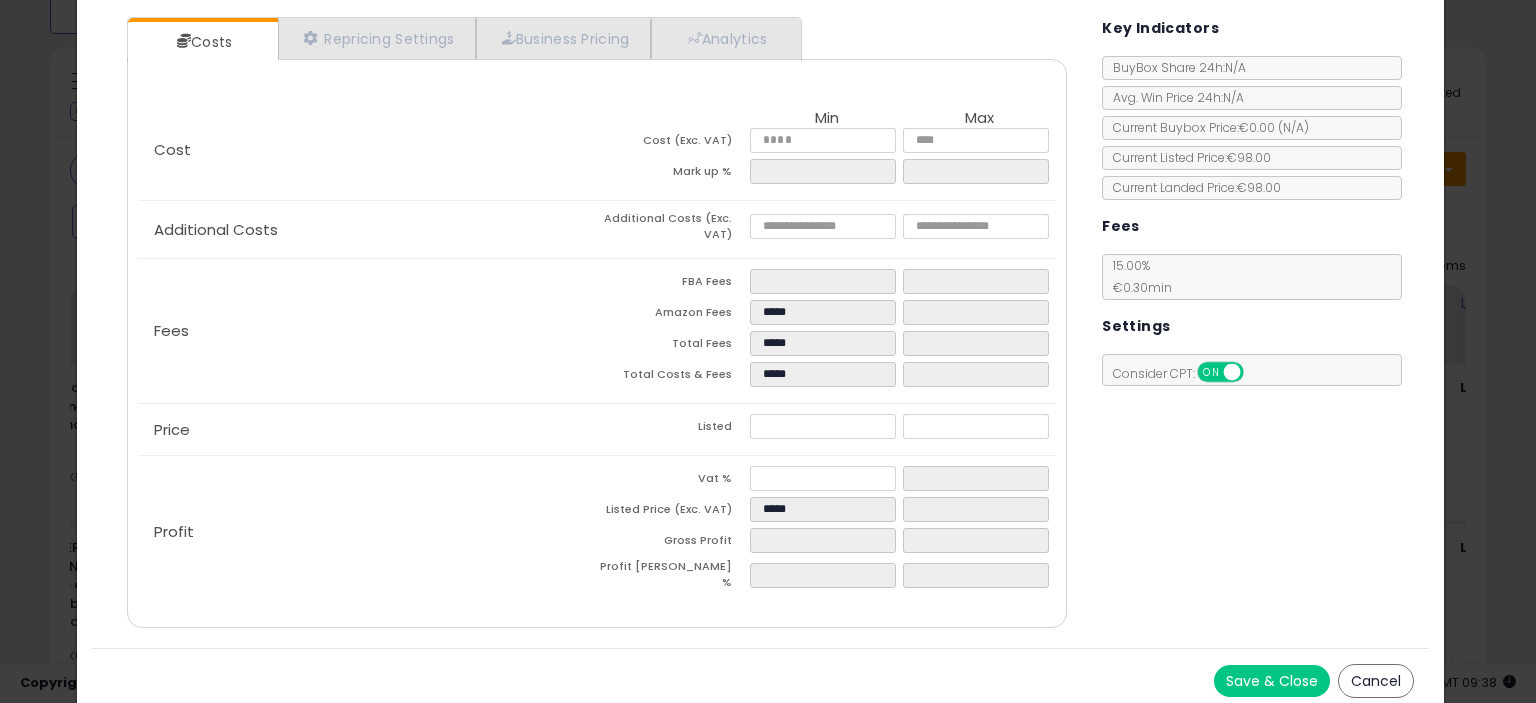 type on "******" 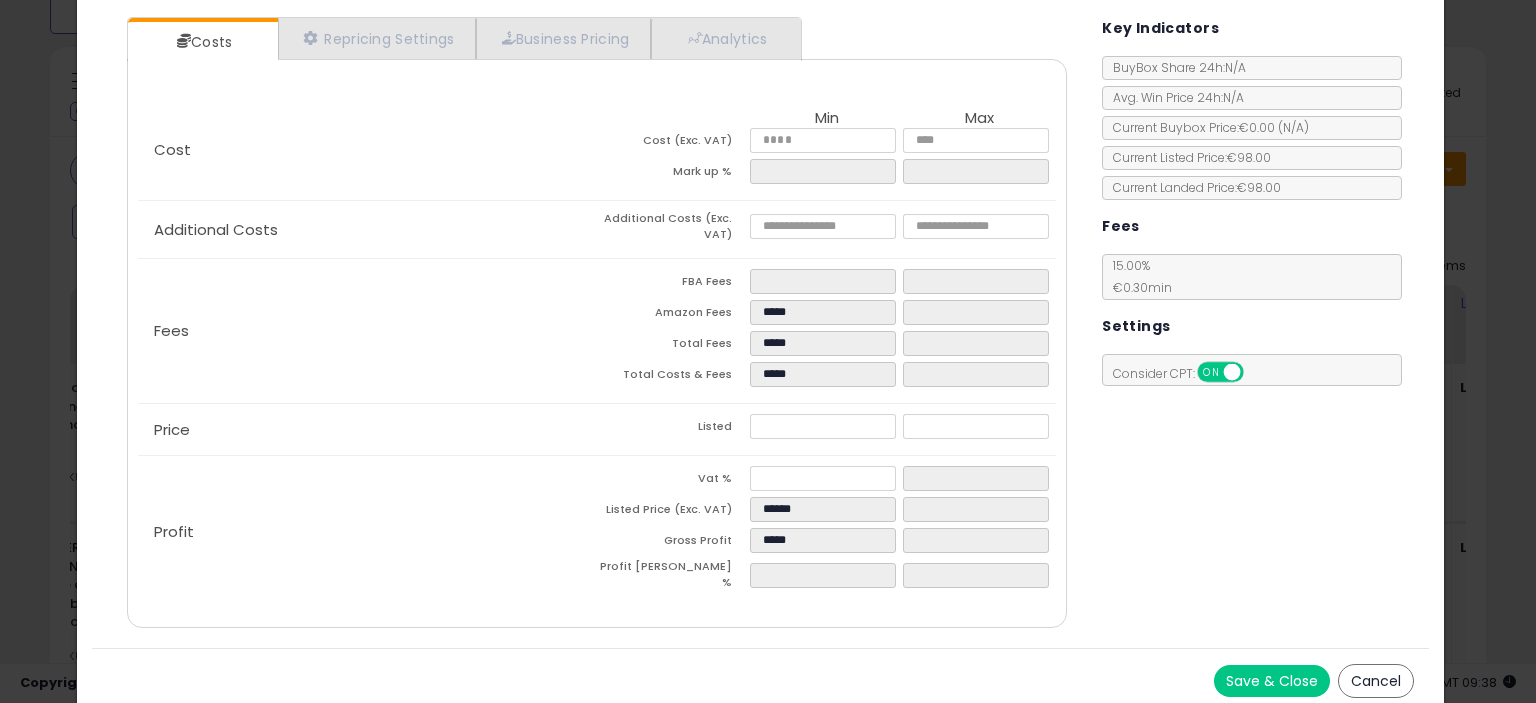 click on "Price
Listed
******" 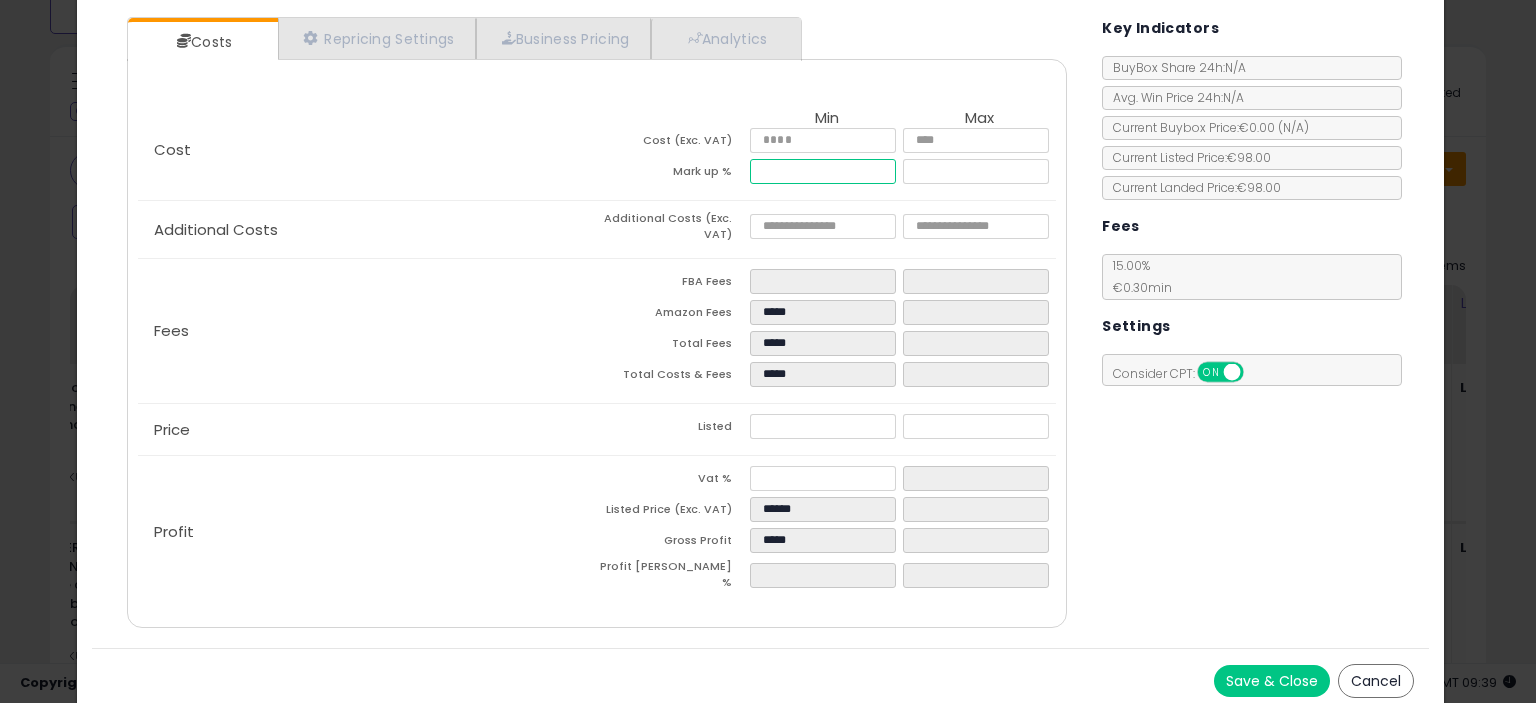 drag, startPoint x: 788, startPoint y: 175, endPoint x: 732, endPoint y: 183, distance: 56.568542 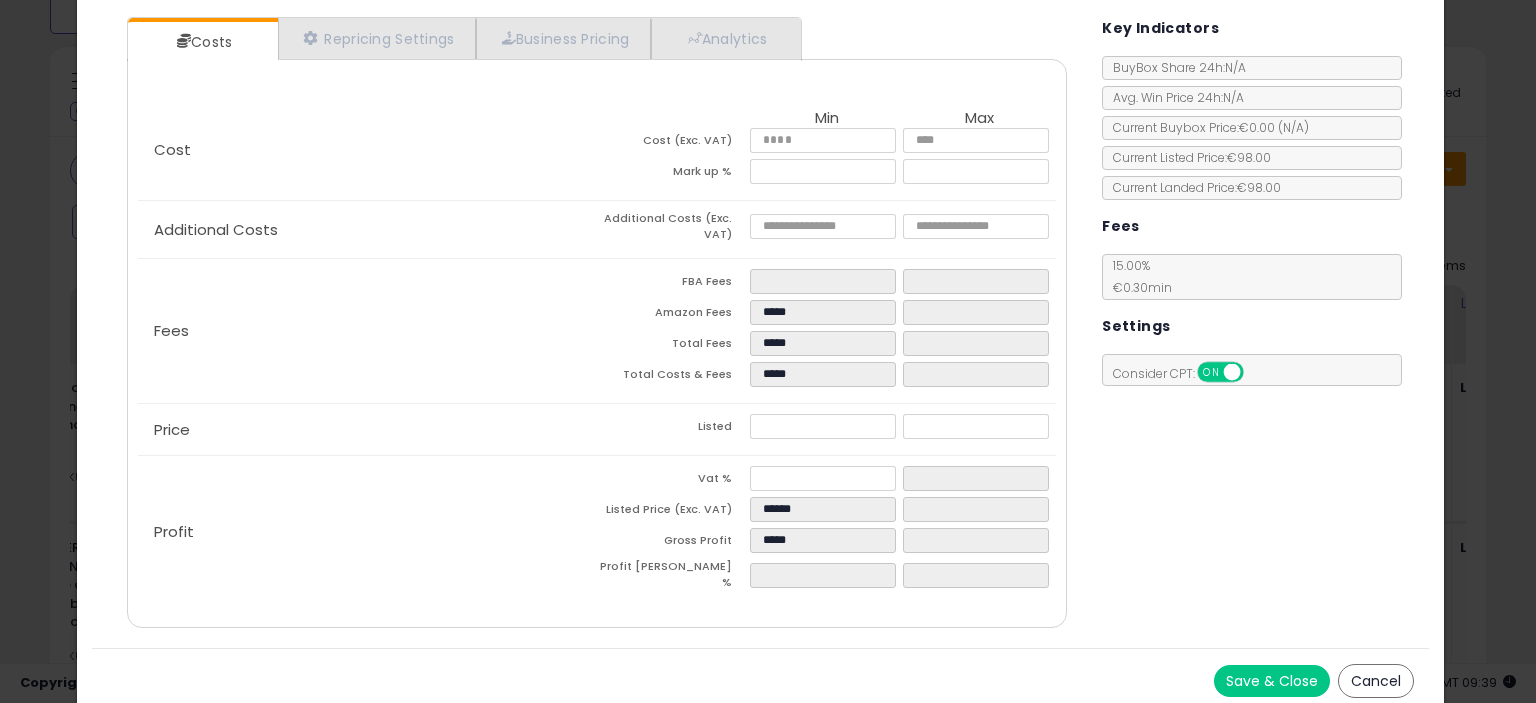 type on "*****" 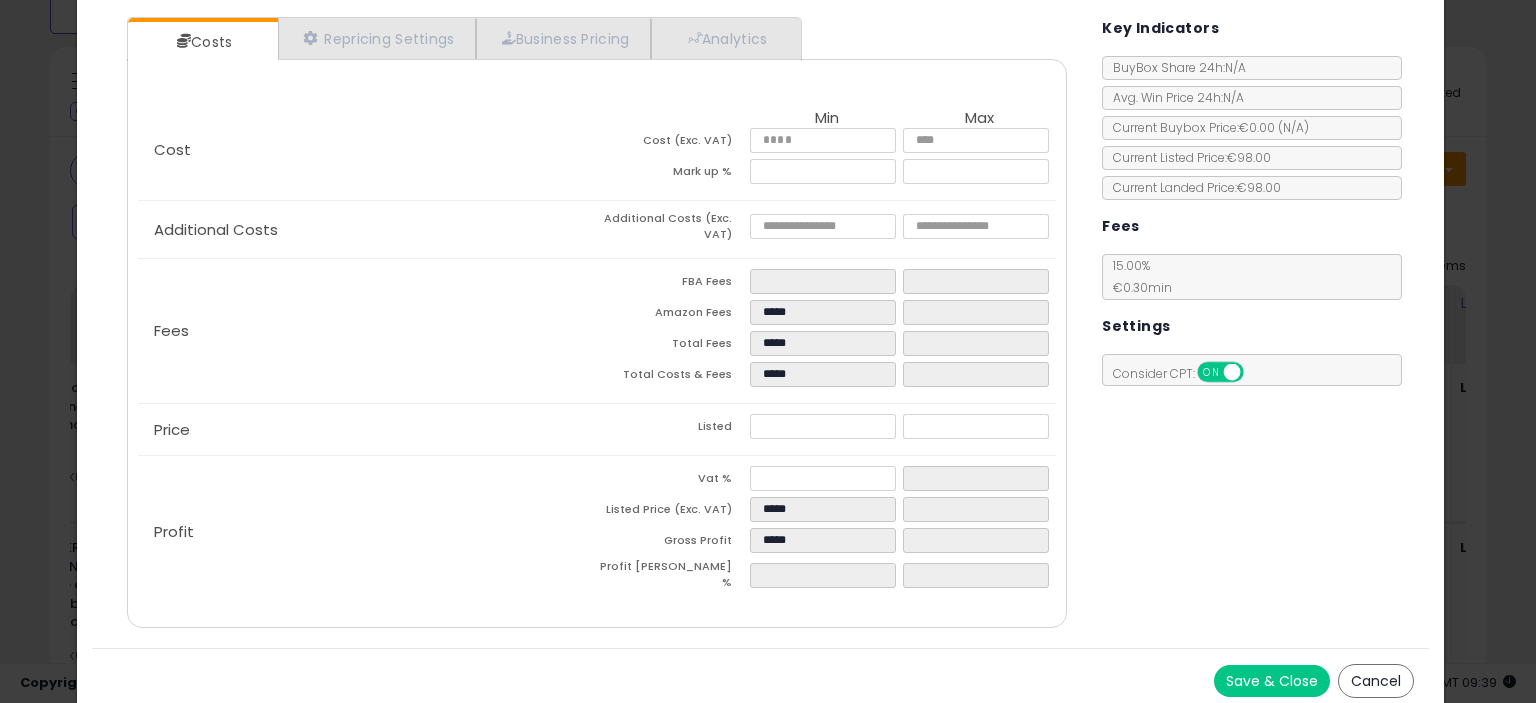 click on "Fees
FBA Fees
****
****
Amazon Fees
*****
Total Fees
*****
Total Costs & Fees
*****" 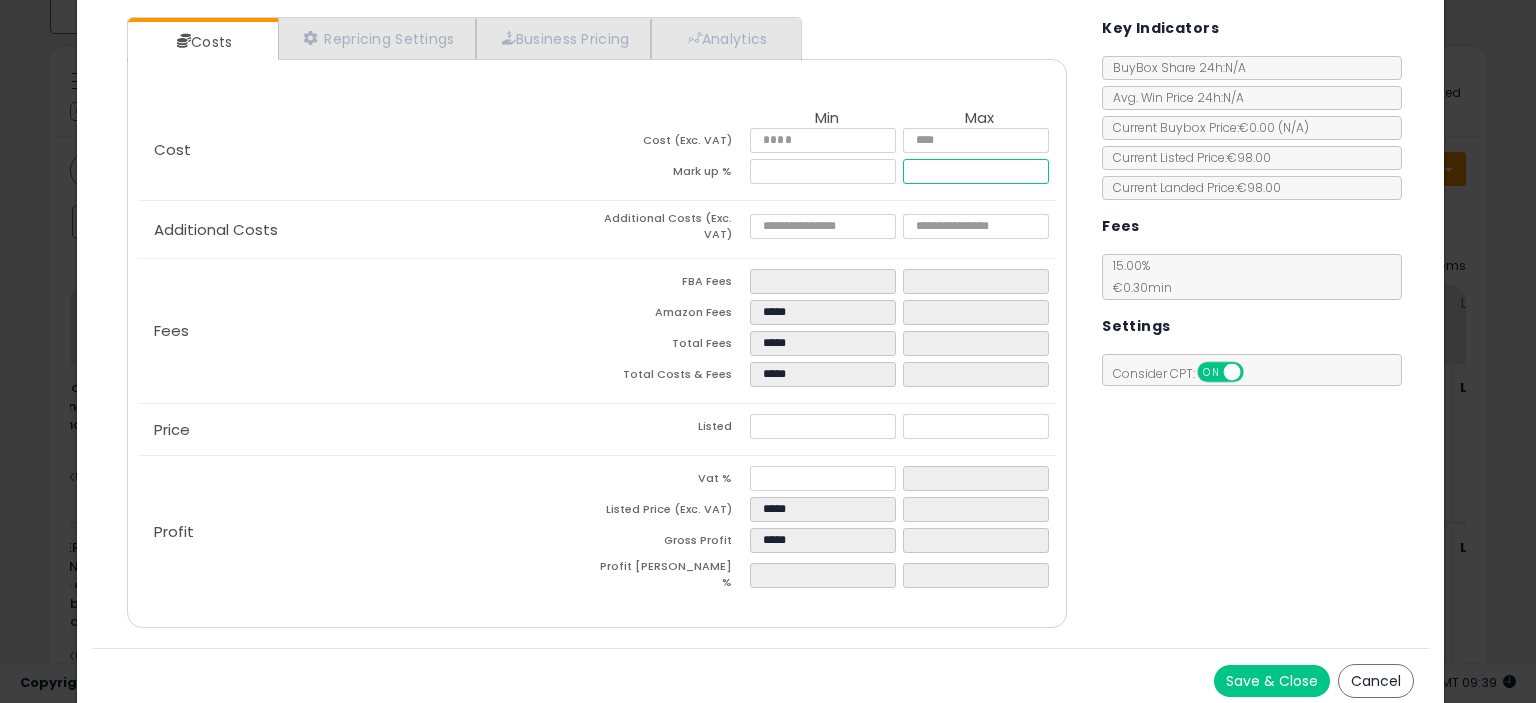 click at bounding box center (975, 171) 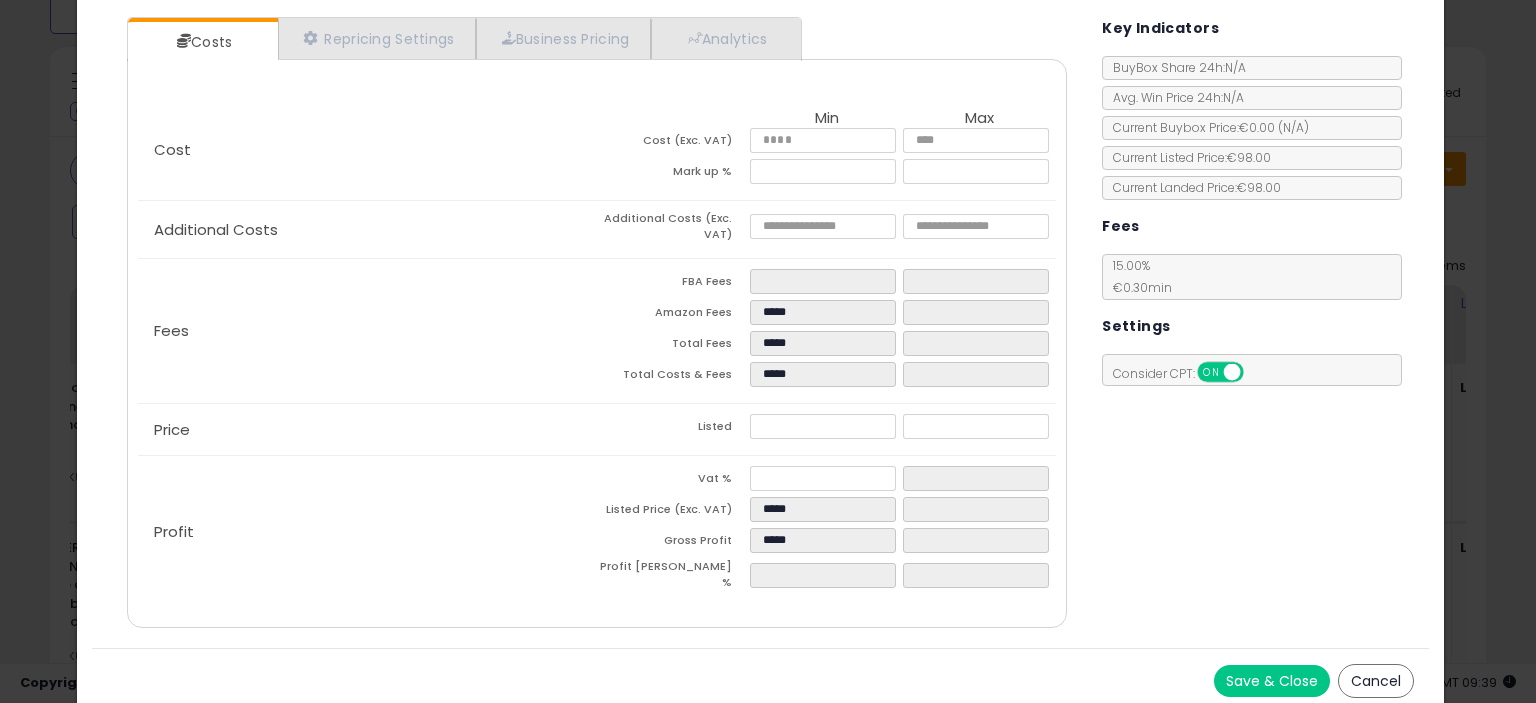 type on "*****" 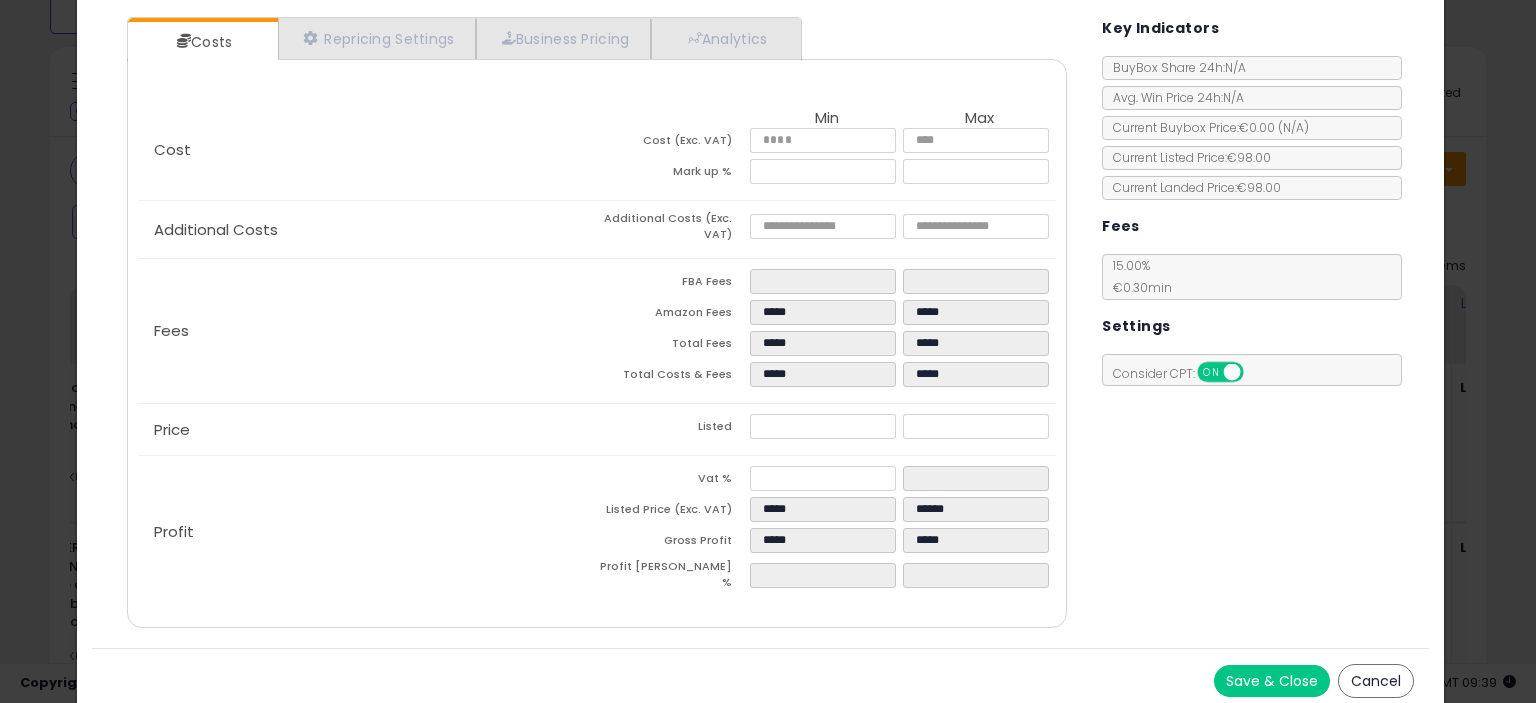 click on "Fees
FBA Fees
****
****
Amazon Fees
*****
*****
Total Fees
*****
*****
Total Costs & Fees
*****
*****" 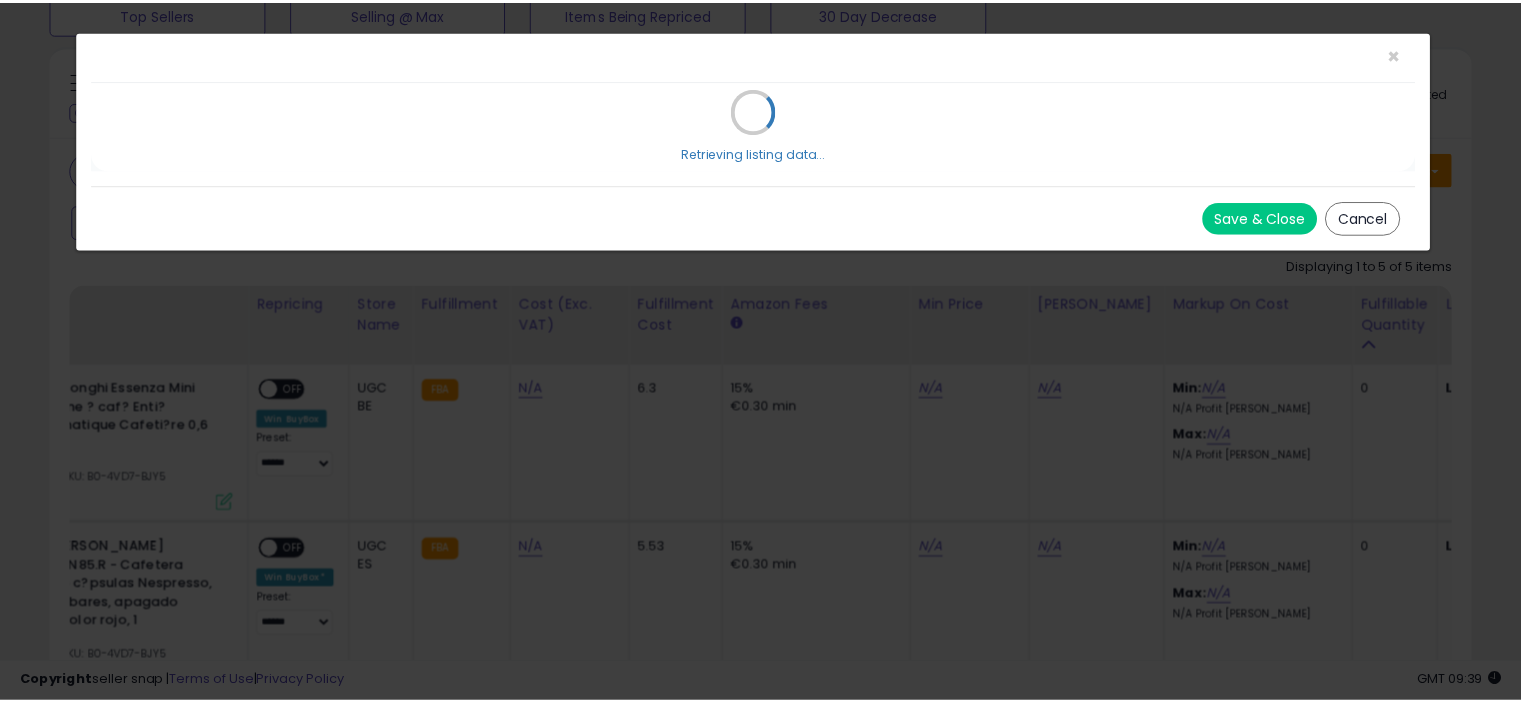 scroll, scrollTop: 0, scrollLeft: 0, axis: both 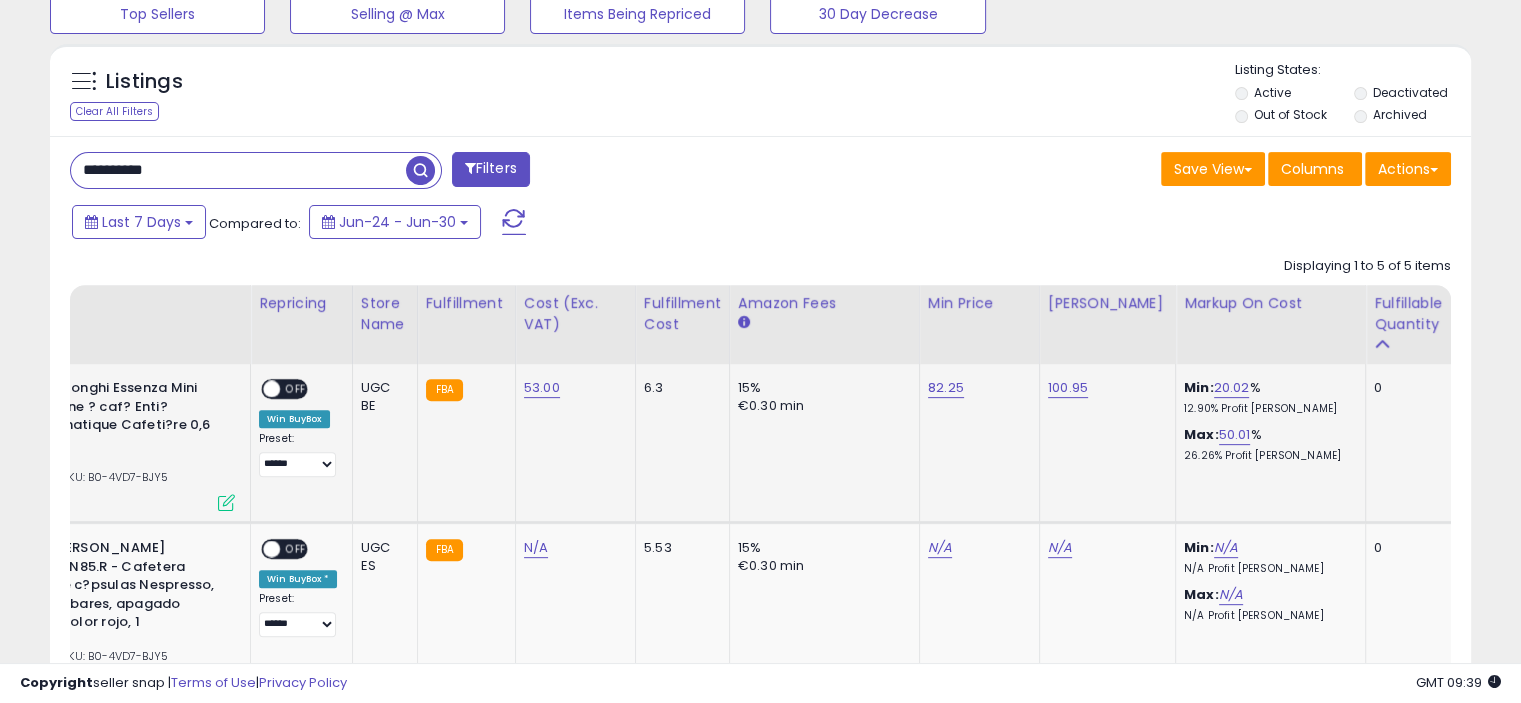 click on "OFF" at bounding box center (296, 389) 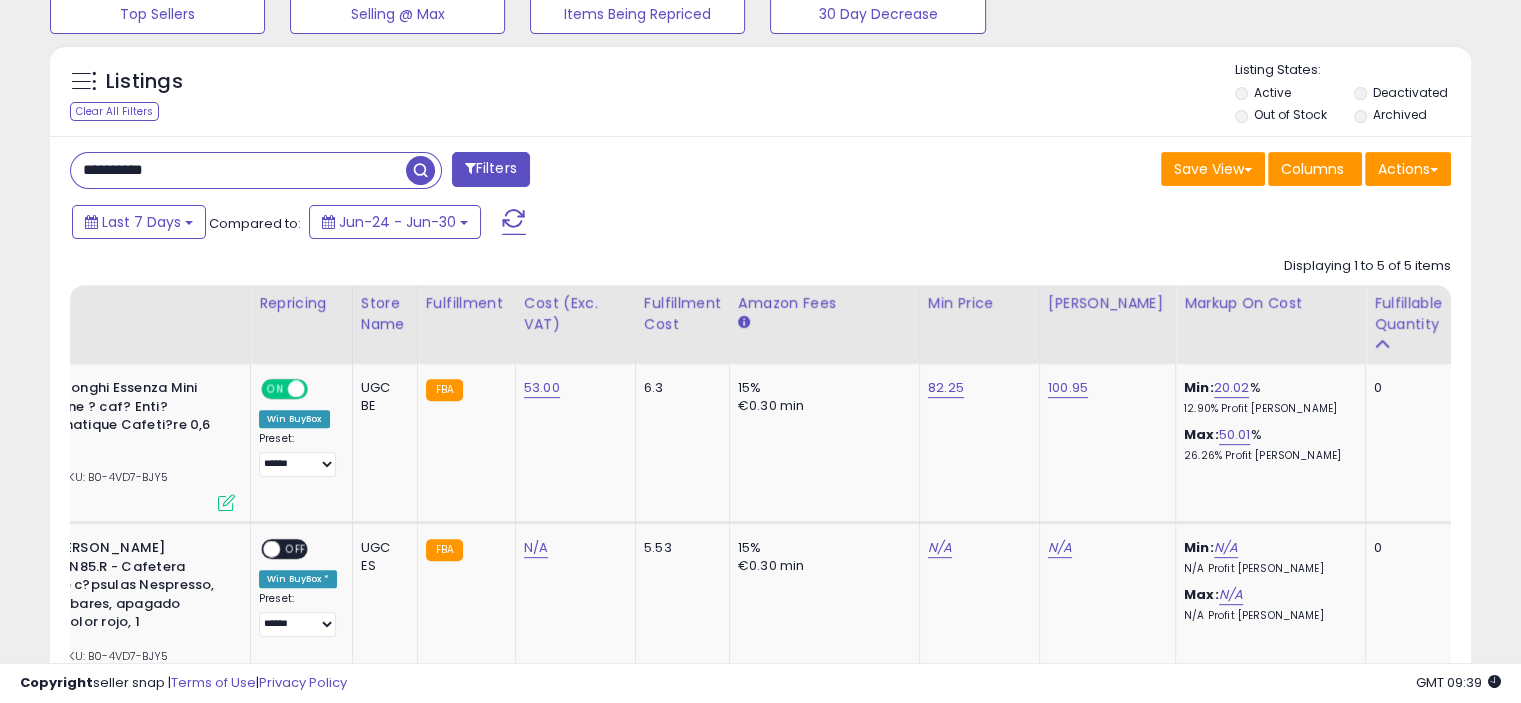scroll, scrollTop: 0, scrollLeft: 85, axis: horizontal 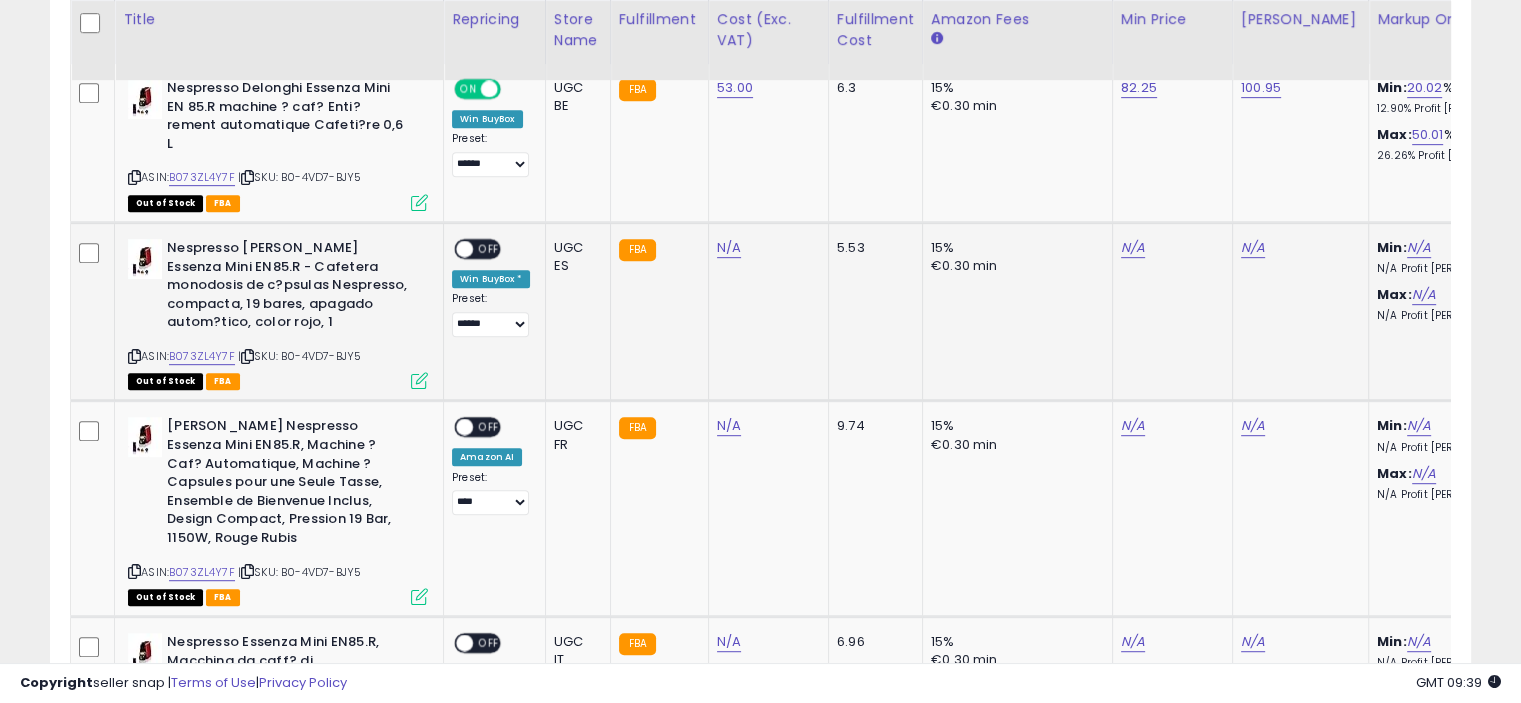 click on "Nespresso De'Longhi Essenza Mini EN85.R - Cafetera monodosis de c?psulas Nespresso, compacta, 19 bares, apagado autom?tico, color rojo, 1  ASIN:  B073ZL4Y7F    |   SKU: B0-4VD7-BJY5 Out of Stock FBA" 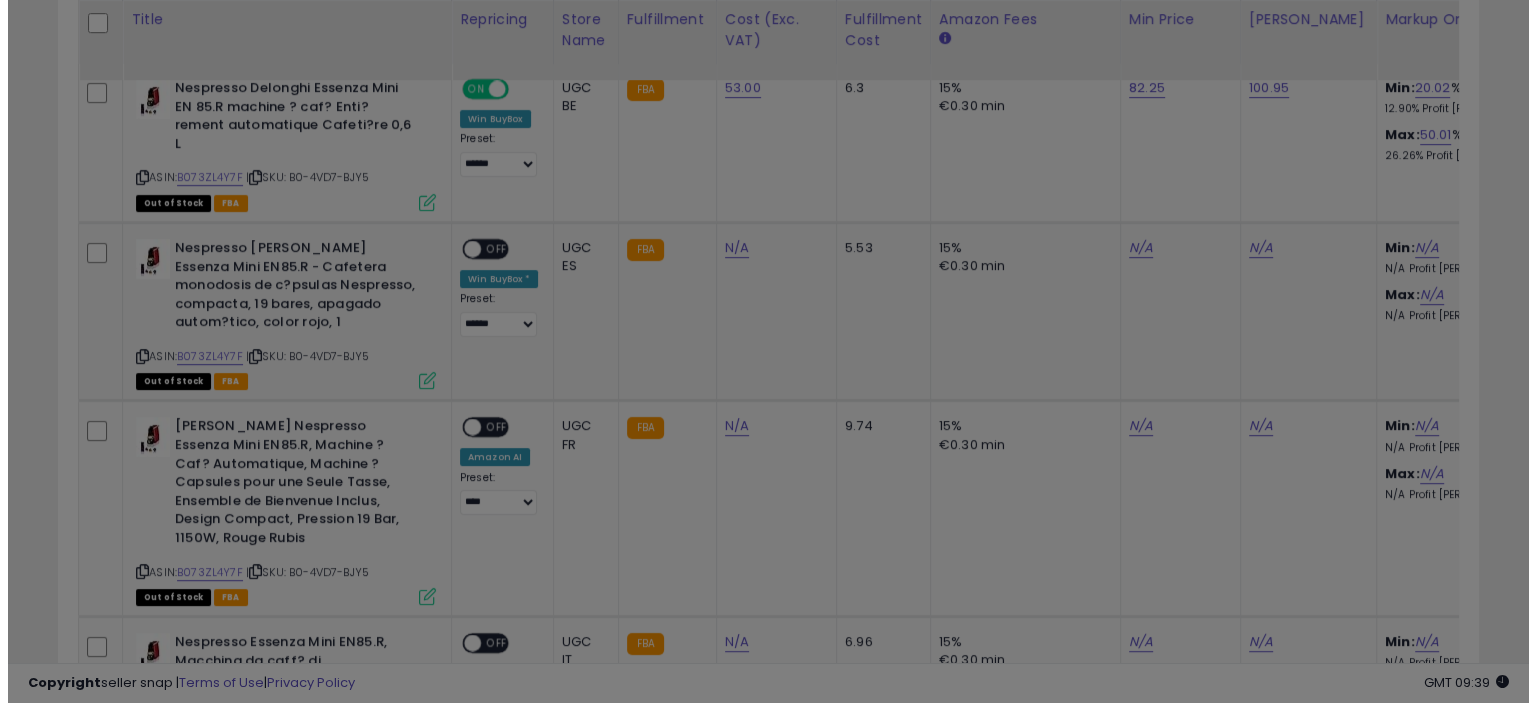 scroll, scrollTop: 999589, scrollLeft: 999168, axis: both 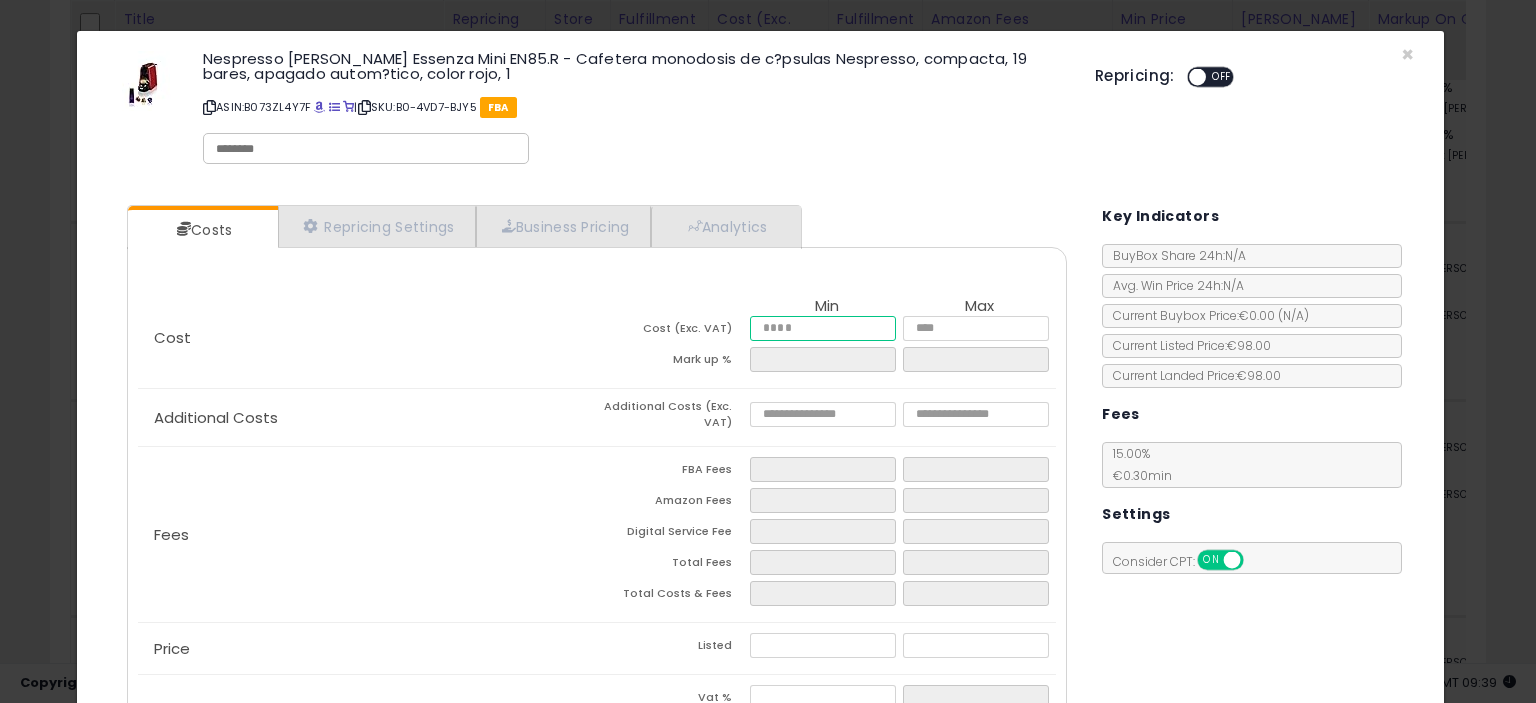 click at bounding box center [822, 328] 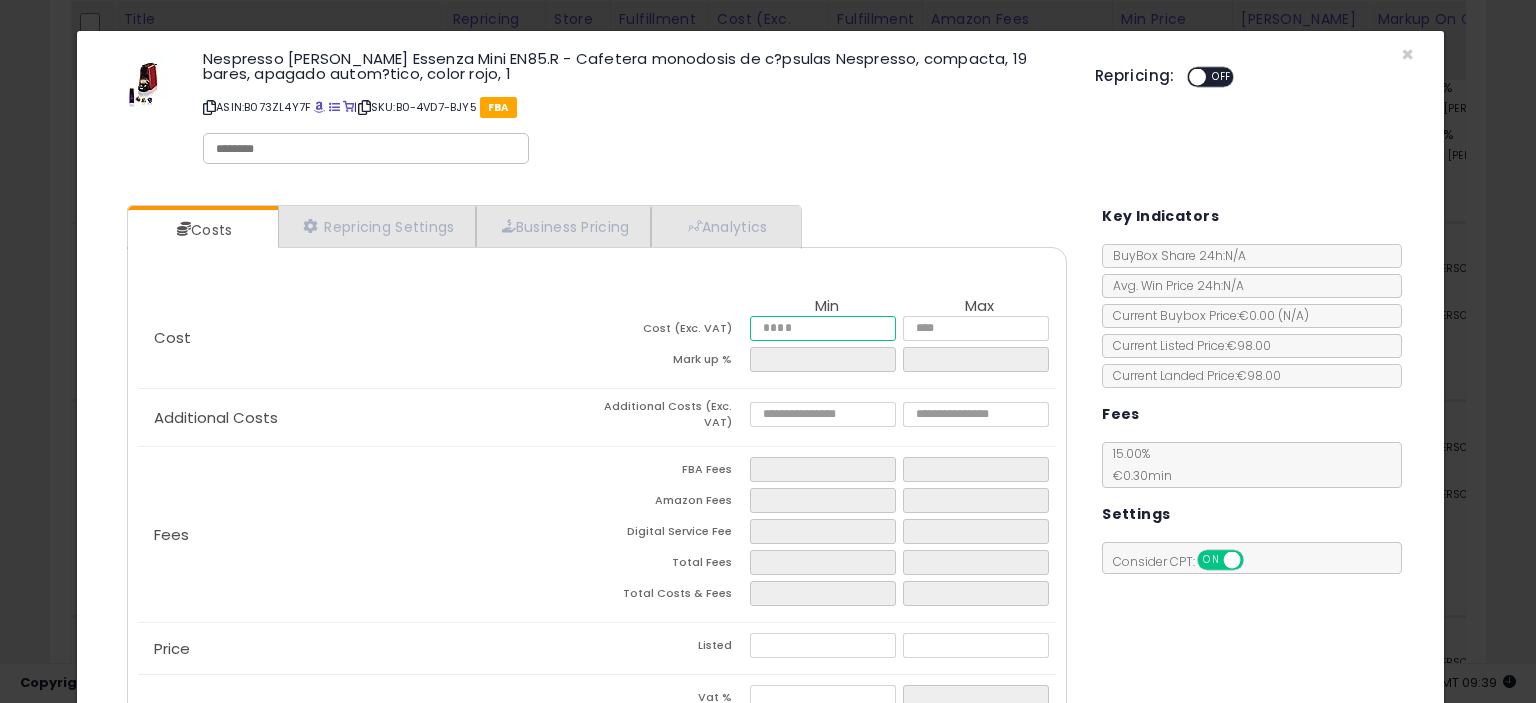 type on "*" 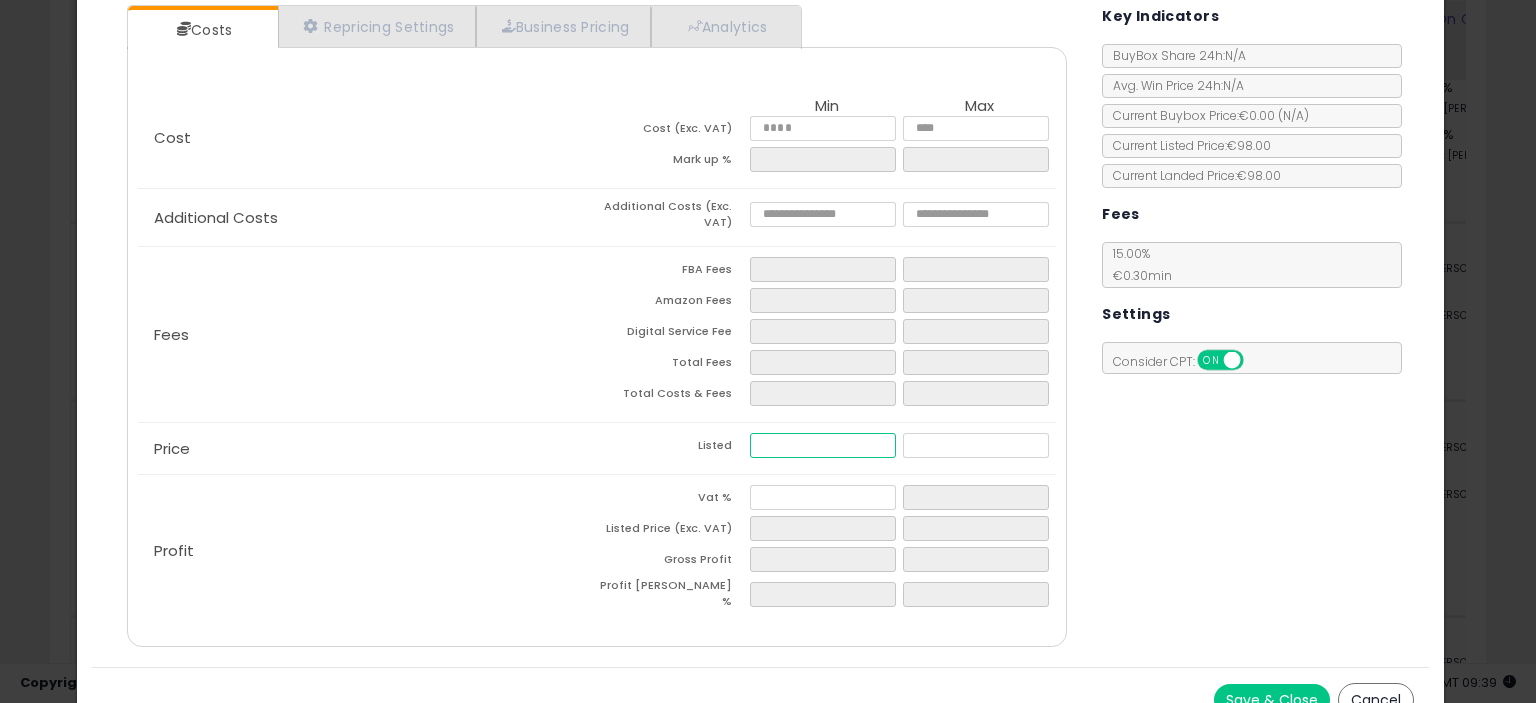 type on "*****" 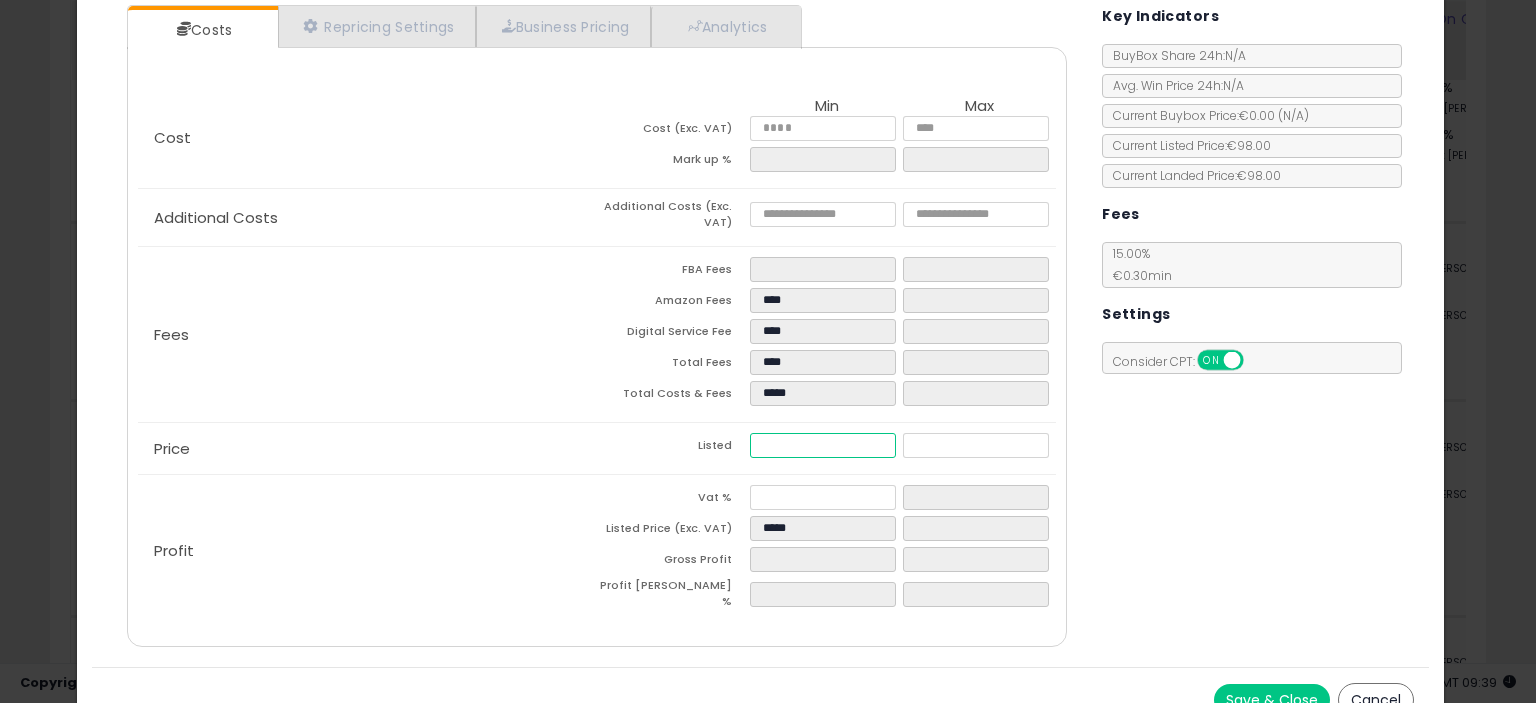 type on "*****" 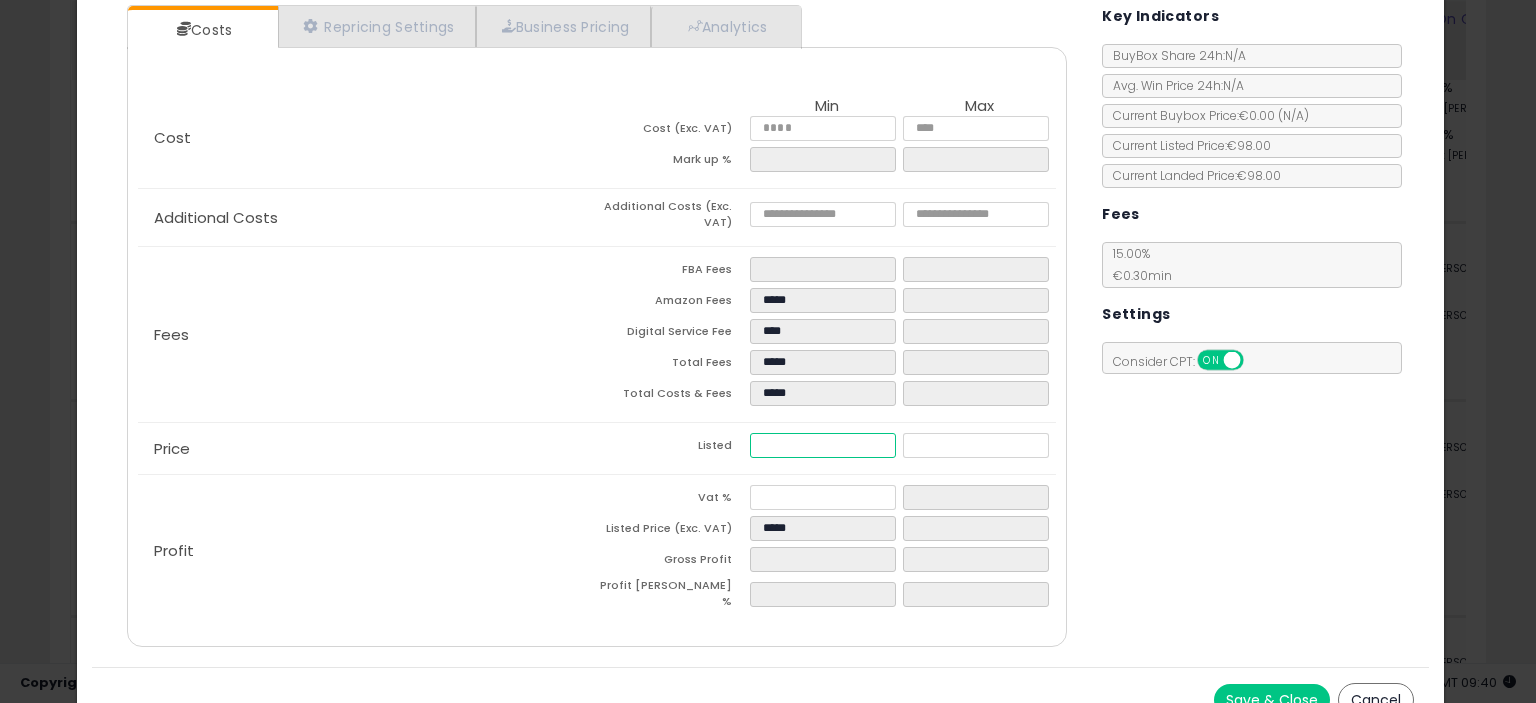 type on "**" 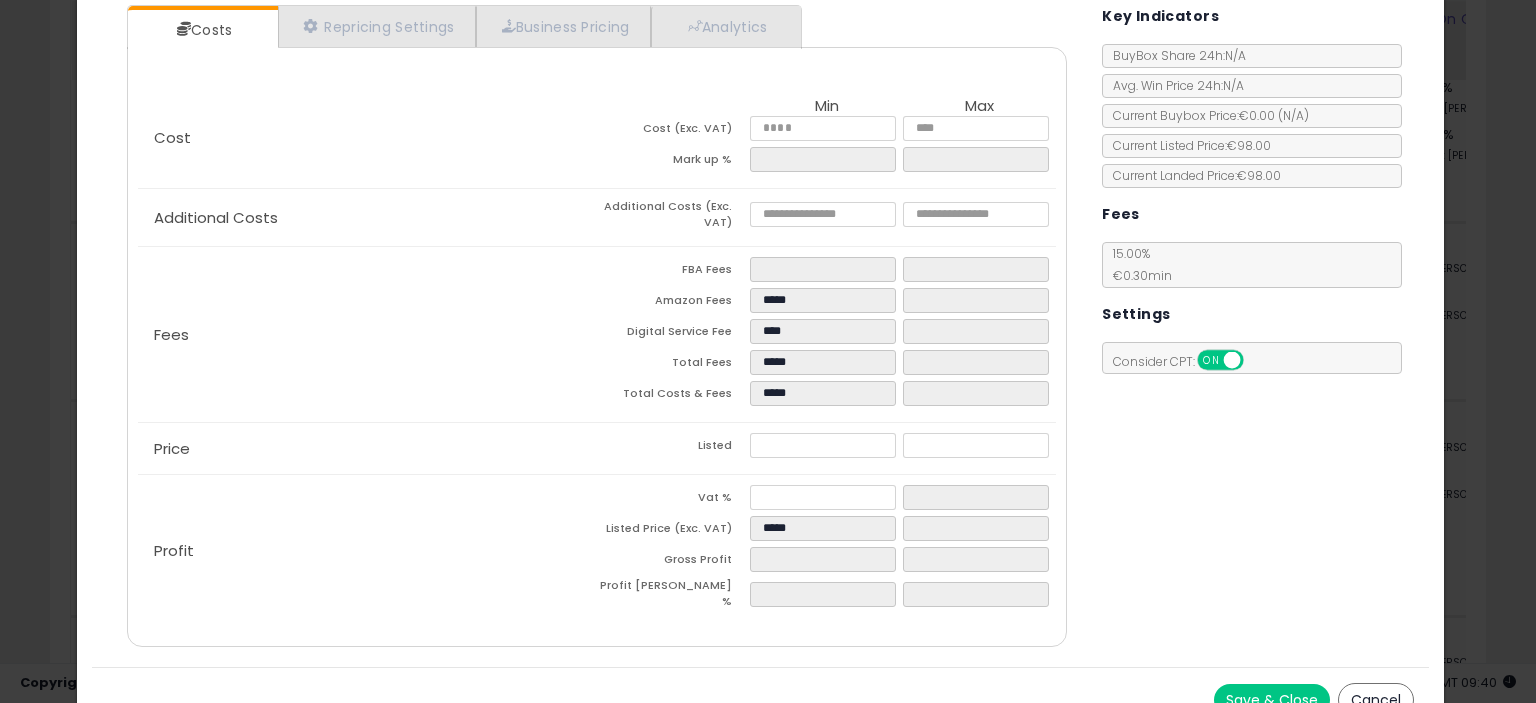 type on "*****" 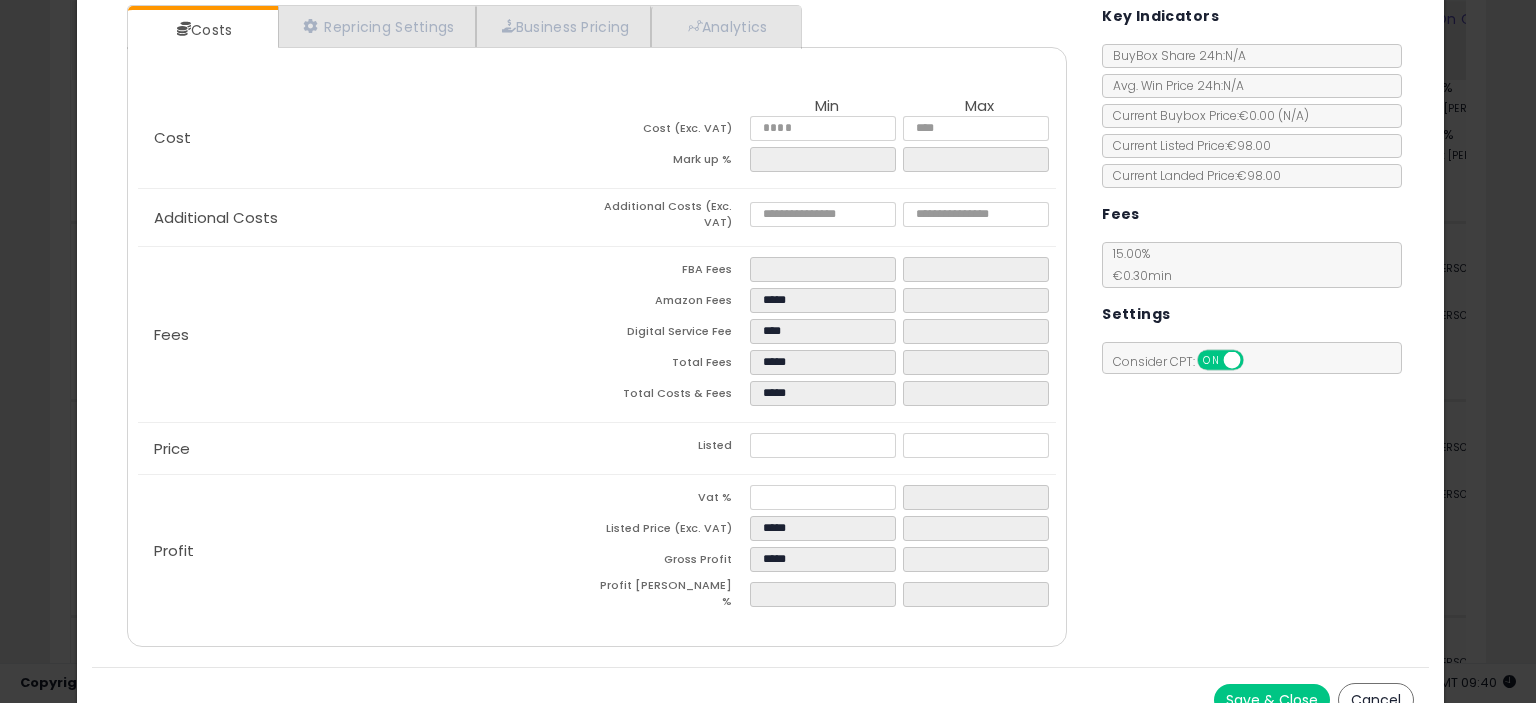 click on "Profit
Vat %
Listed Price (Exc. VAT)
*****
Gross Profit
*****
Profit Margin %
*****" 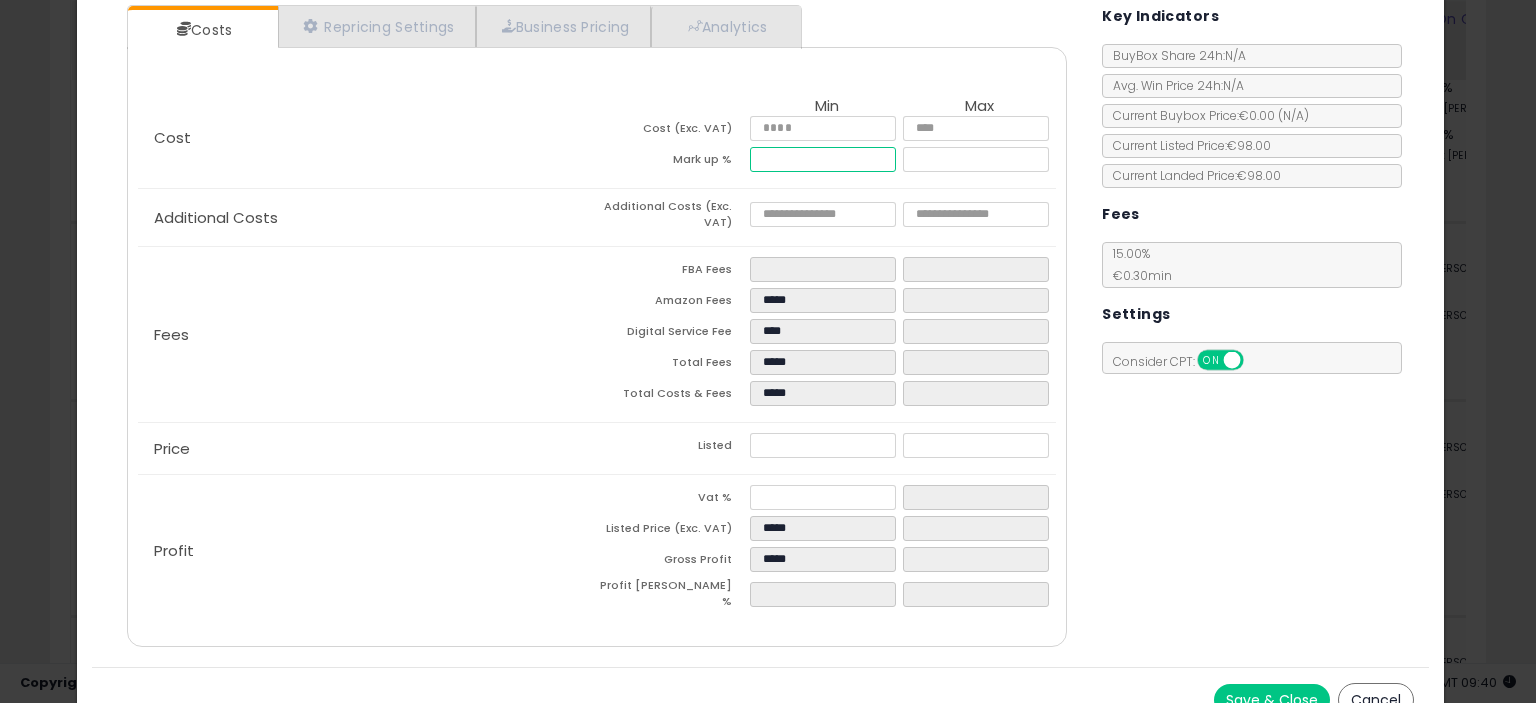 drag, startPoint x: 793, startPoint y: 161, endPoint x: 708, endPoint y: 161, distance: 85 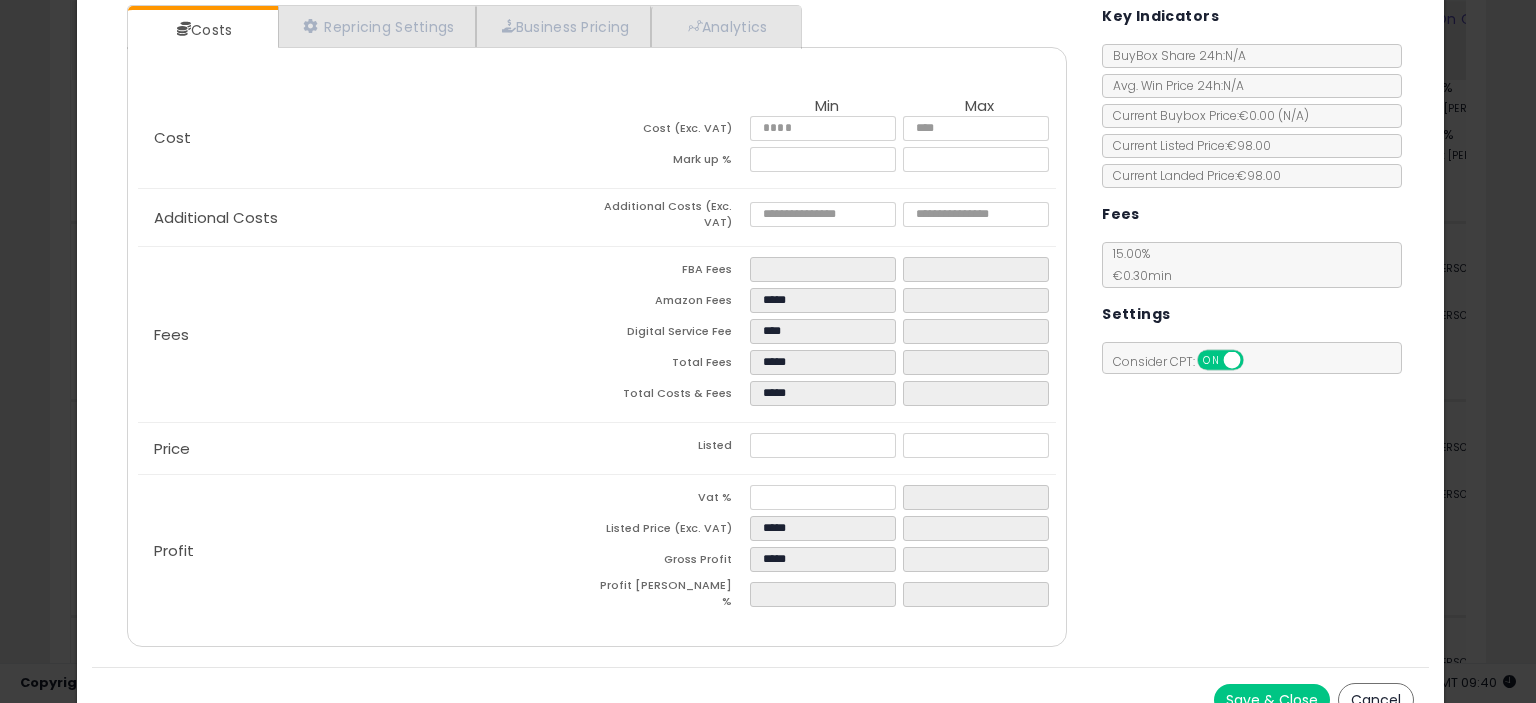 type on "*****" 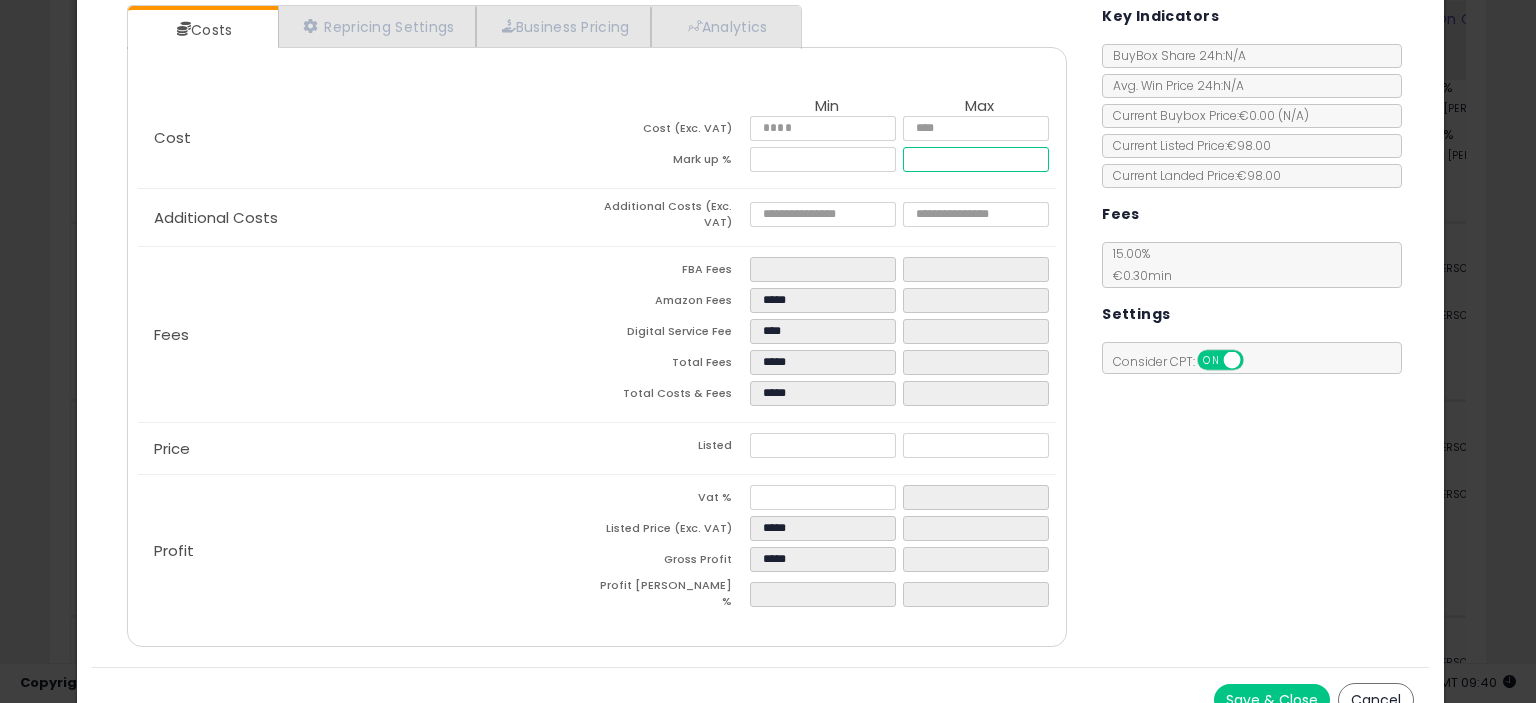 click at bounding box center (975, 159) 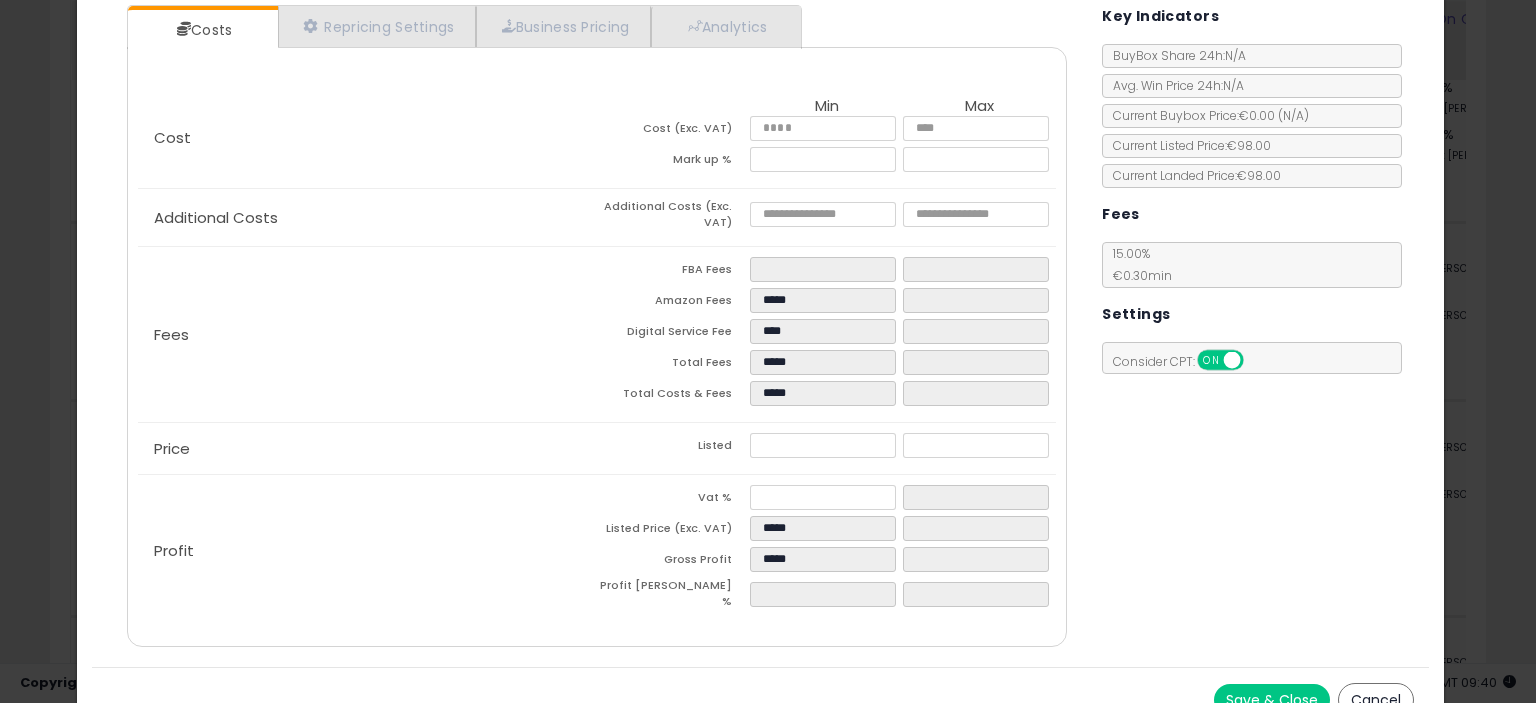 type on "*****" 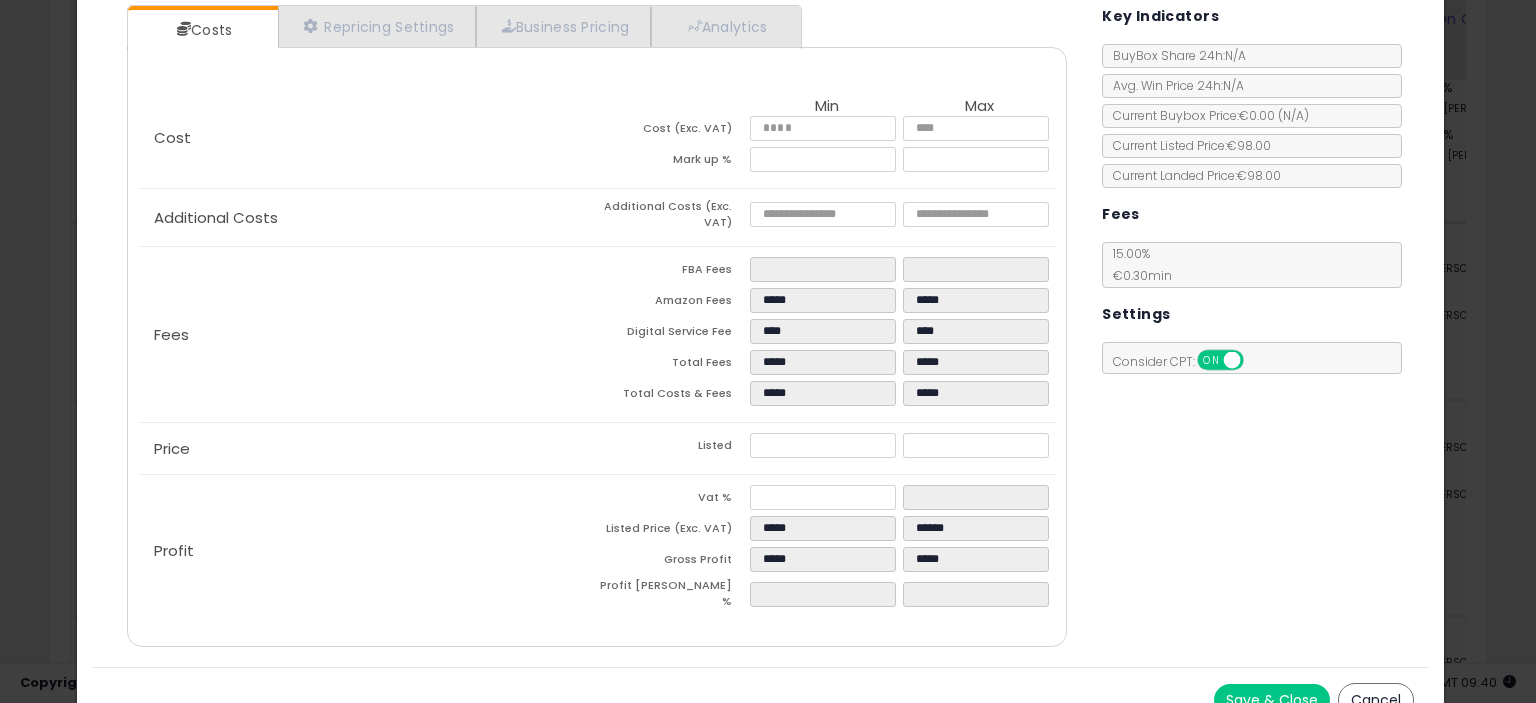 click on "Fees
FBA Fees
****
****
Amazon Fees
*****
*****
Digital Service Fee
****
****
Total Fees
*****
*****
Total Costs & Fees
*****
*****" 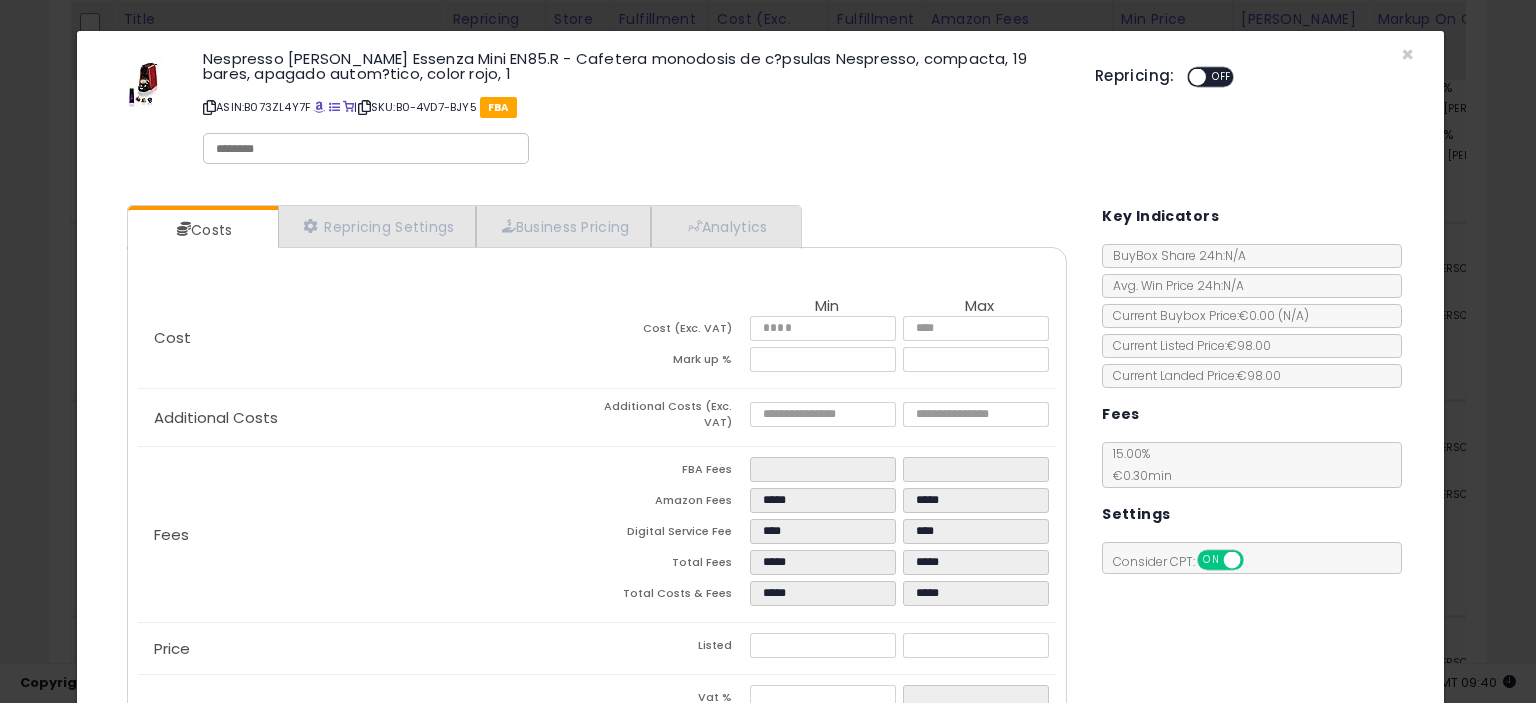 click on "OFF" at bounding box center [1222, 77] 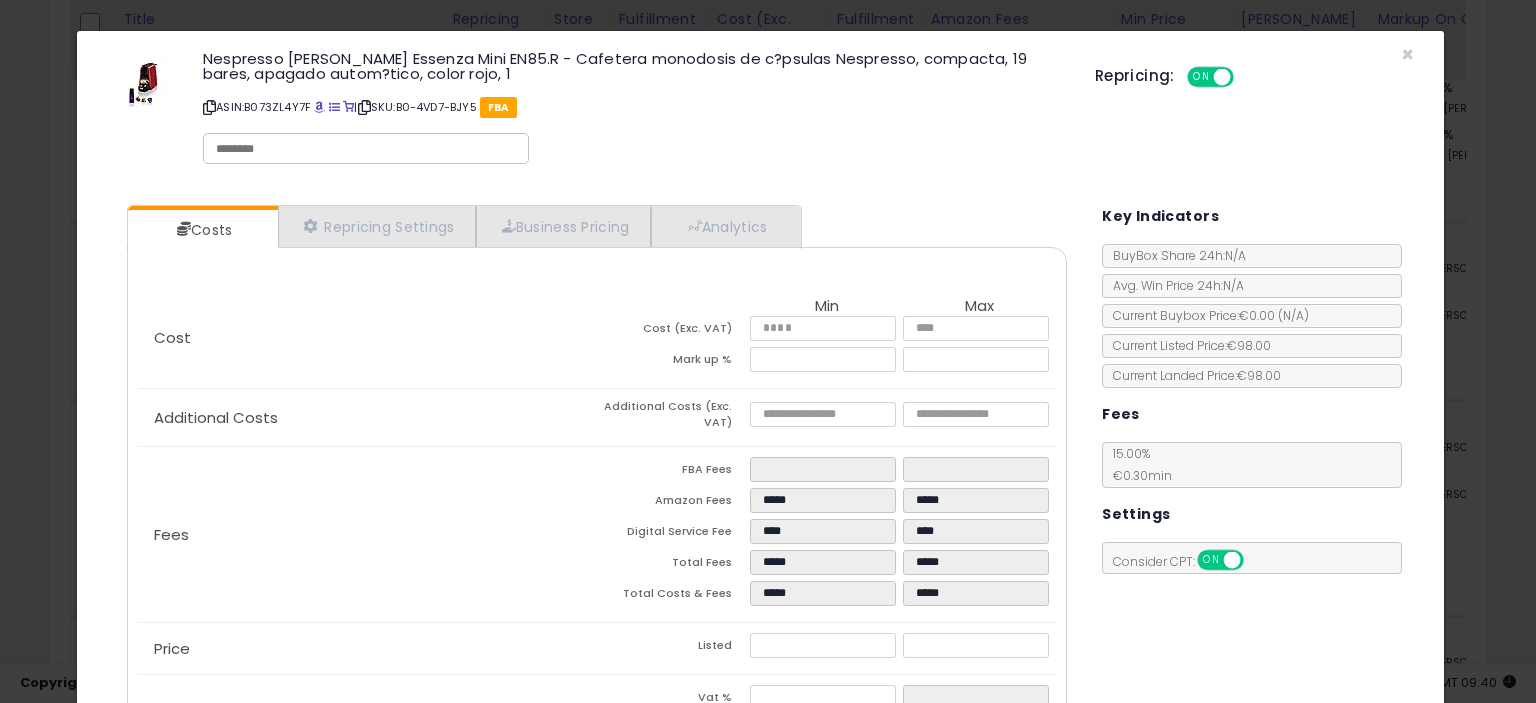 scroll, scrollTop: 220, scrollLeft: 0, axis: vertical 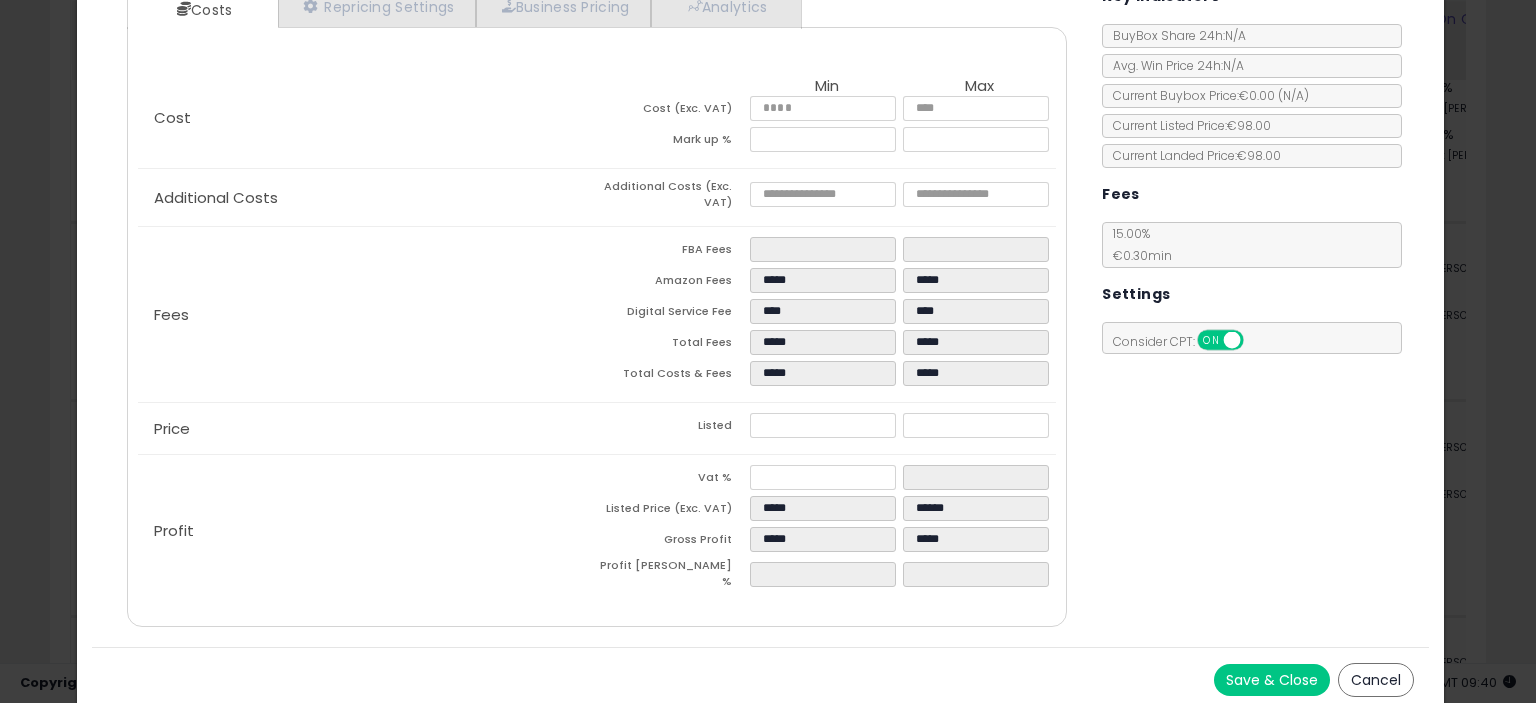 click on "Save & Close" at bounding box center [1272, 680] 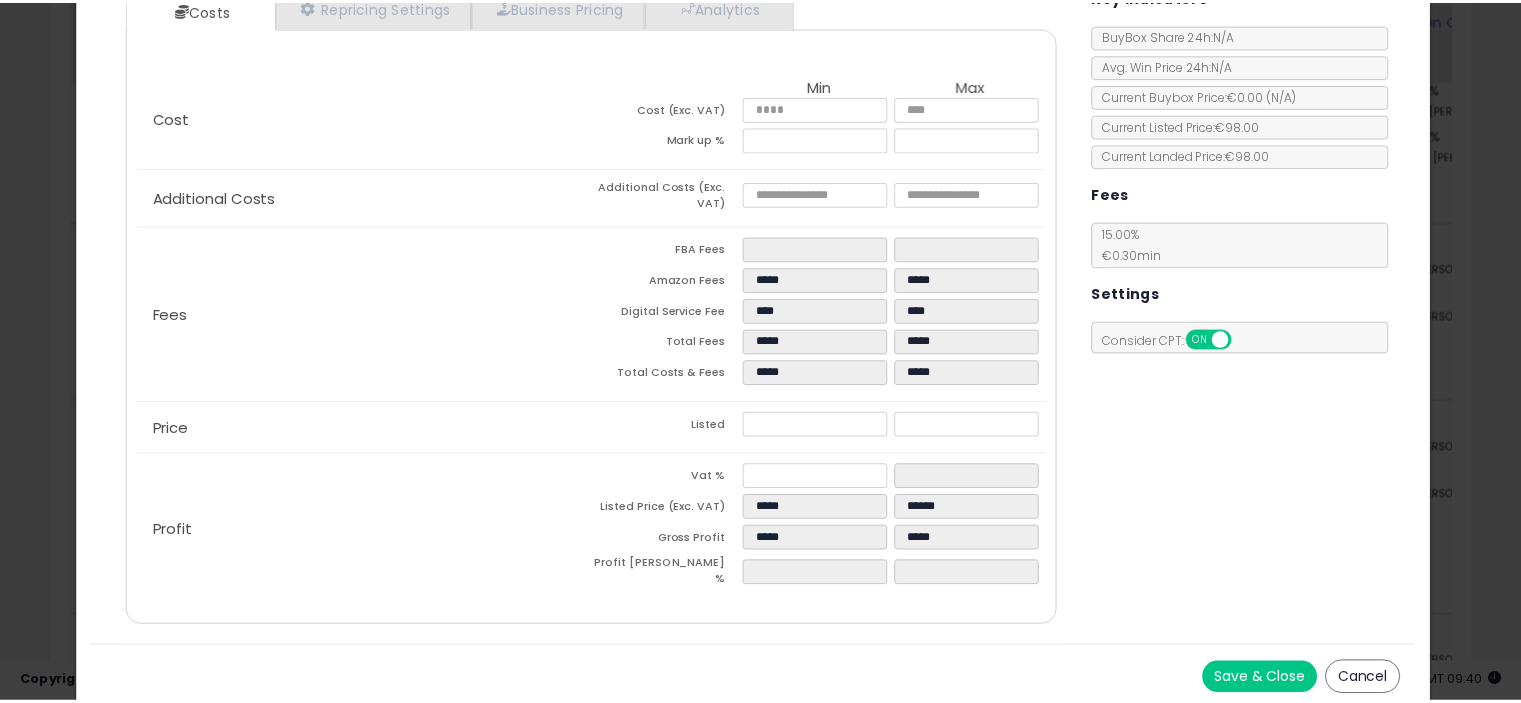 scroll, scrollTop: 0, scrollLeft: 0, axis: both 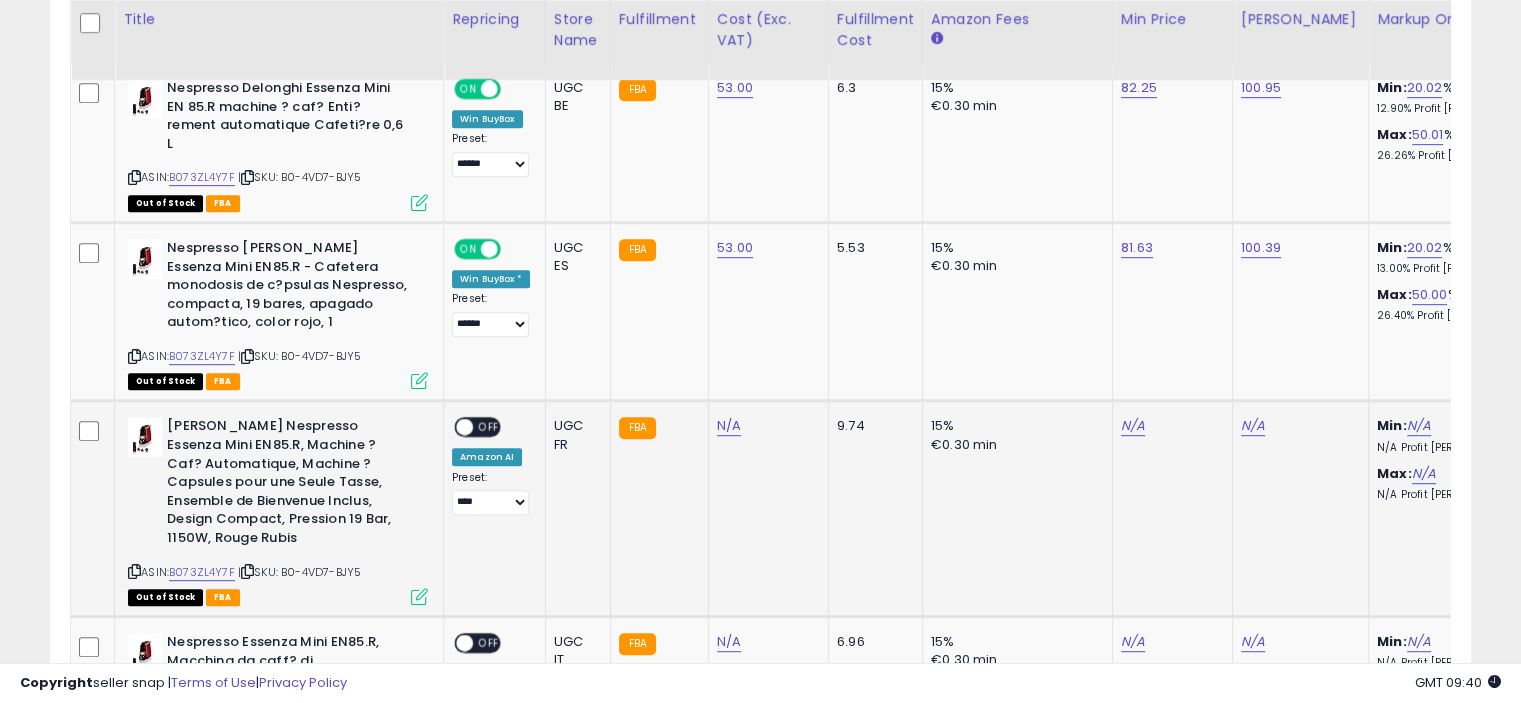 click at bounding box center [419, 596] 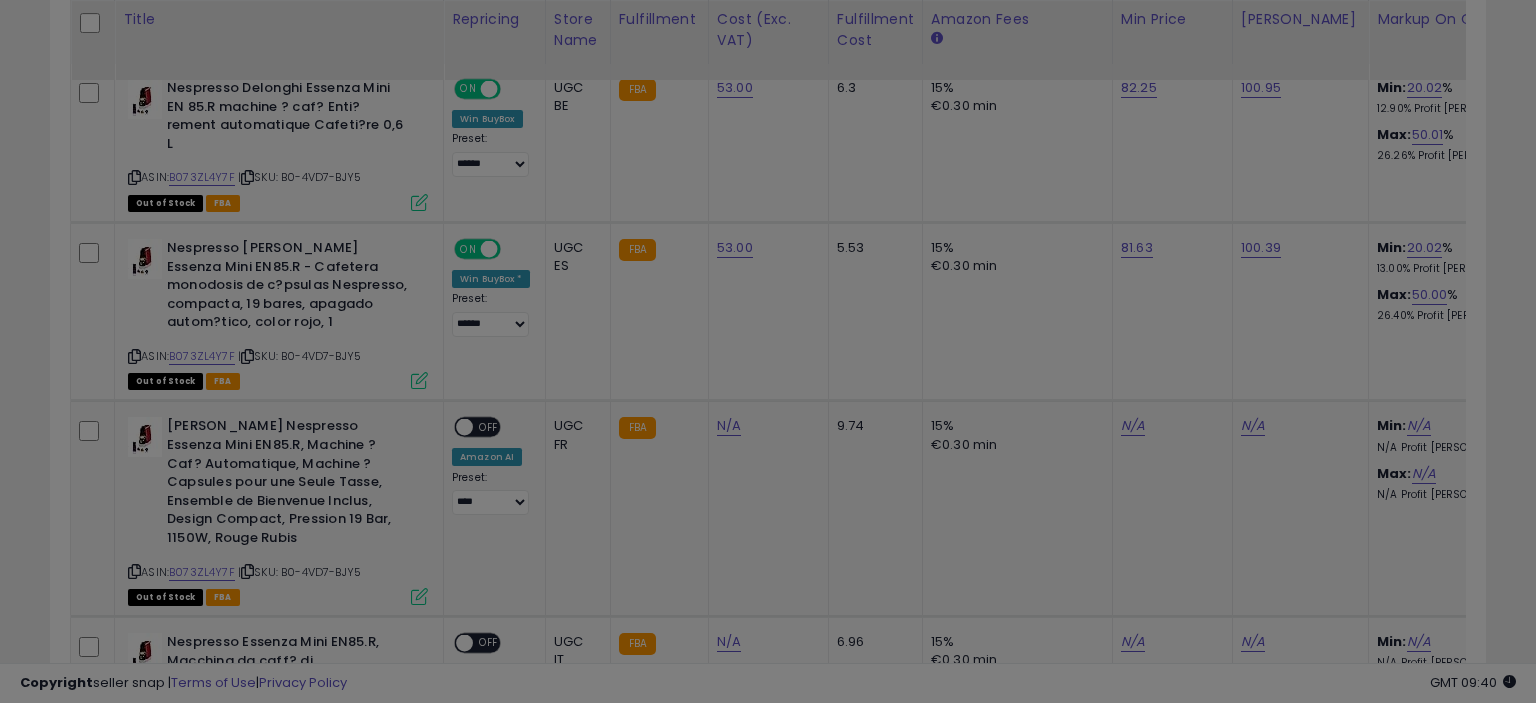 scroll, scrollTop: 999589, scrollLeft: 999168, axis: both 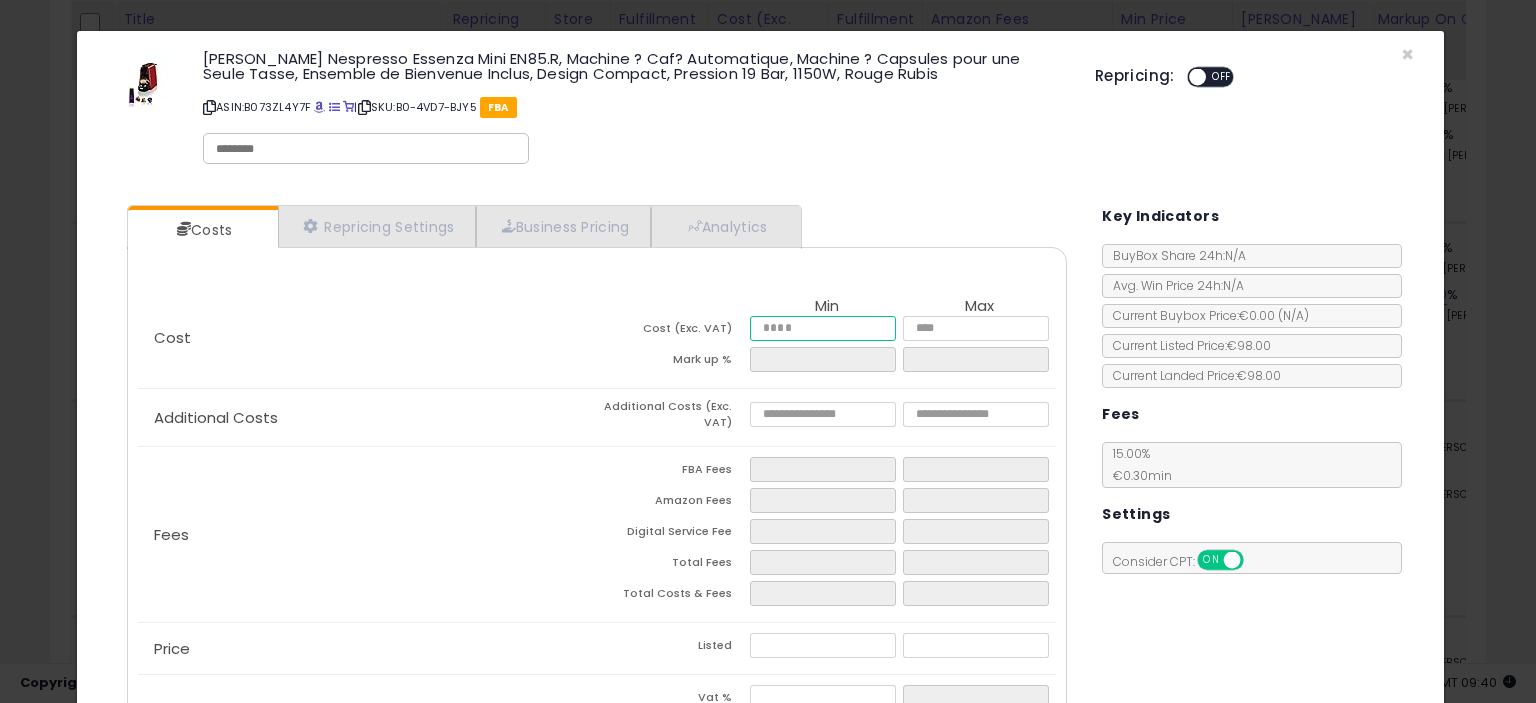 click at bounding box center [822, 328] 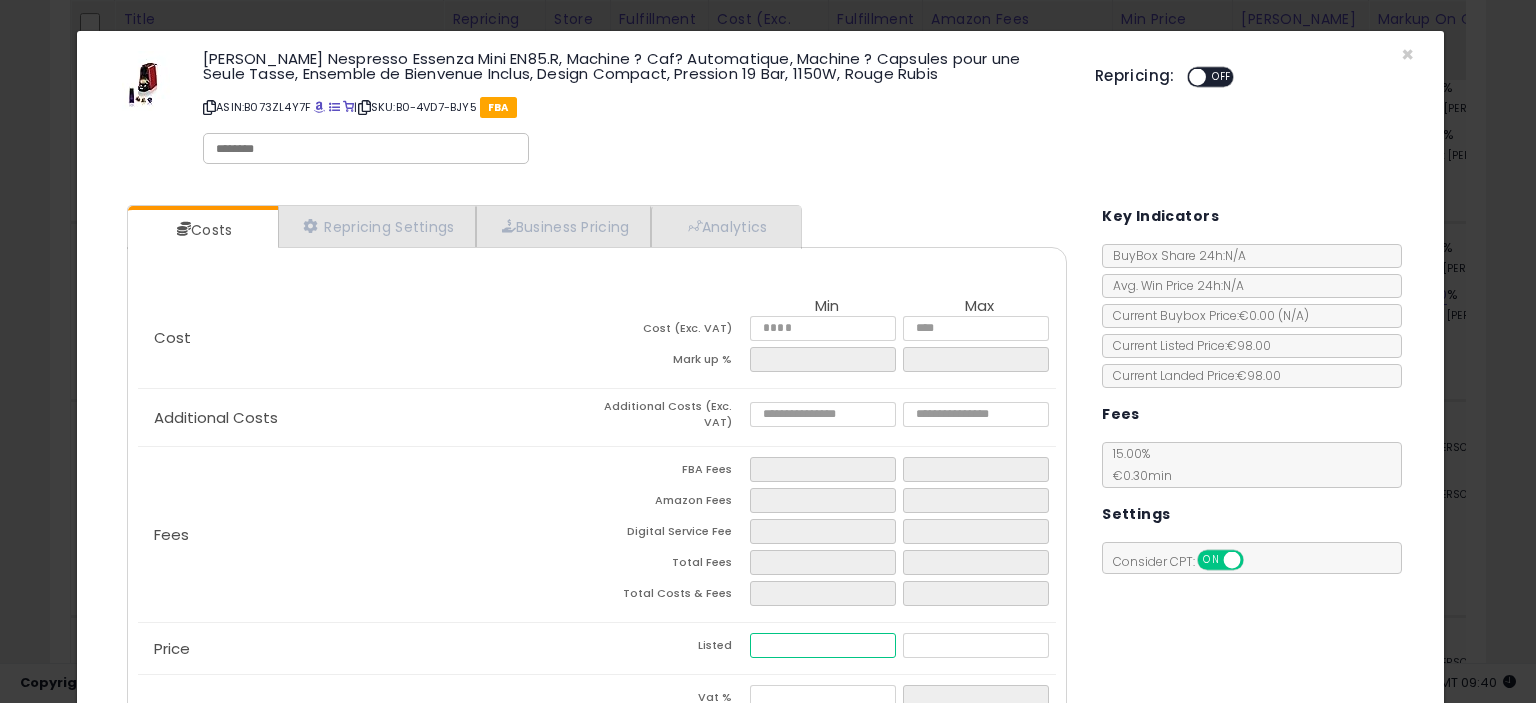 type on "*****" 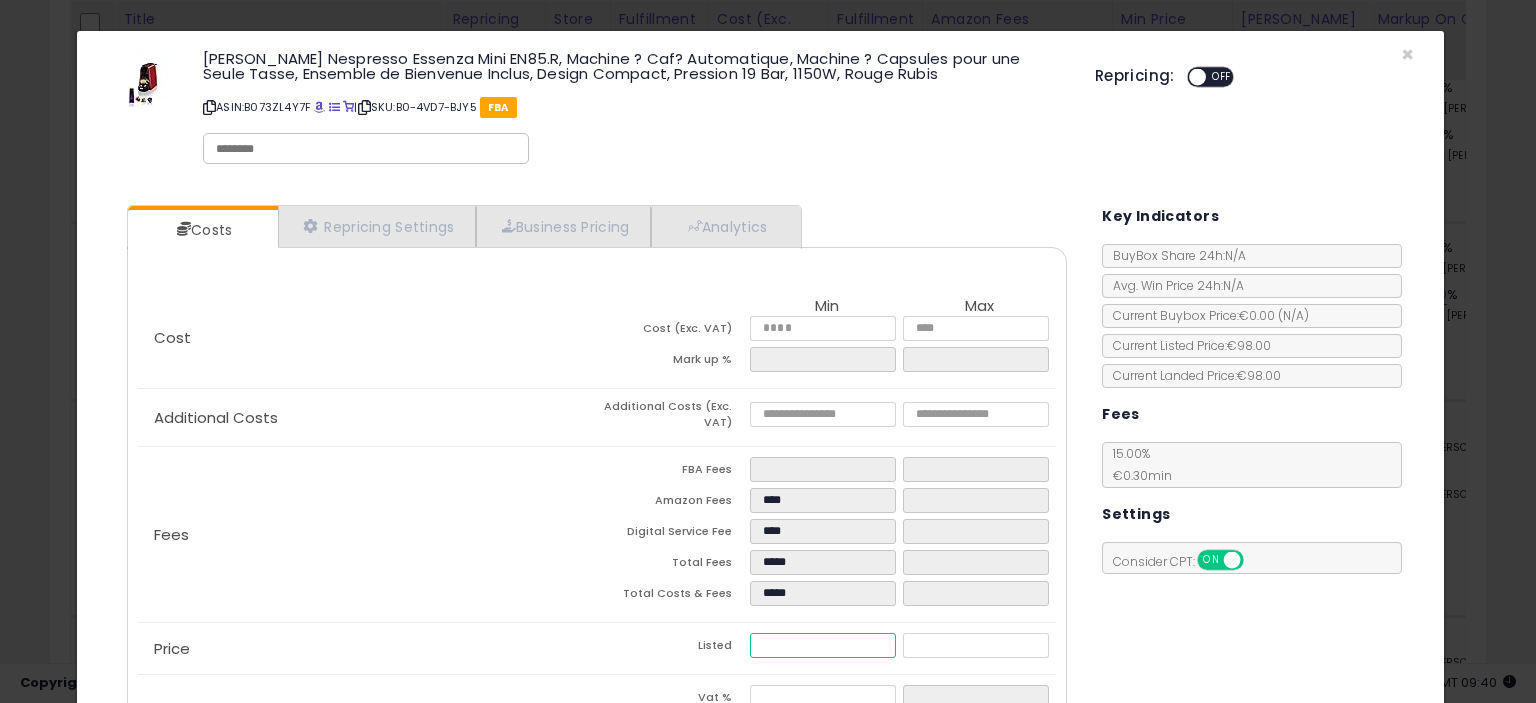 type on "****" 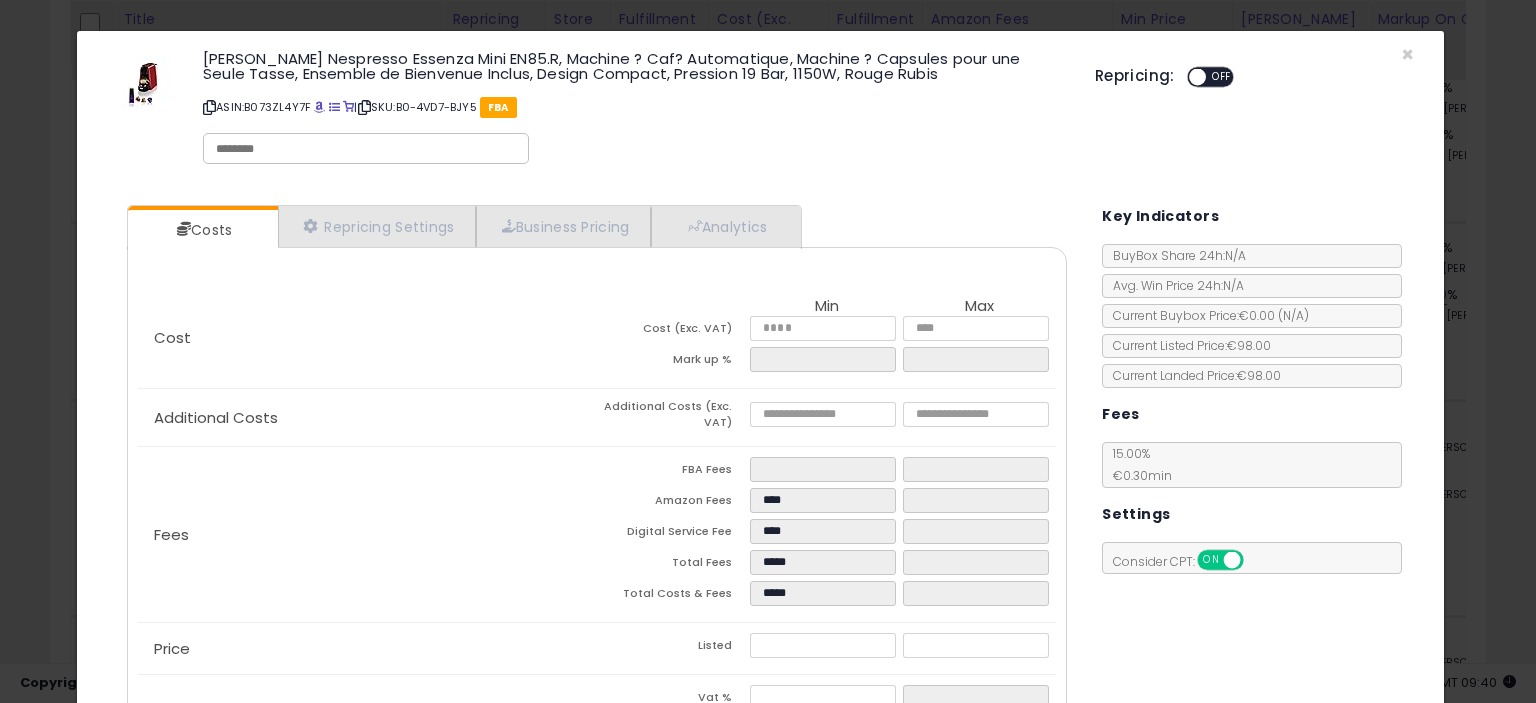 type on "******" 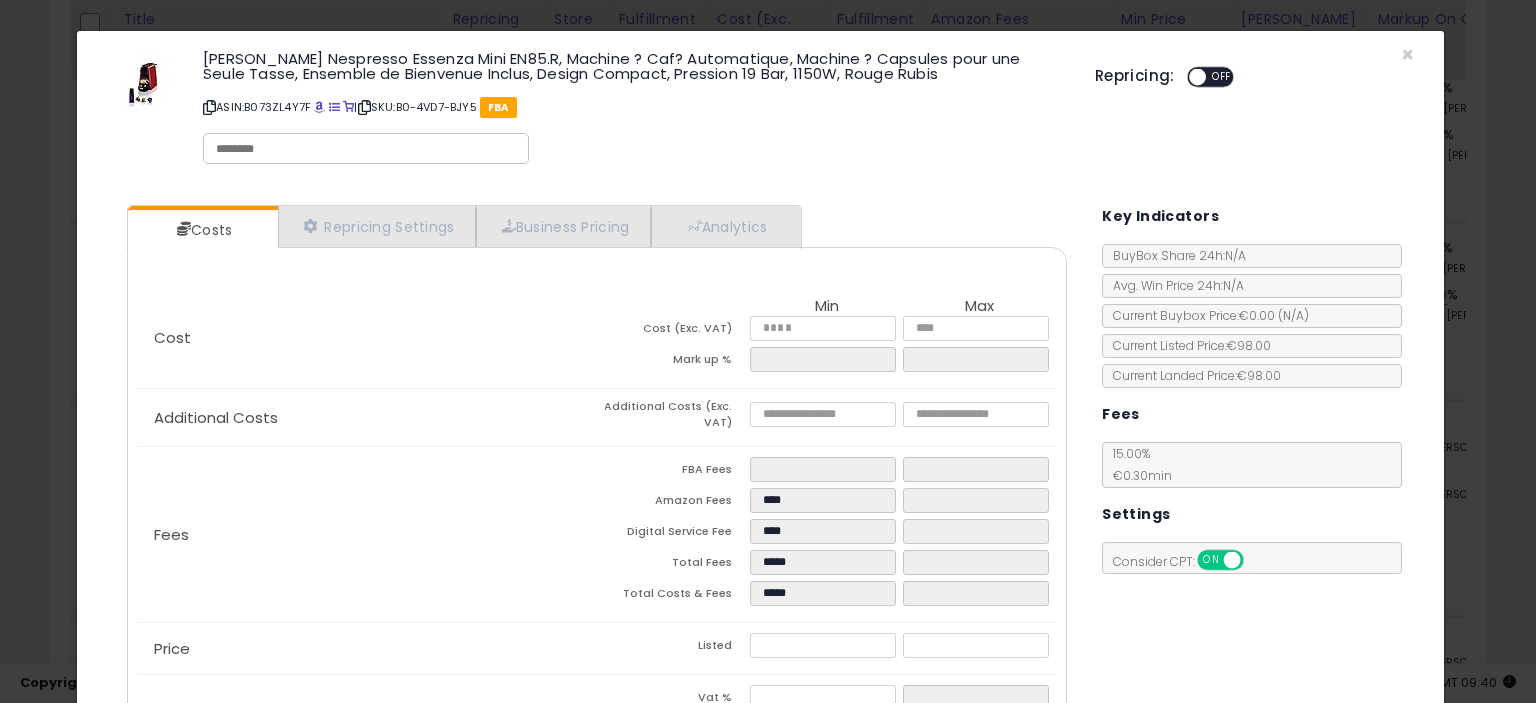 drag, startPoint x: 503, startPoint y: 591, endPoint x: 591, endPoint y: 543, distance: 100.239716 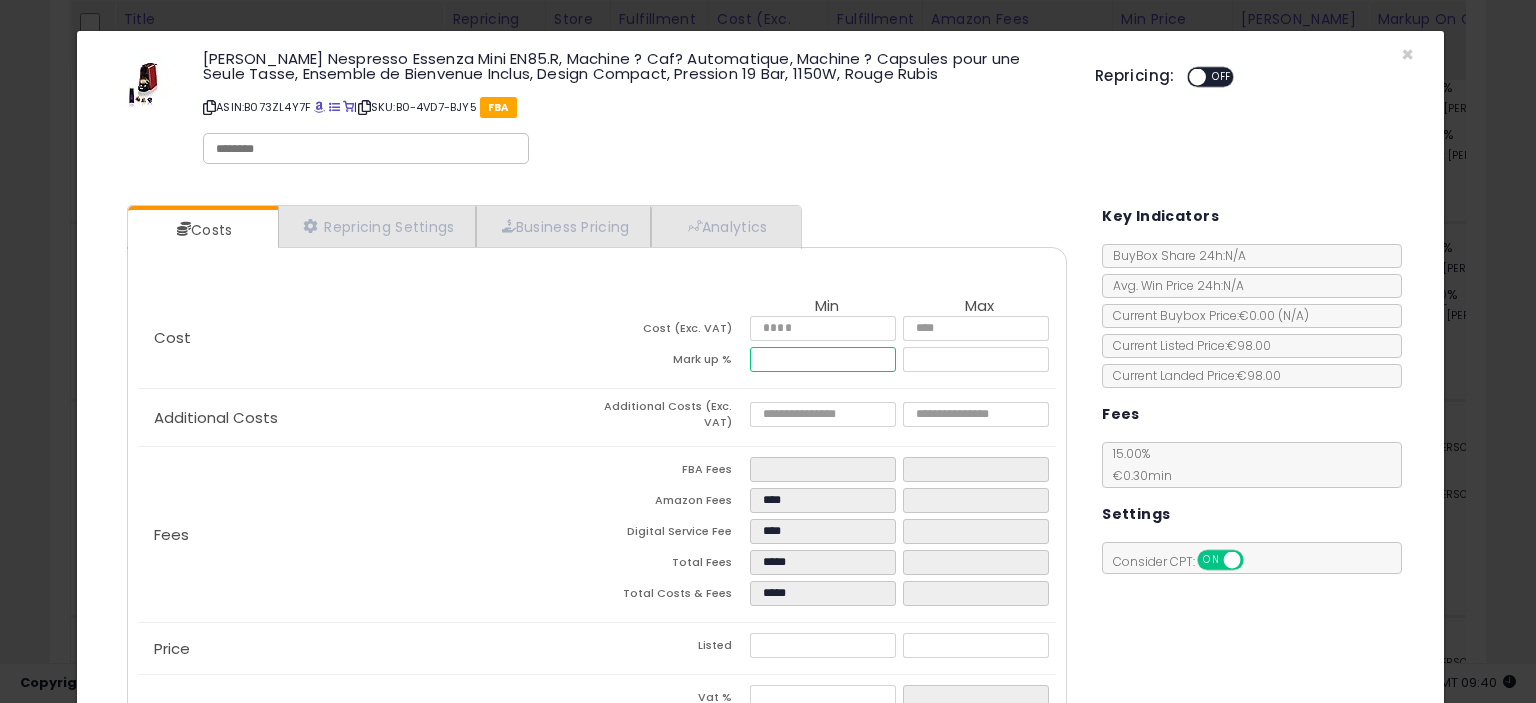 drag, startPoint x: 798, startPoint y: 359, endPoint x: 673, endPoint y: 370, distance: 125.48307 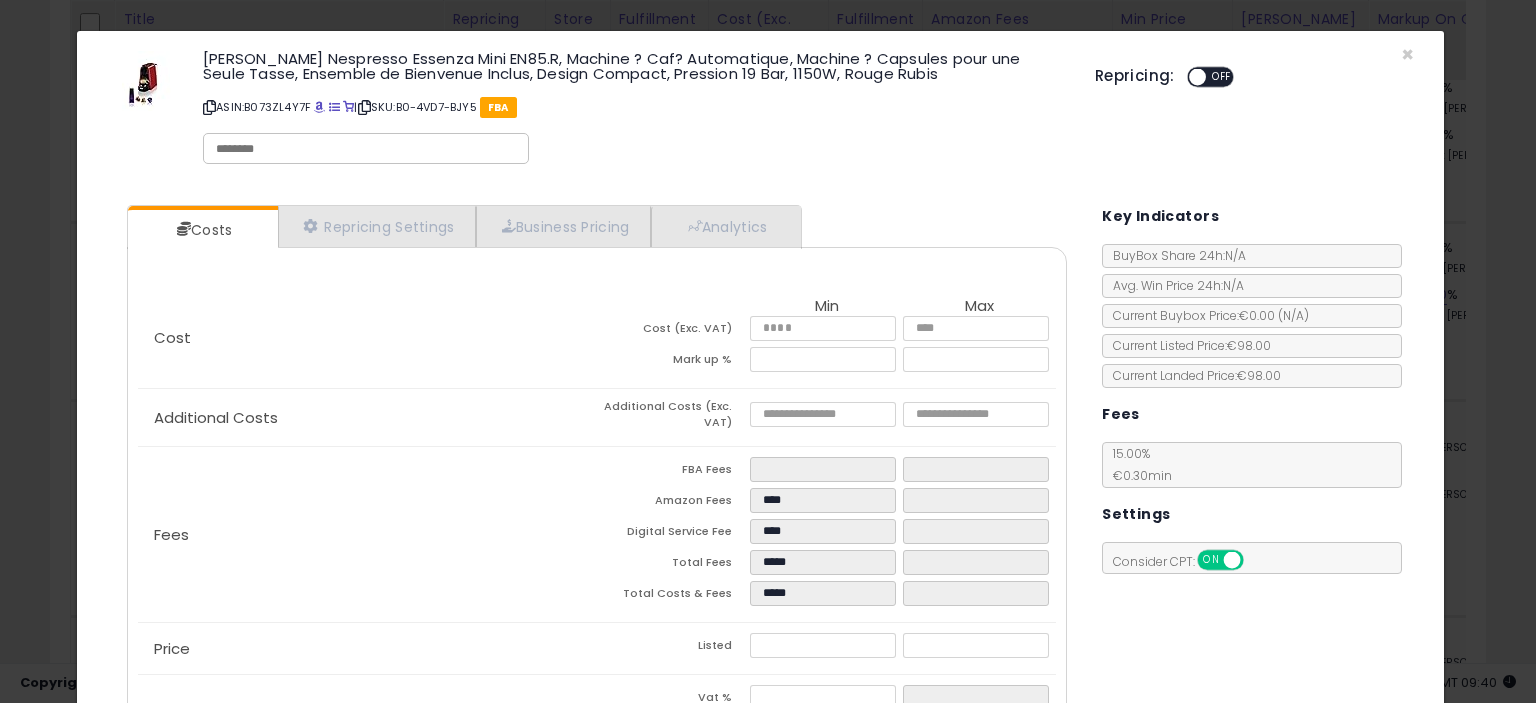 type on "*****" 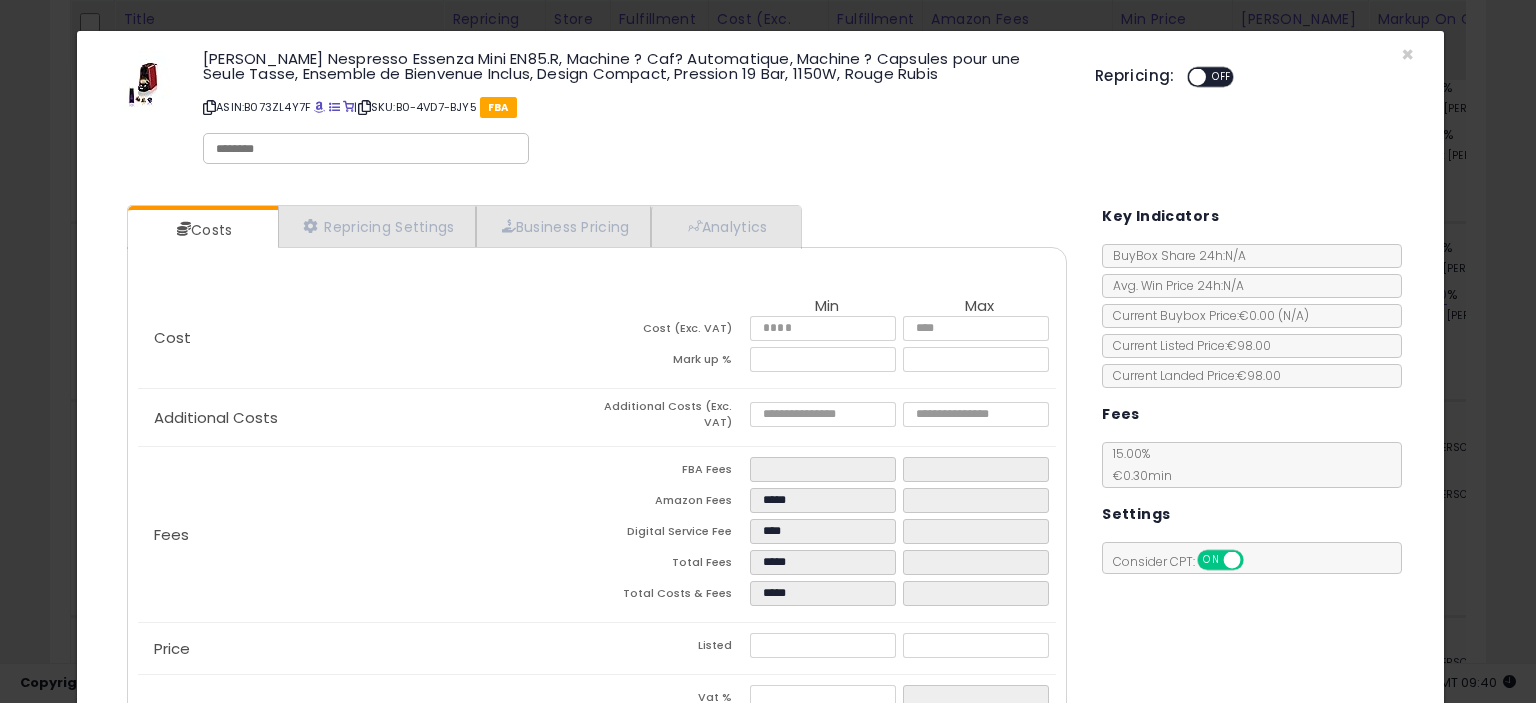 type on "*****" 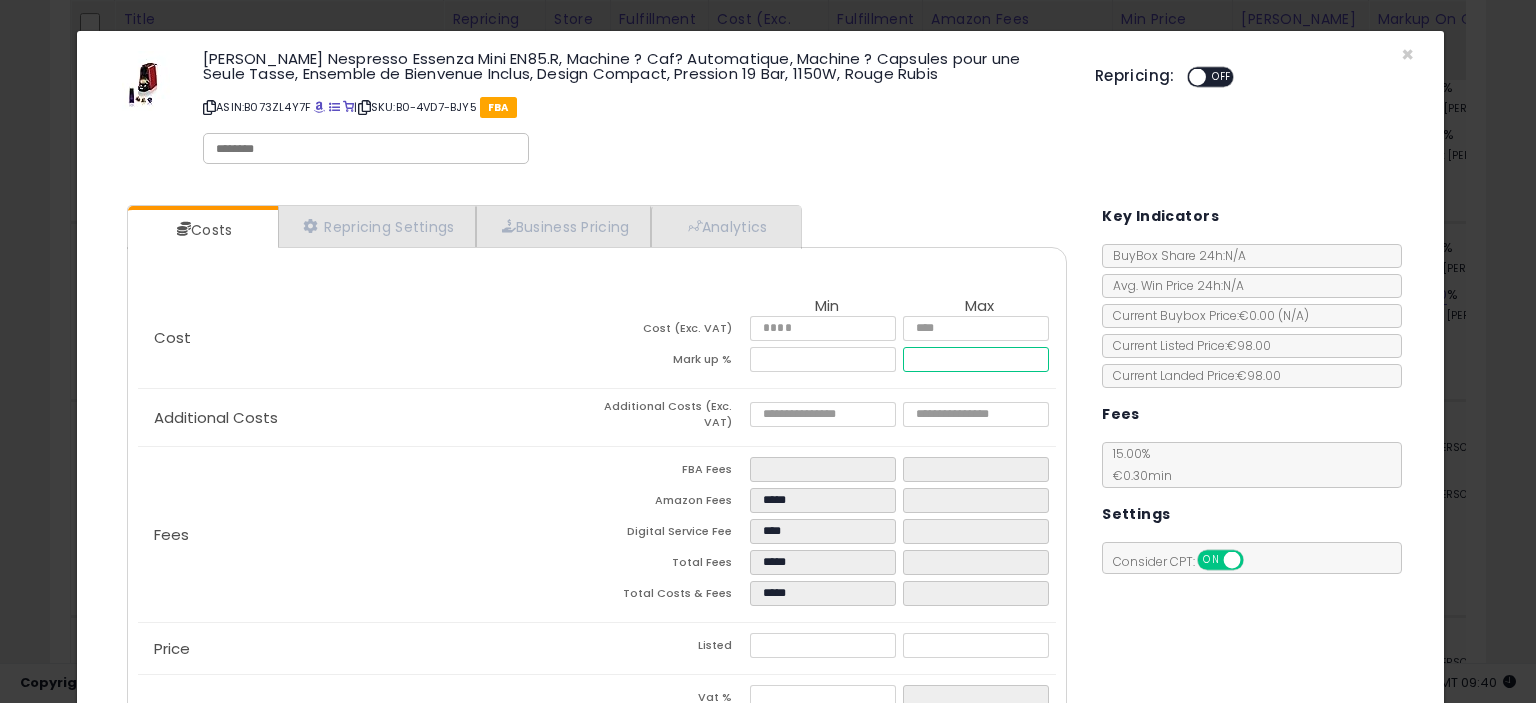 click at bounding box center (975, 359) 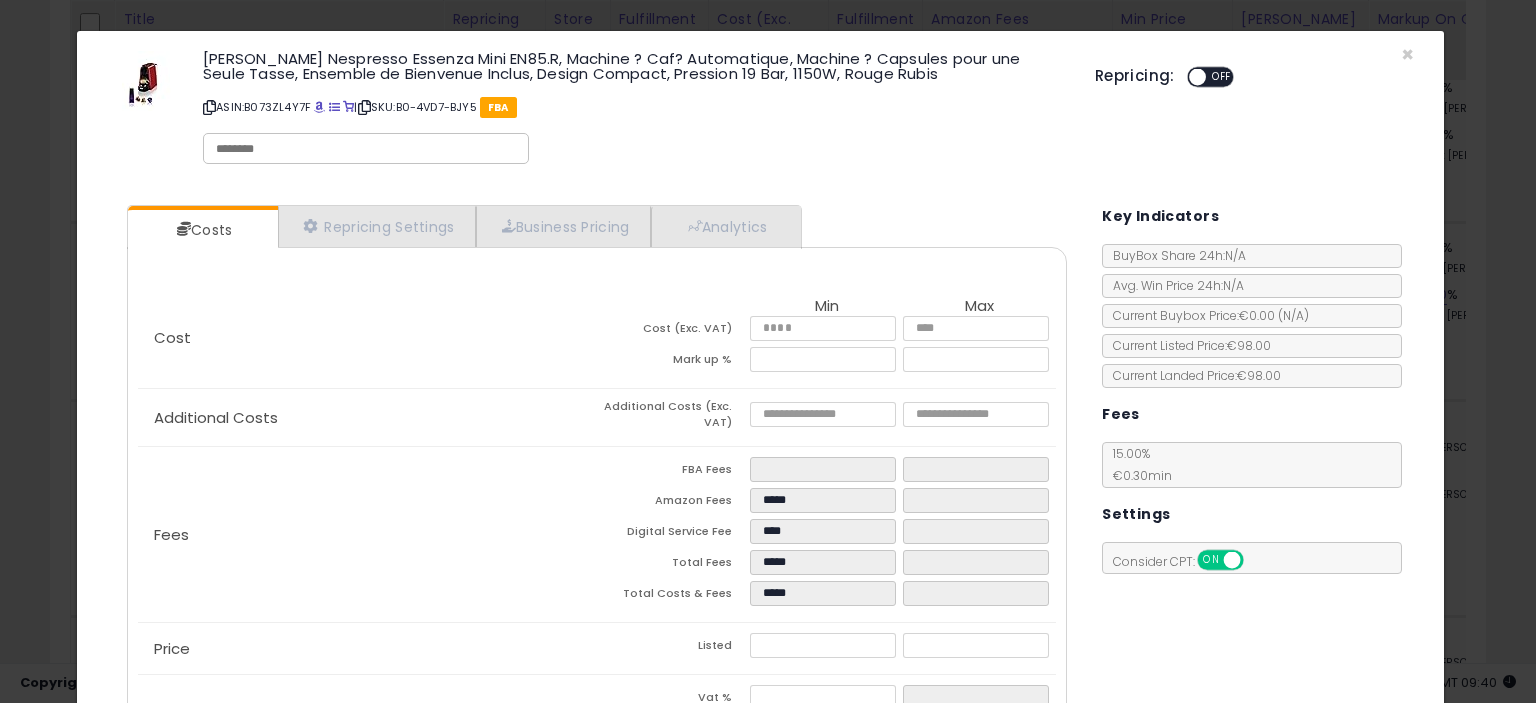 type on "*****" 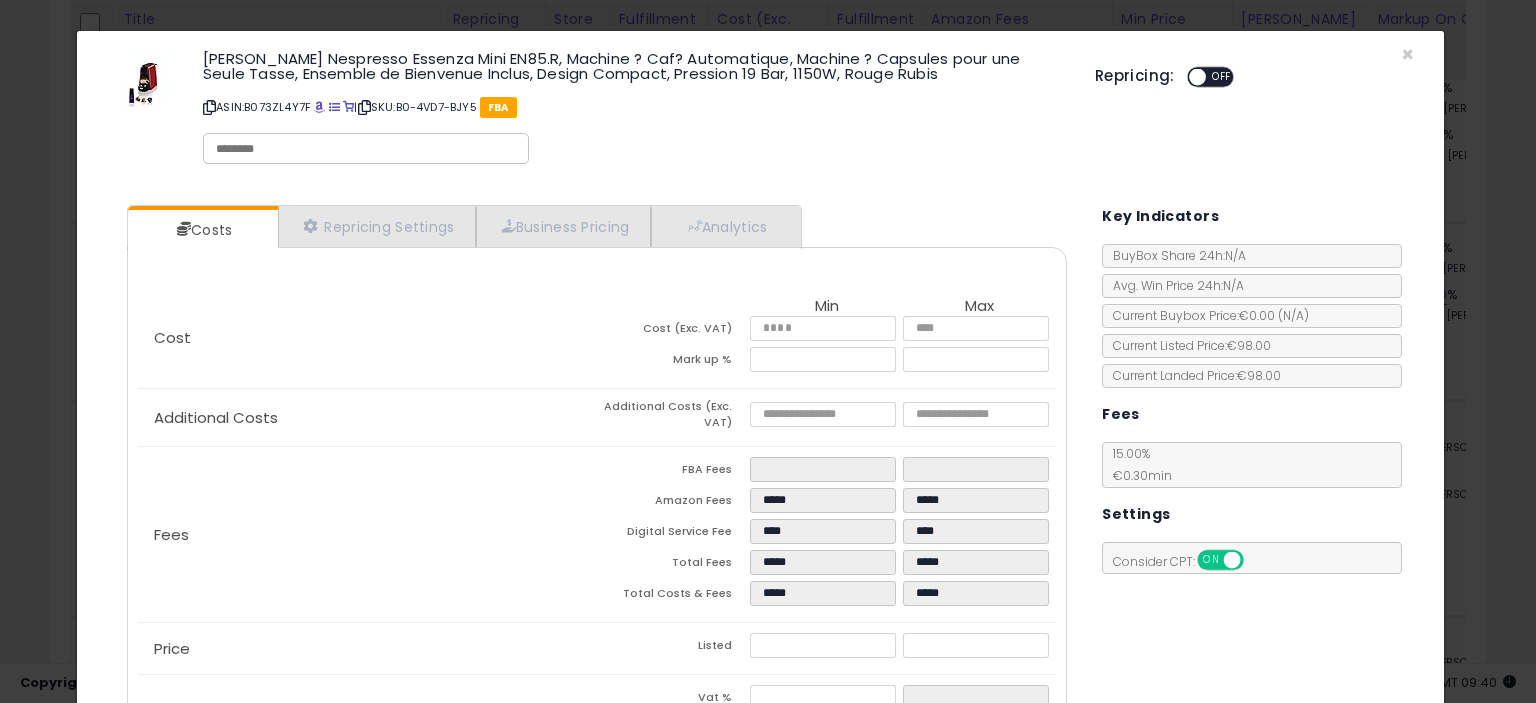 click on "Fees
FBA Fees
****
****
Amazon Fees
*****
*****
Digital Service Fee
****
****
Total Fees
*****
*****
Total Costs & Fees
*****
*****" 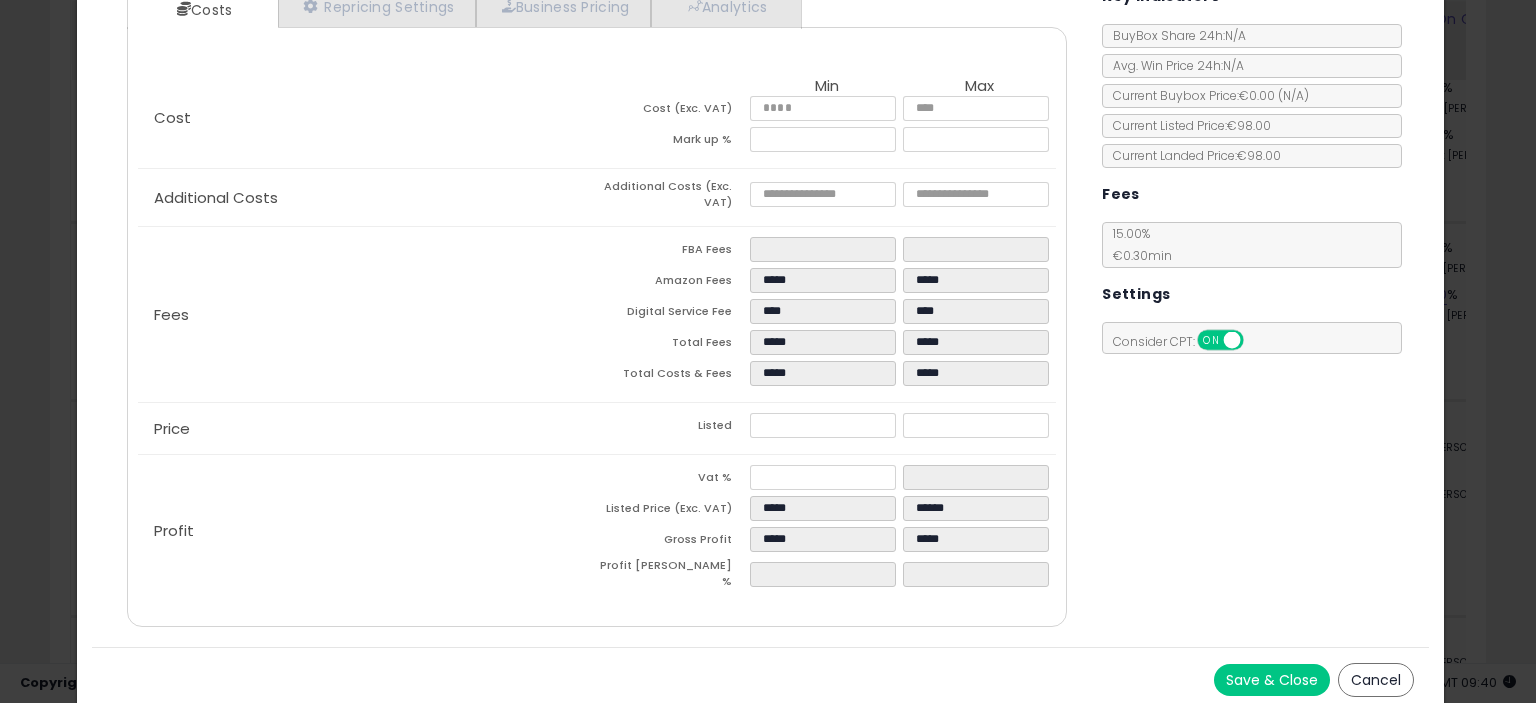 click on "Save & Close" at bounding box center [1272, 680] 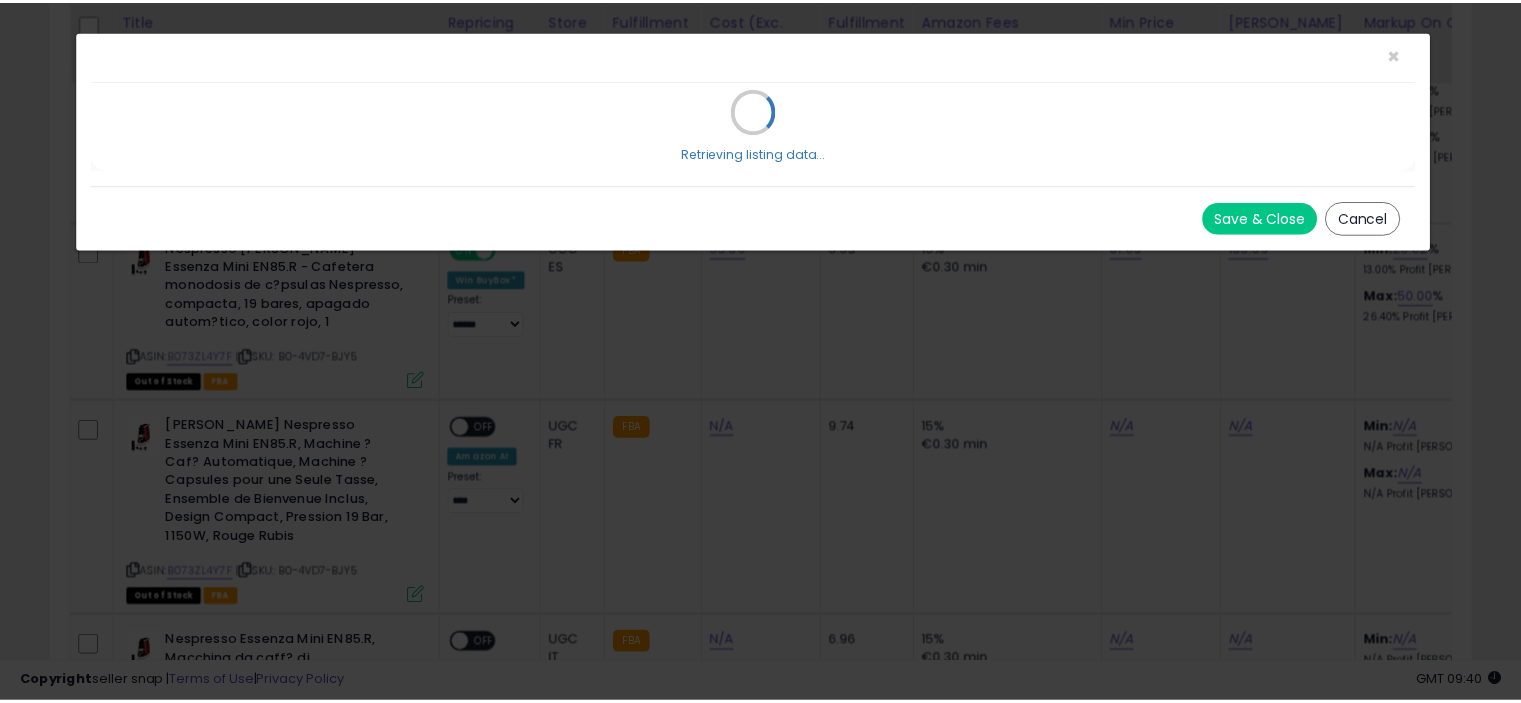 scroll, scrollTop: 0, scrollLeft: 0, axis: both 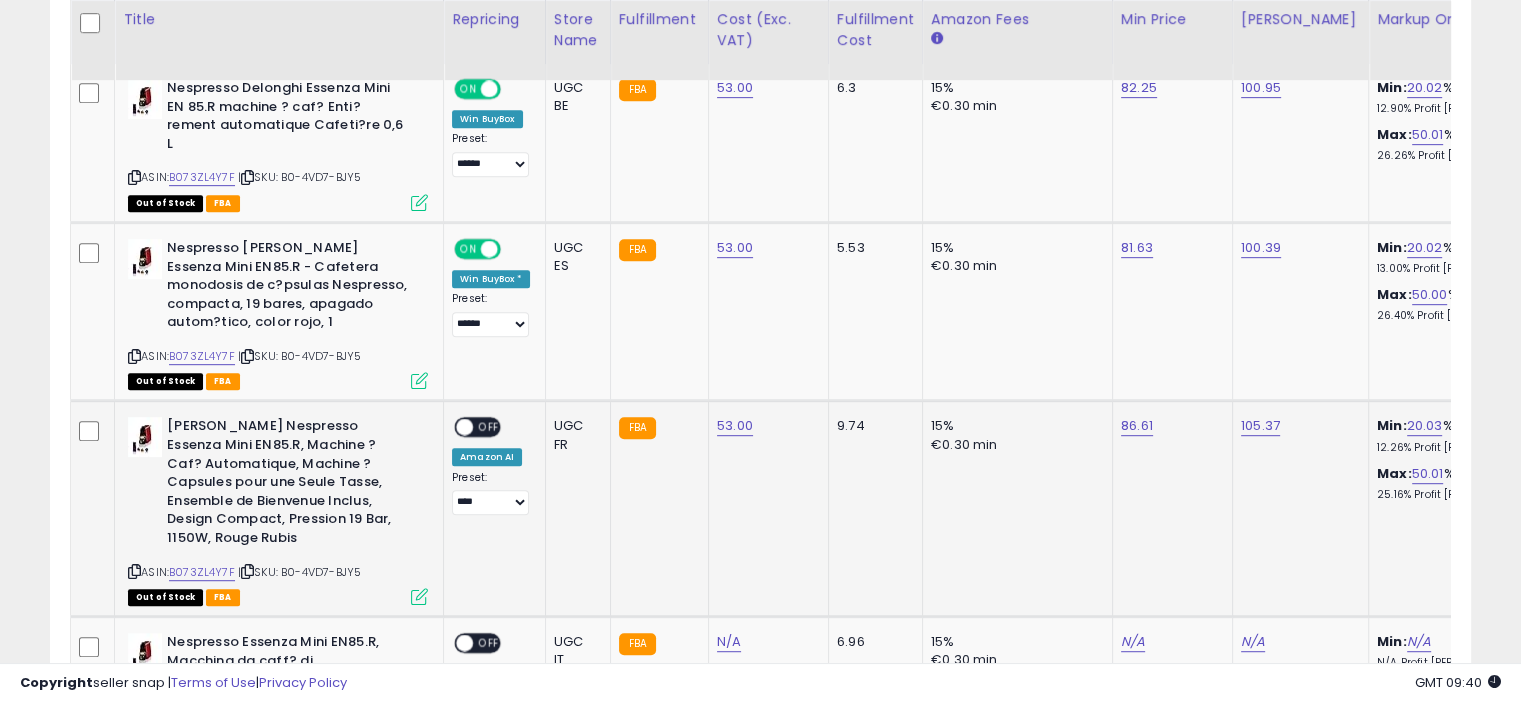 click on "OFF" at bounding box center [489, 427] 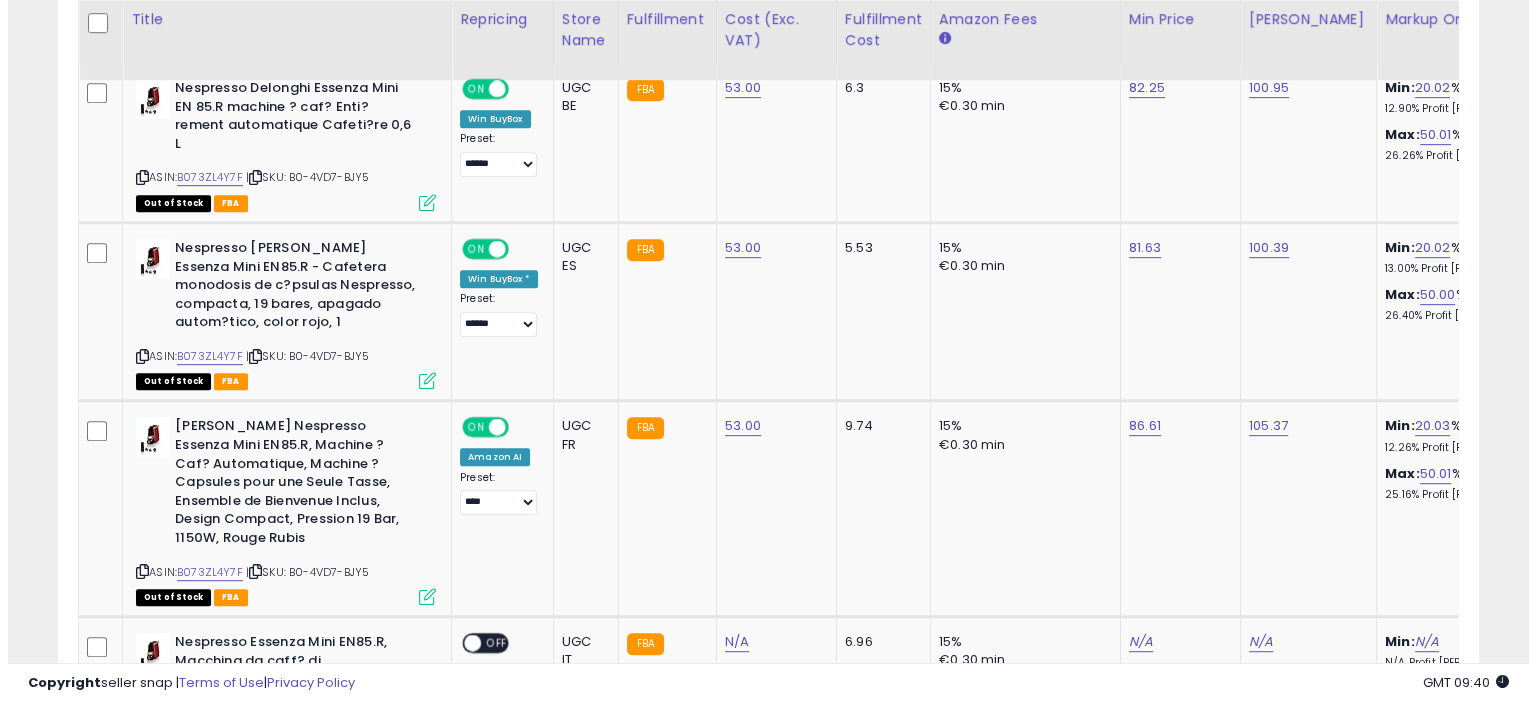 scroll, scrollTop: 1186, scrollLeft: 0, axis: vertical 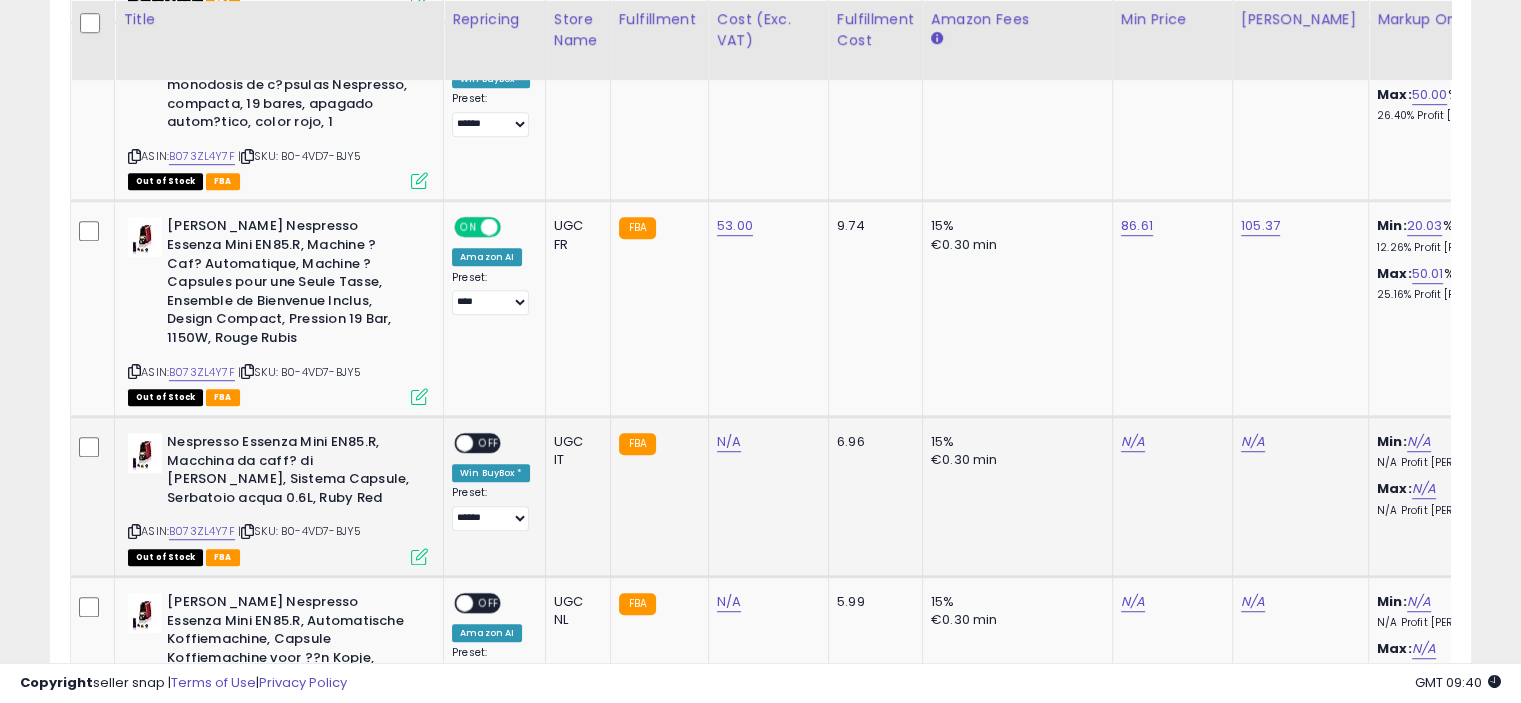 click at bounding box center [419, 556] 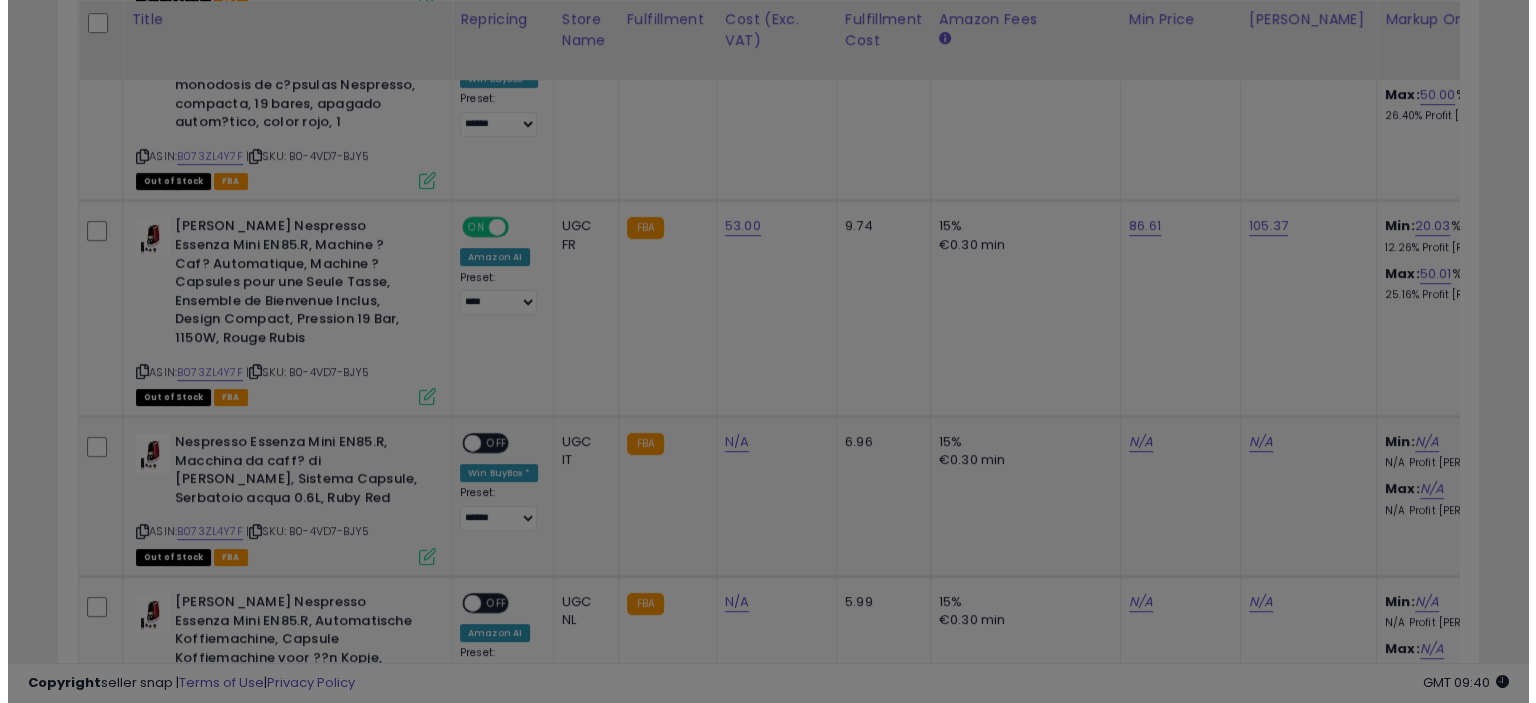 scroll, scrollTop: 999589, scrollLeft: 999168, axis: both 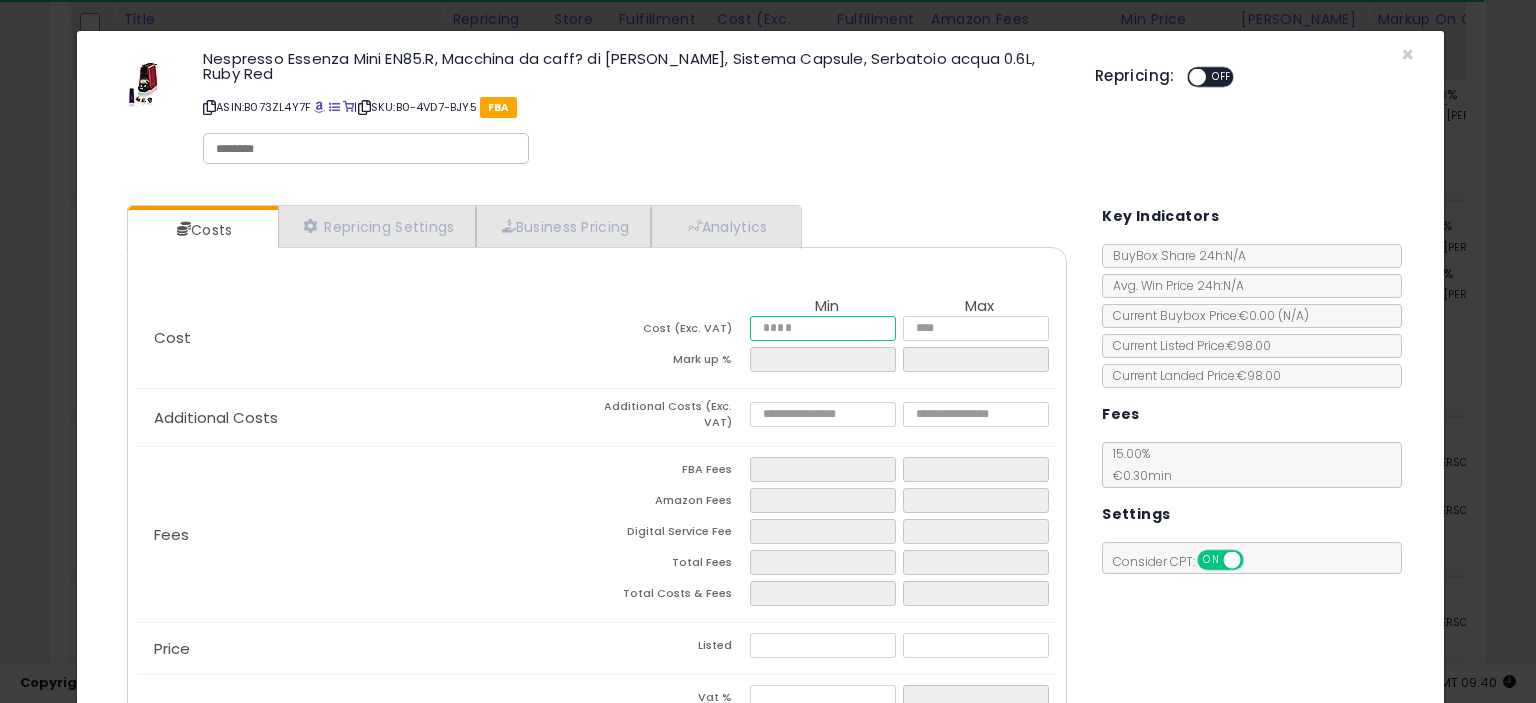 click at bounding box center [822, 328] 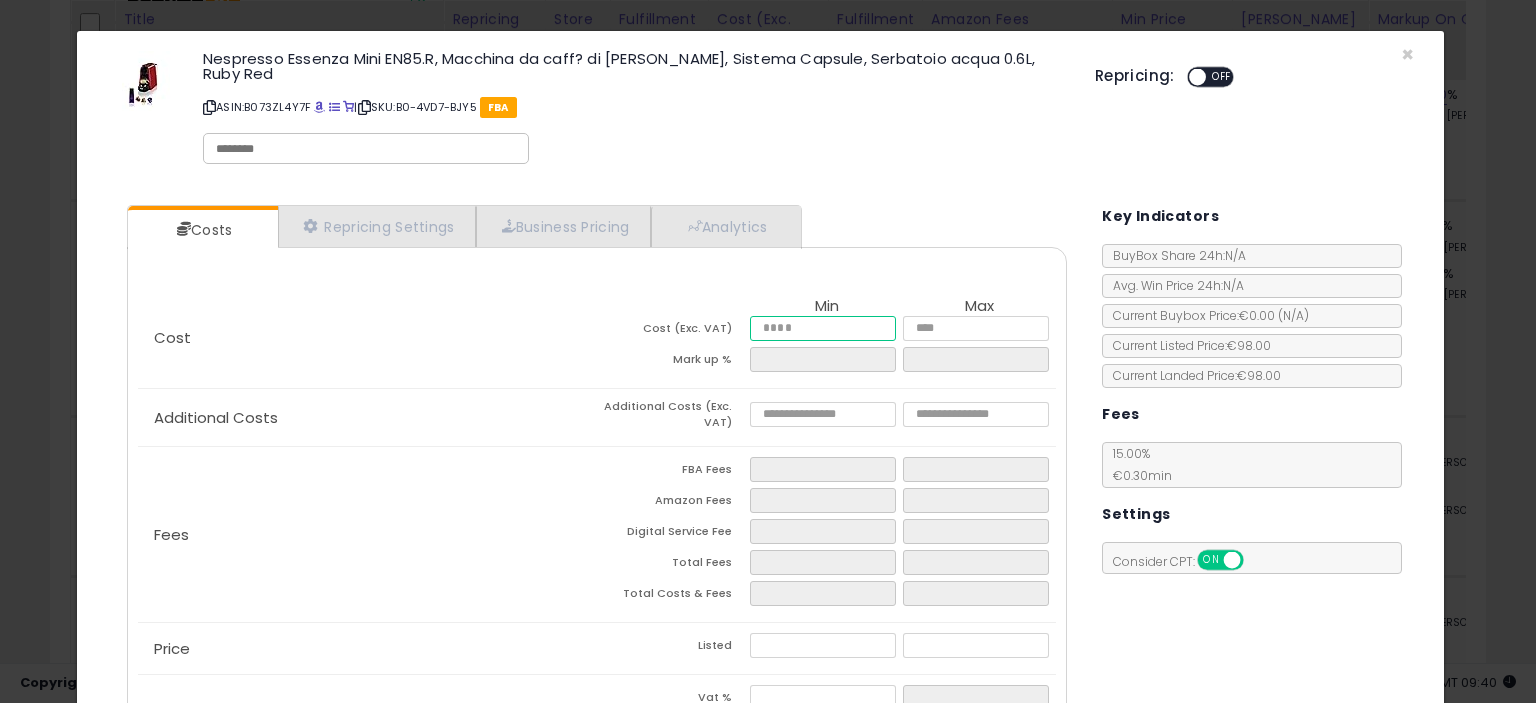type on "*" 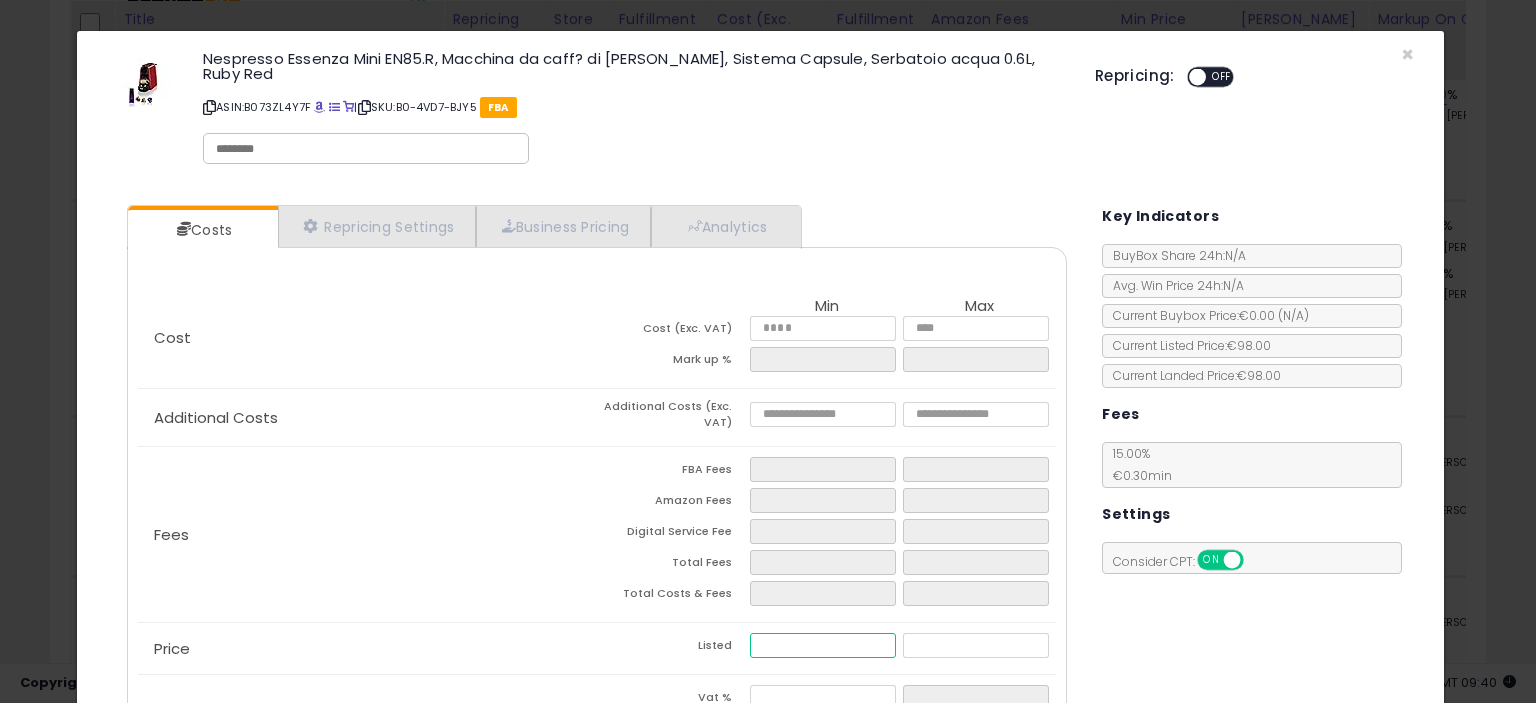 type on "*****" 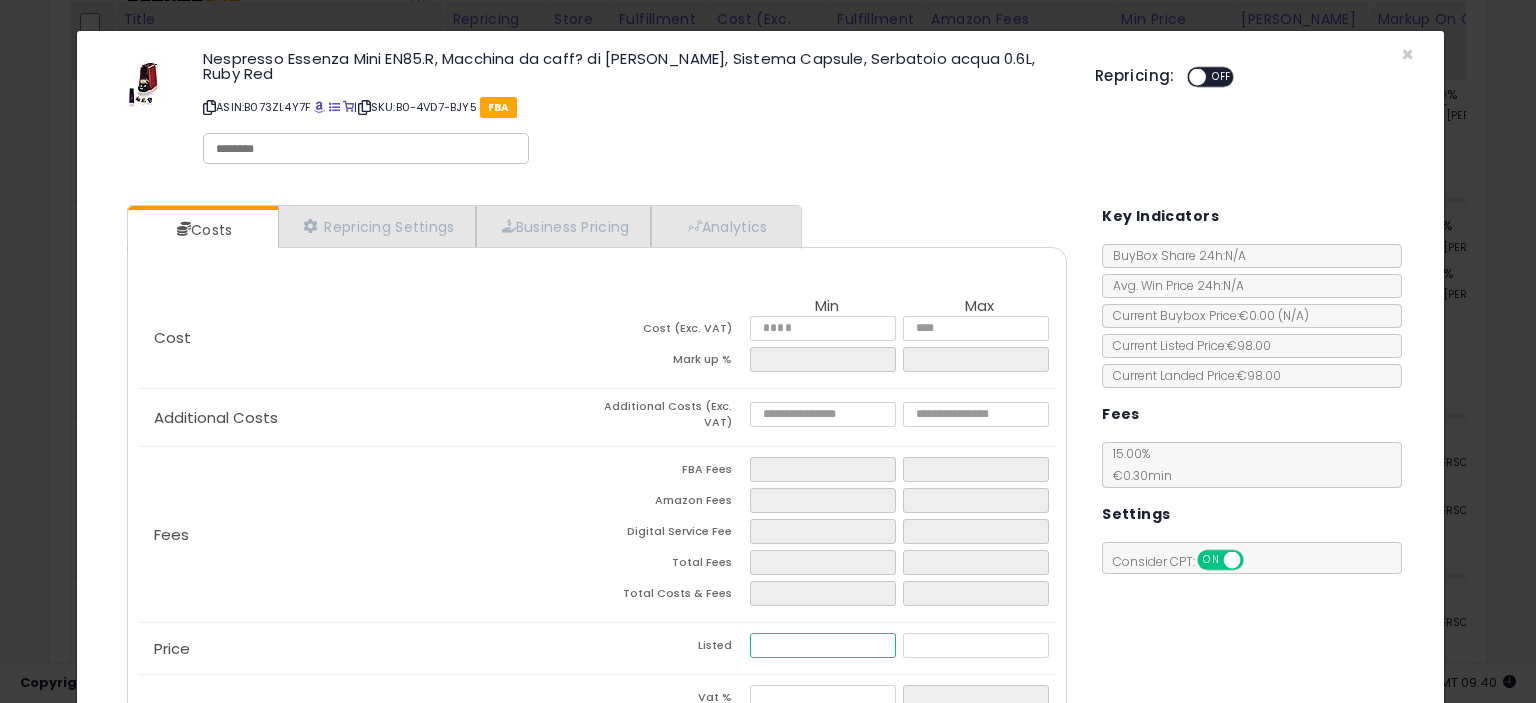 type on "****" 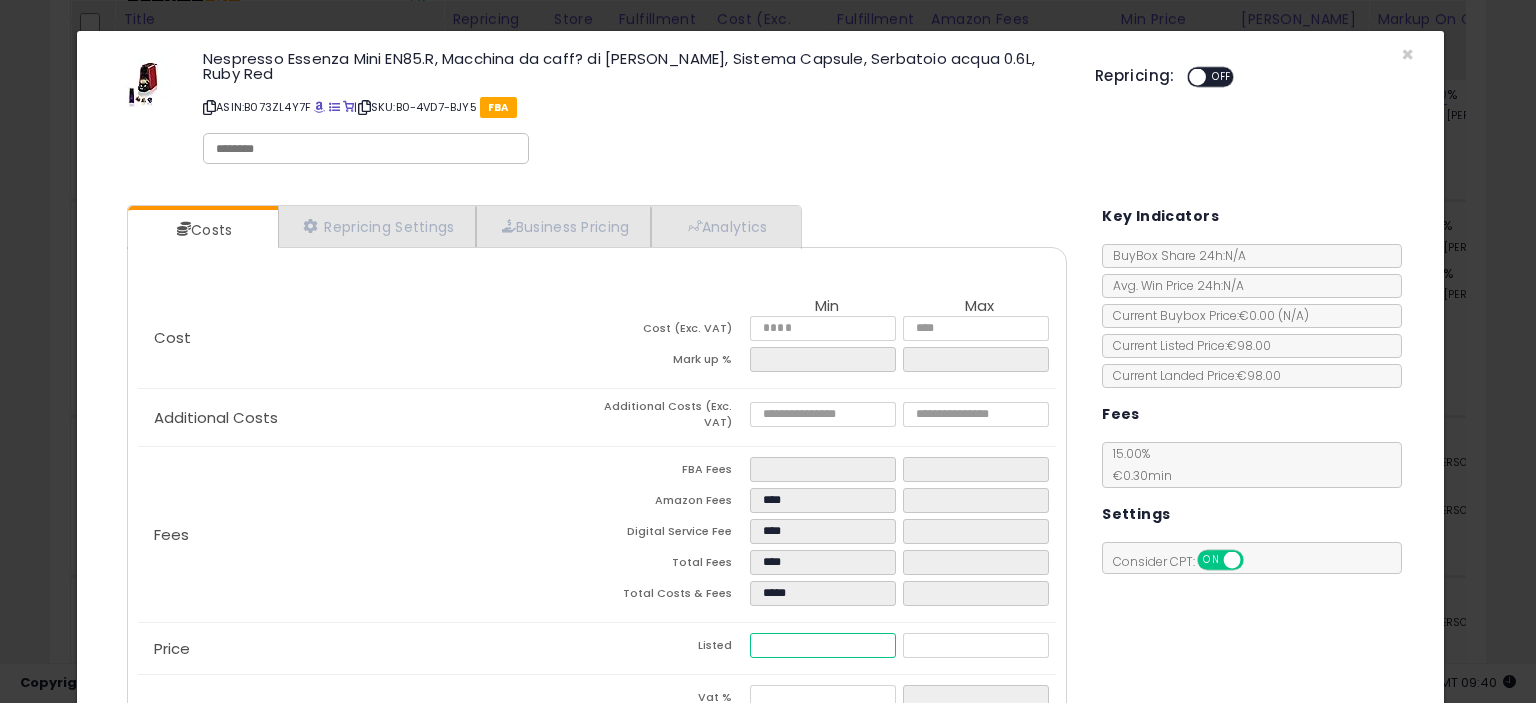 type on "****" 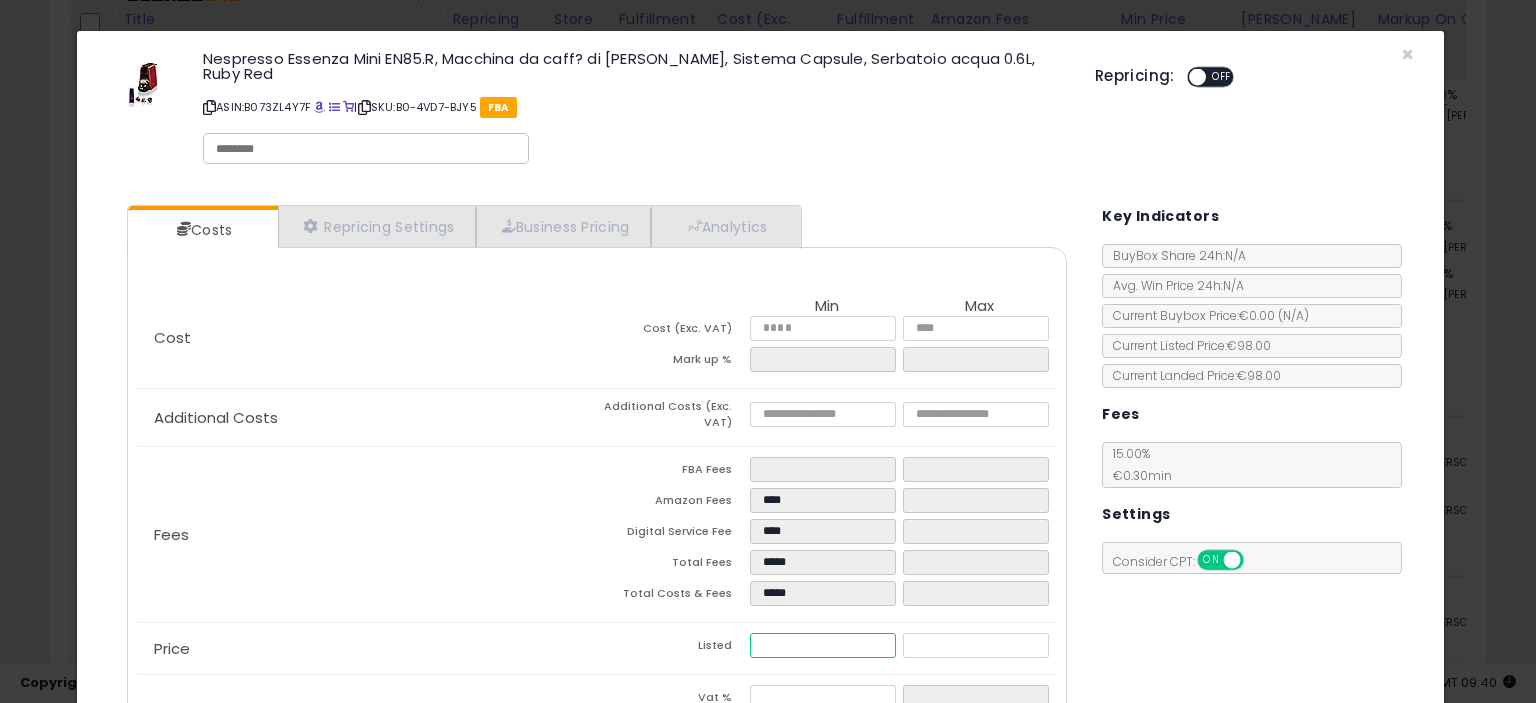 type on "**" 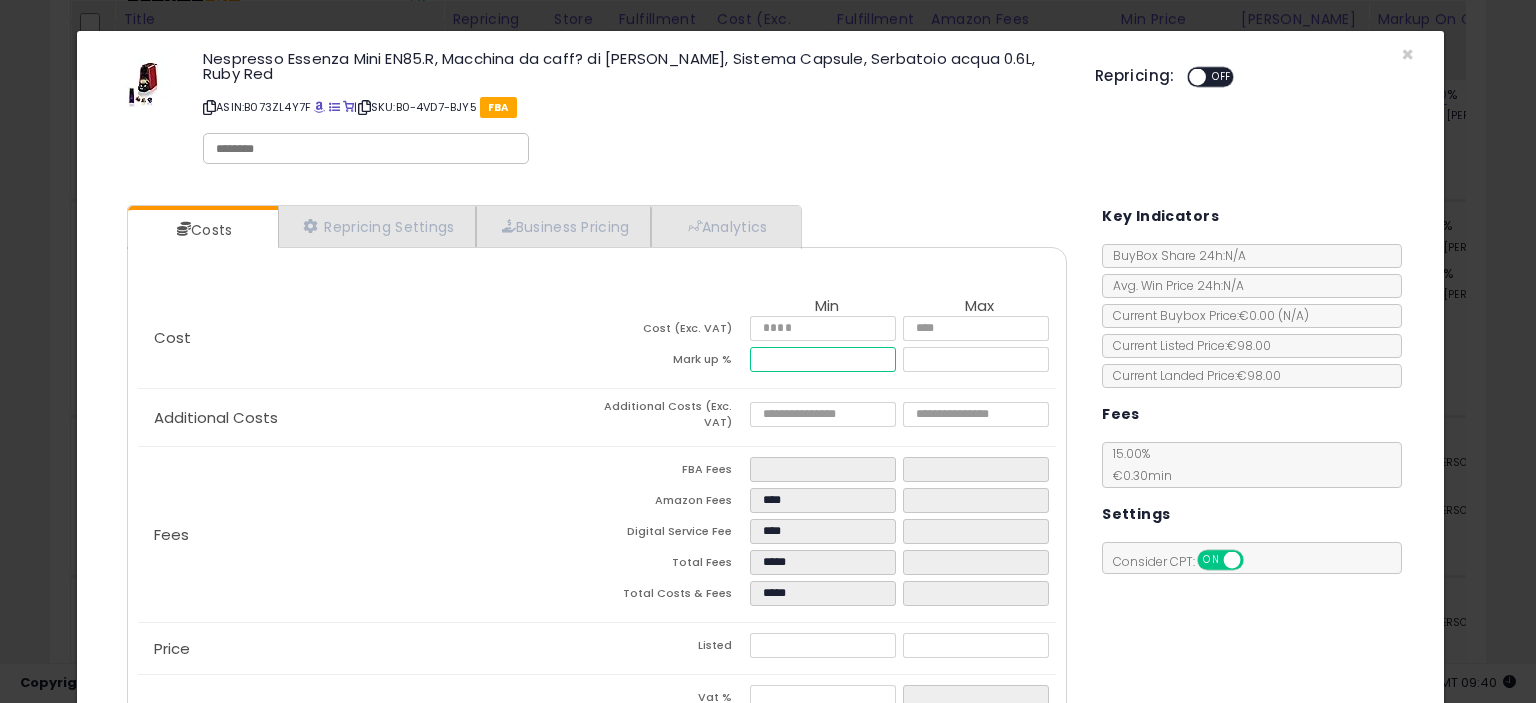 type on "*****" 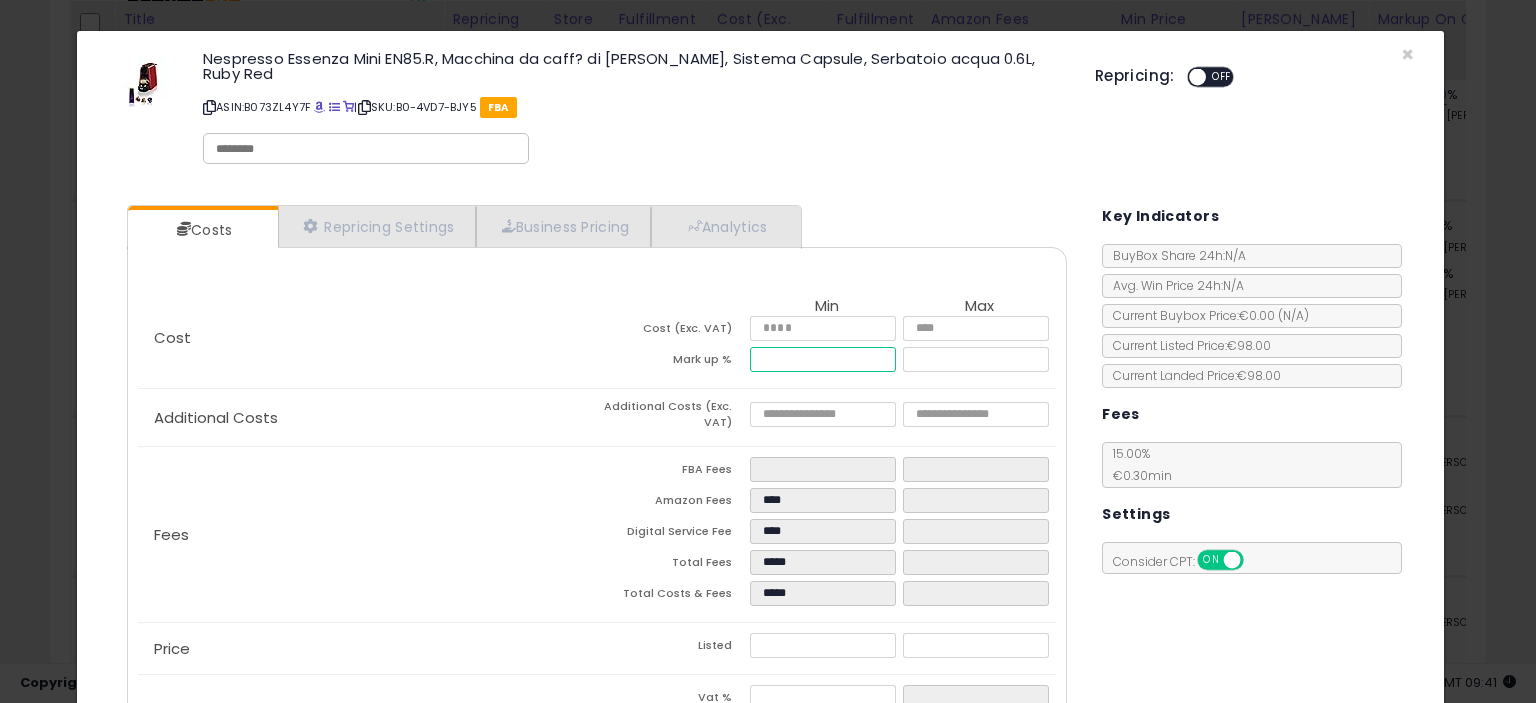 drag, startPoint x: 748, startPoint y: 364, endPoint x: 725, endPoint y: 376, distance: 25.942244 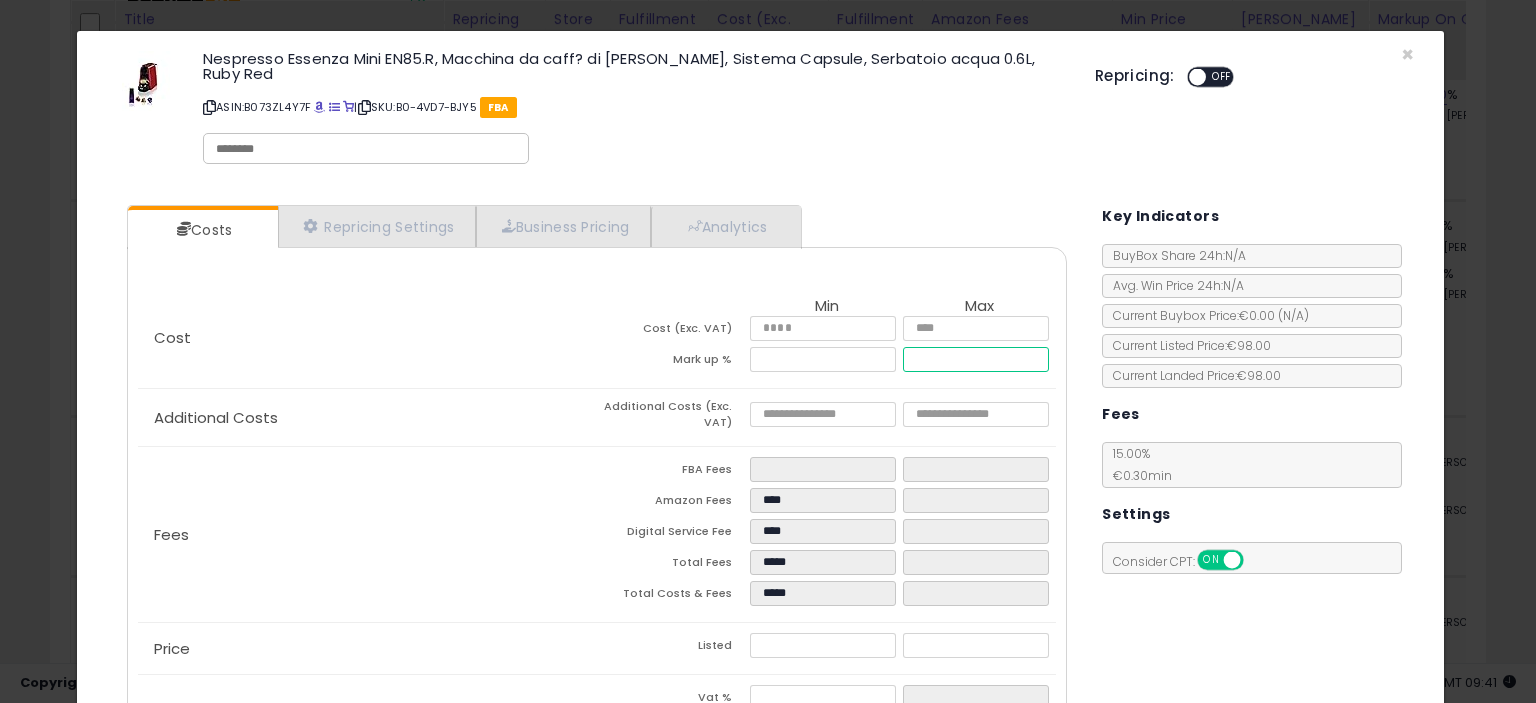 type on "*****" 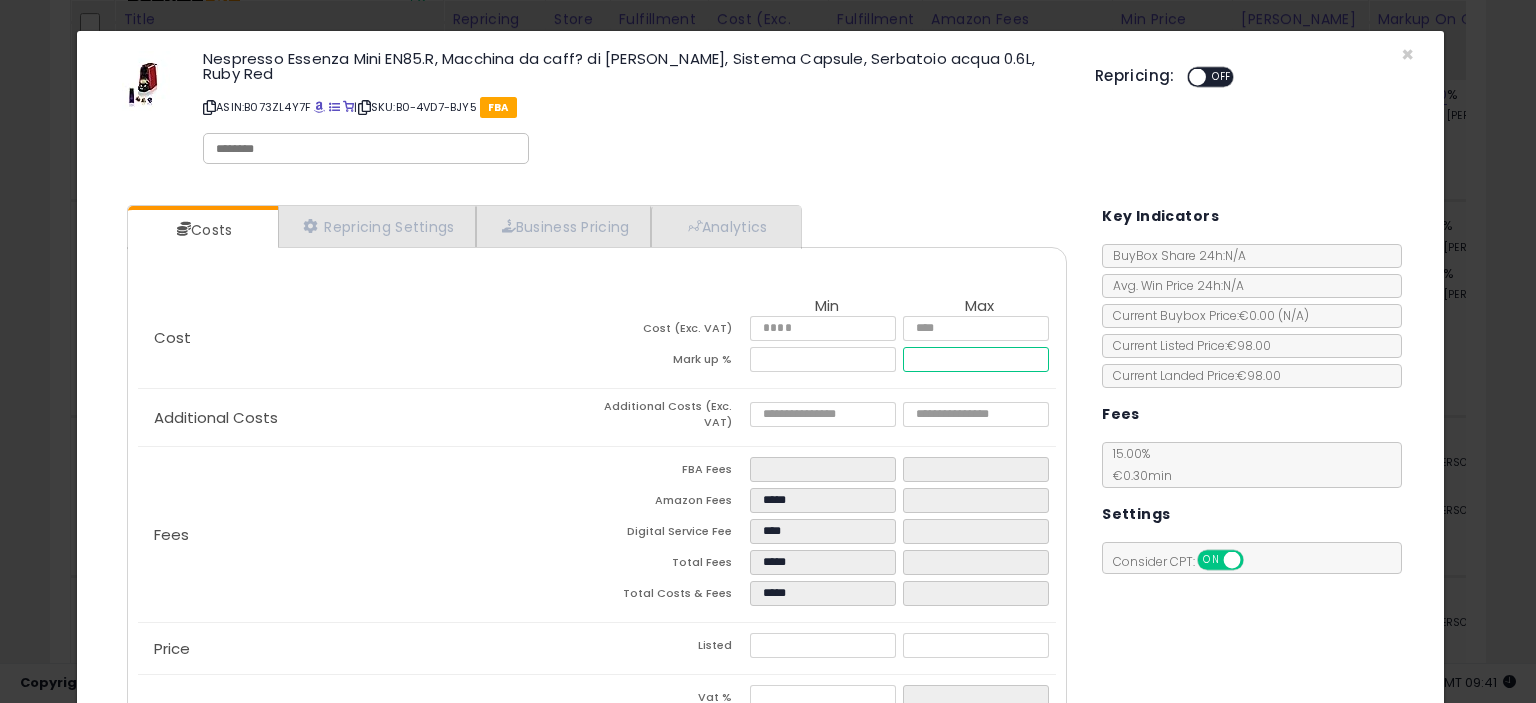 click at bounding box center (975, 359) 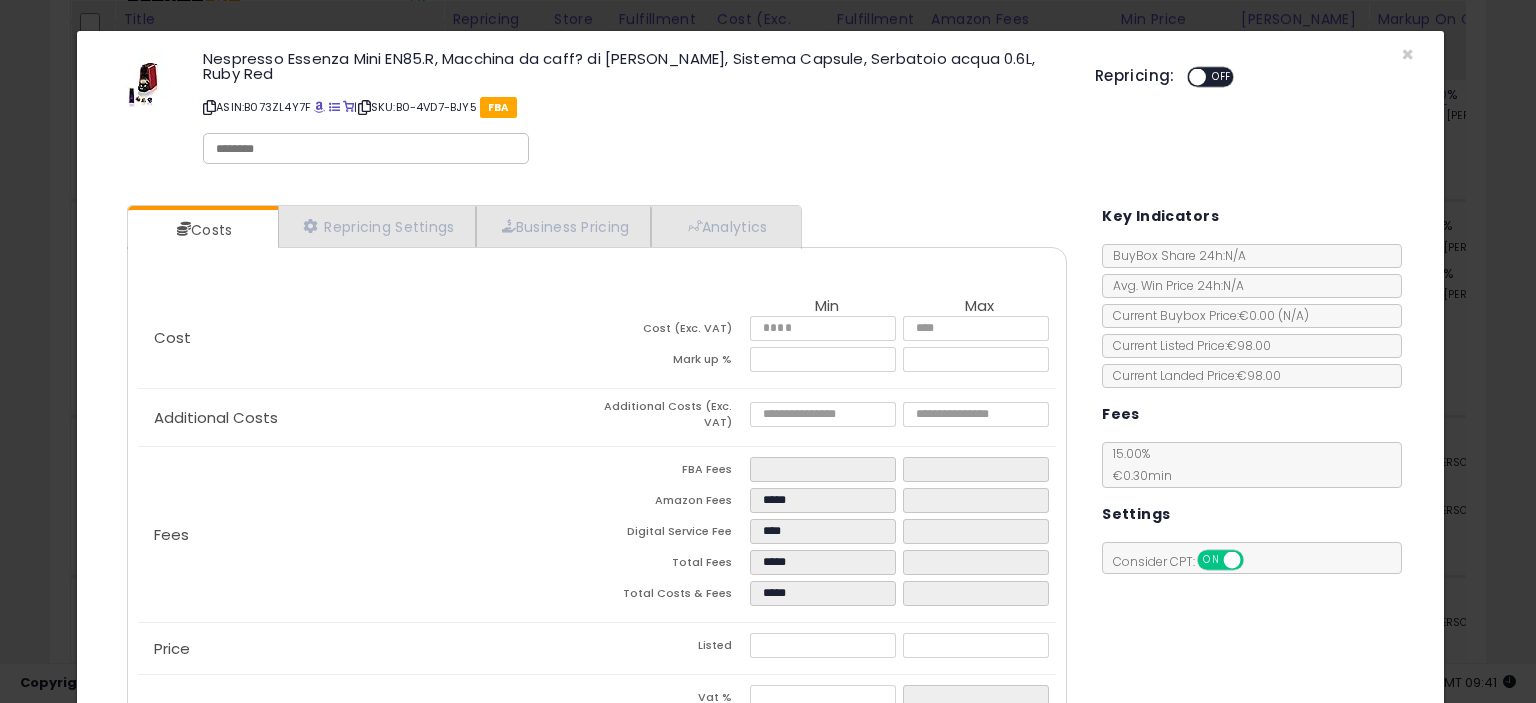 type on "*****" 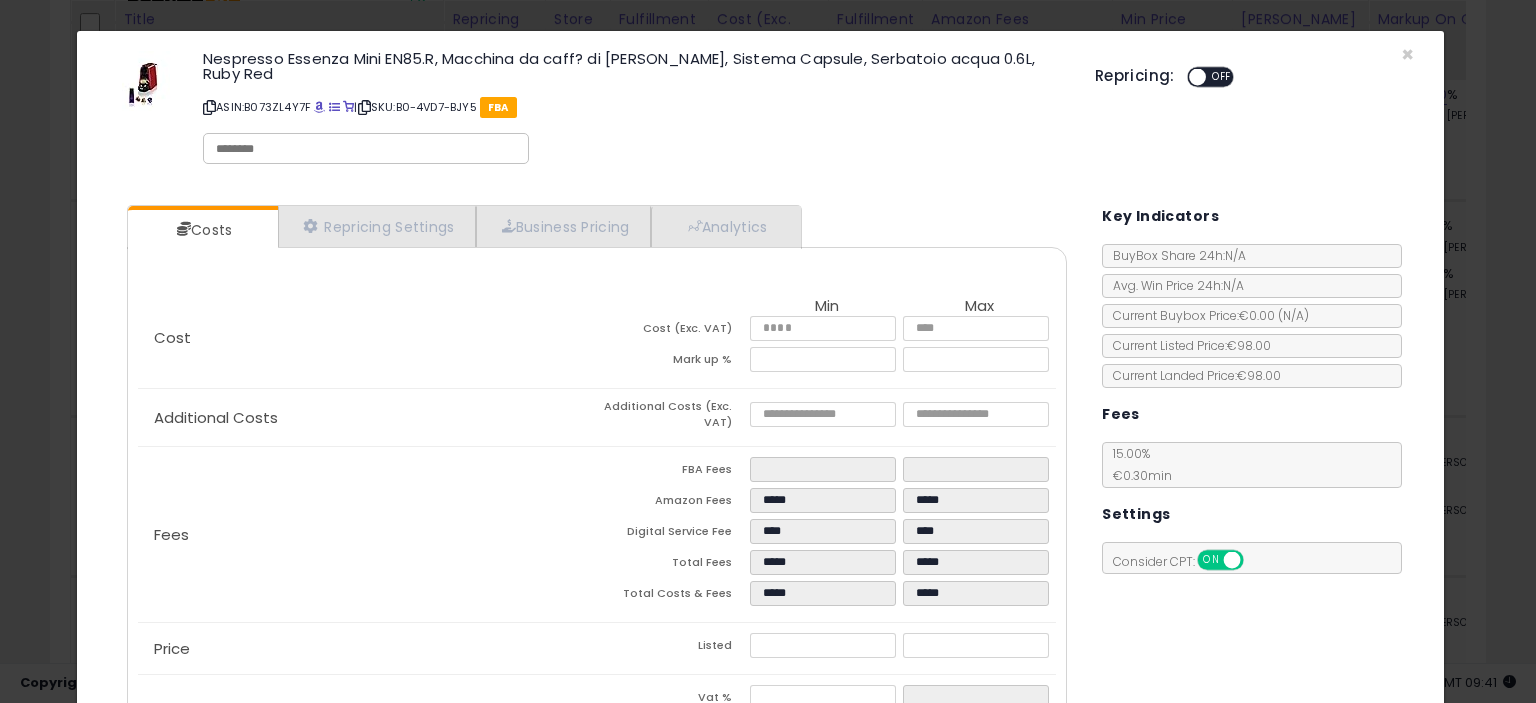 click on "OFF" at bounding box center (1222, 77) 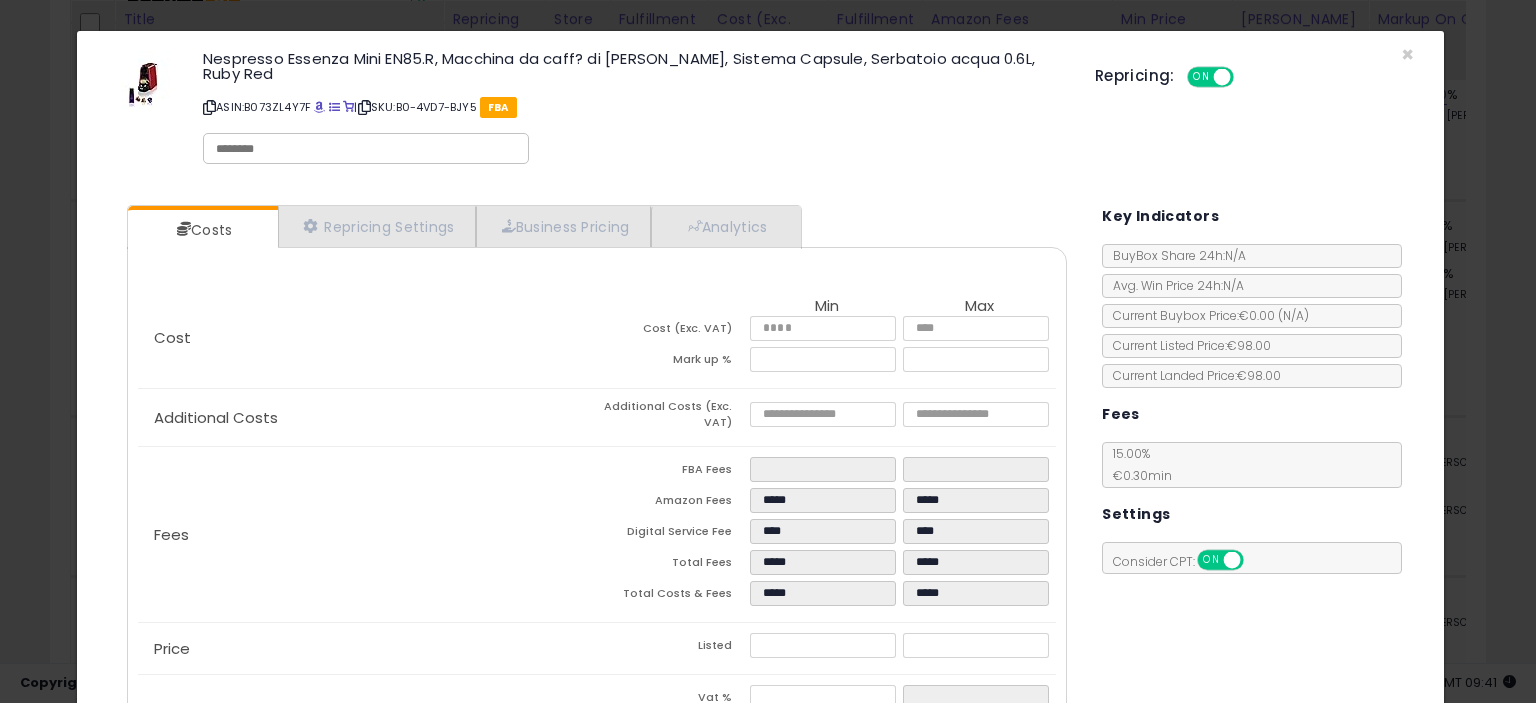 scroll, scrollTop: 220, scrollLeft: 0, axis: vertical 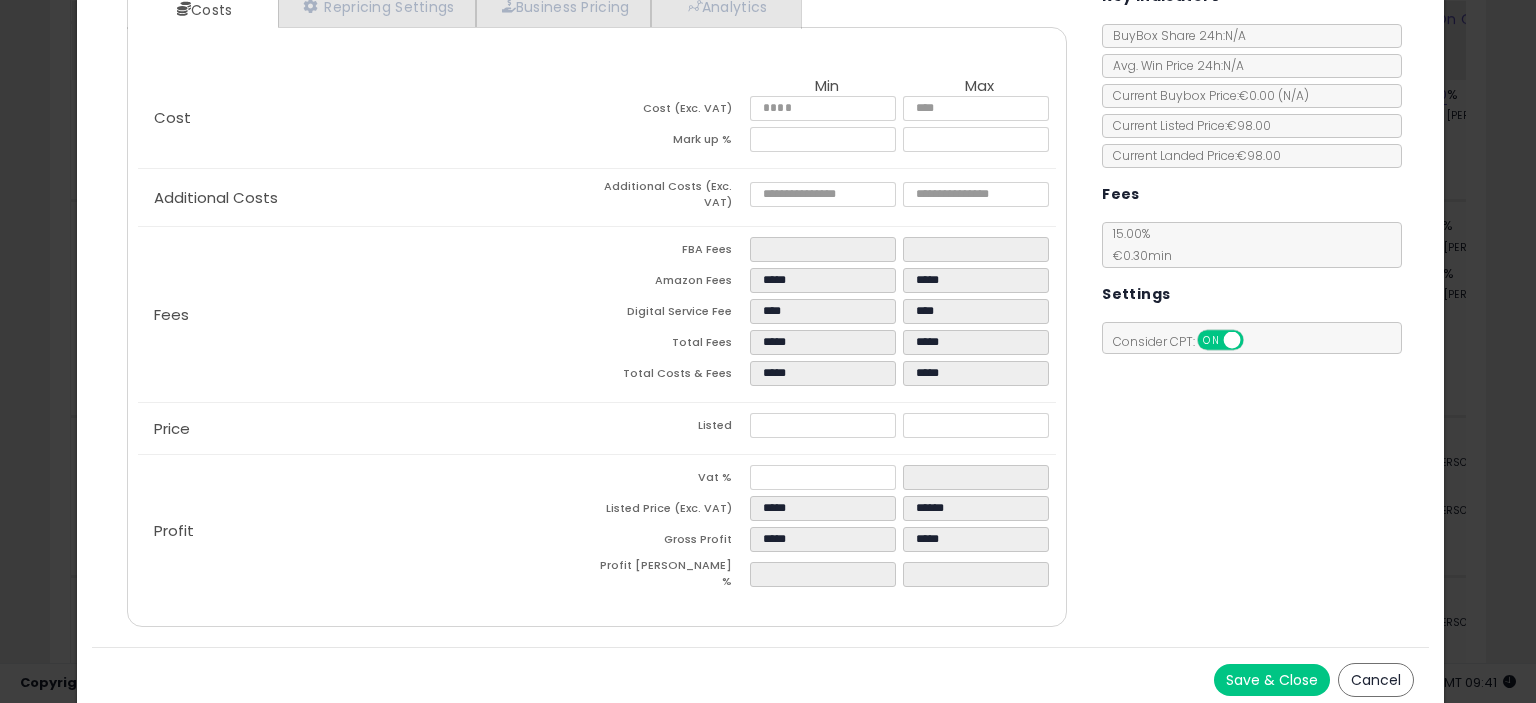 click on "Save & Close" at bounding box center (1272, 680) 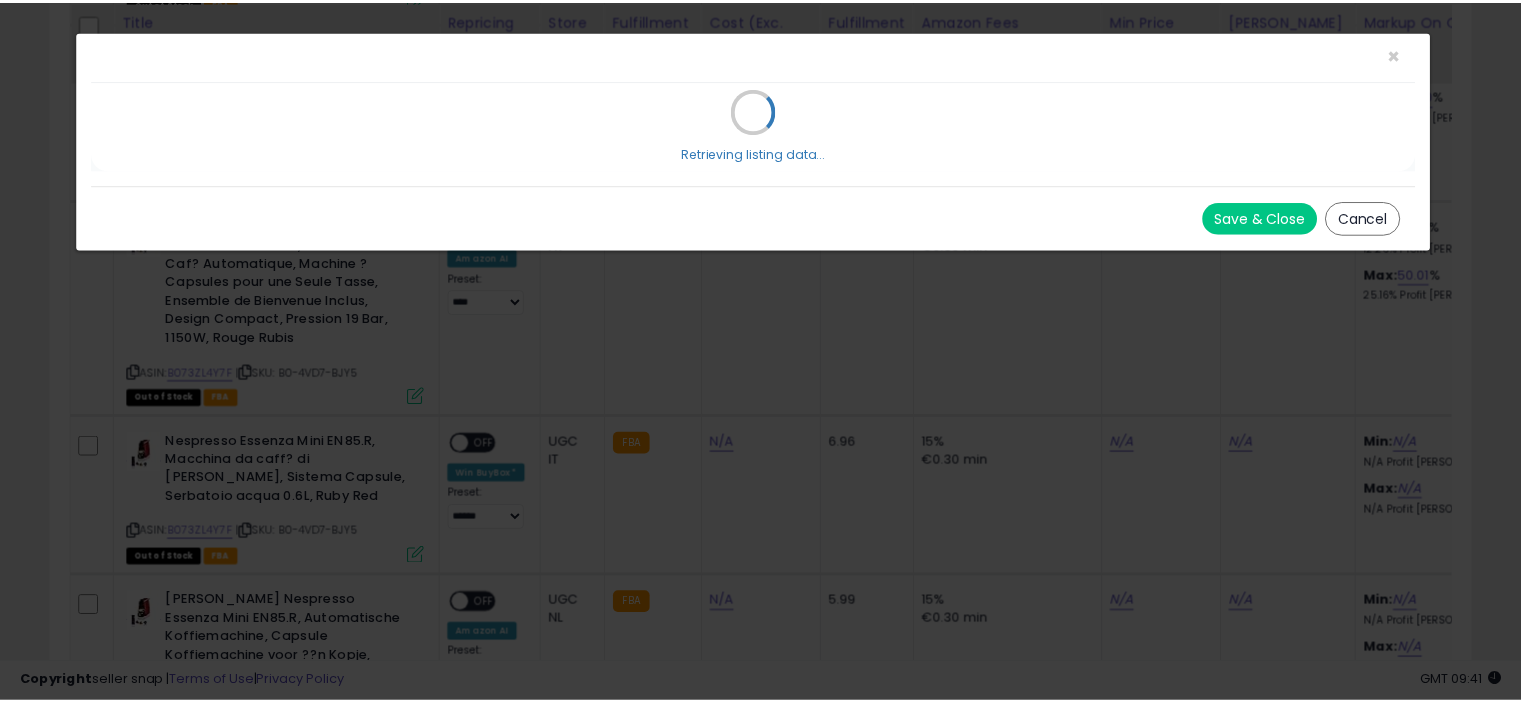 scroll, scrollTop: 0, scrollLeft: 0, axis: both 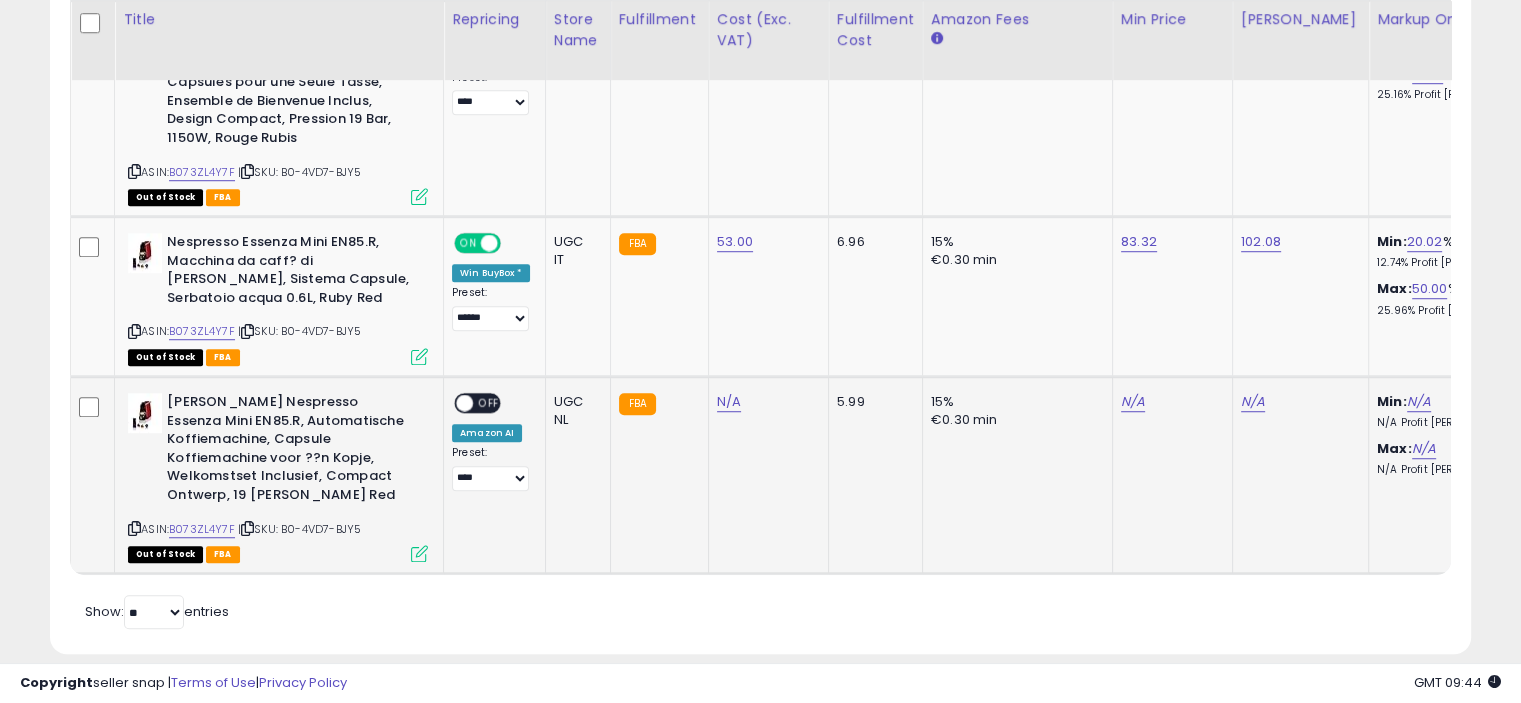 click at bounding box center (419, 553) 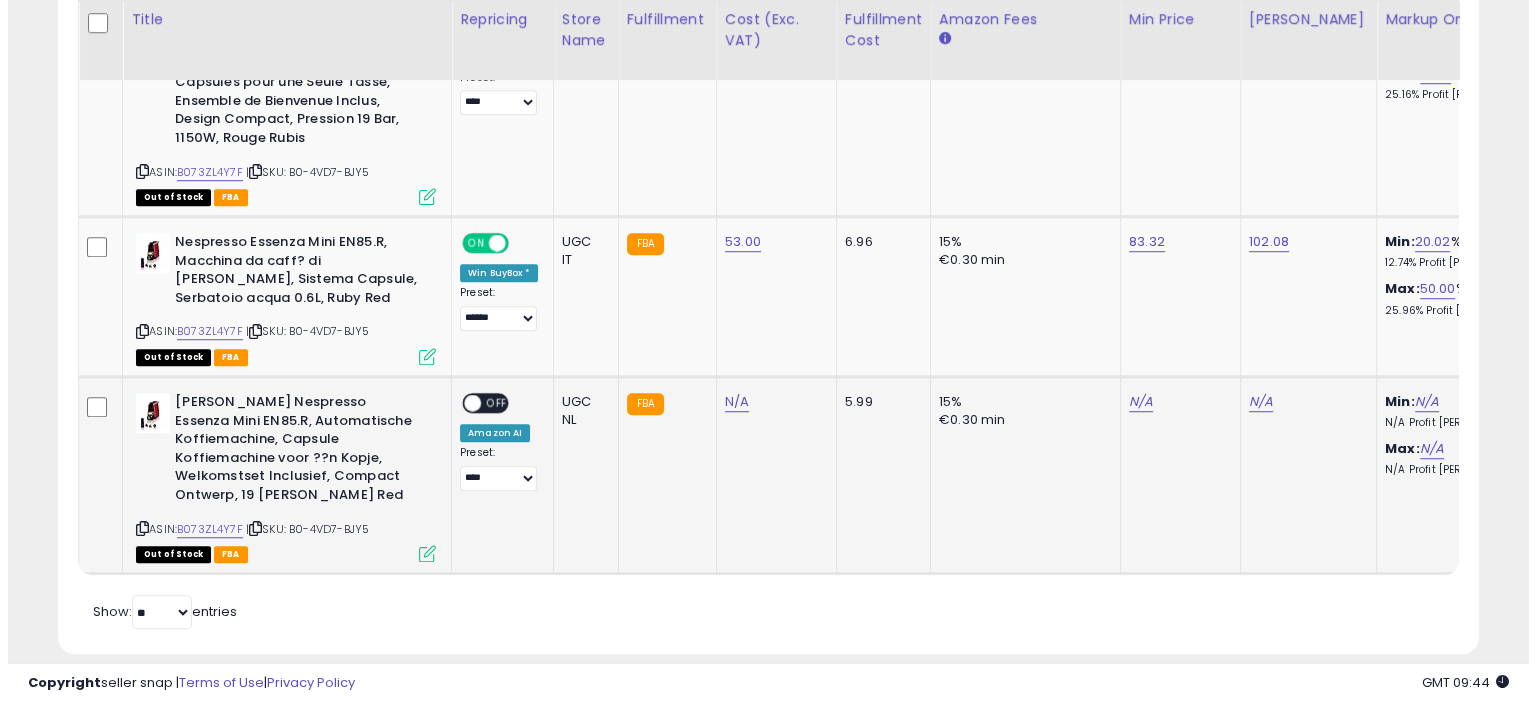 scroll, scrollTop: 999589, scrollLeft: 999168, axis: both 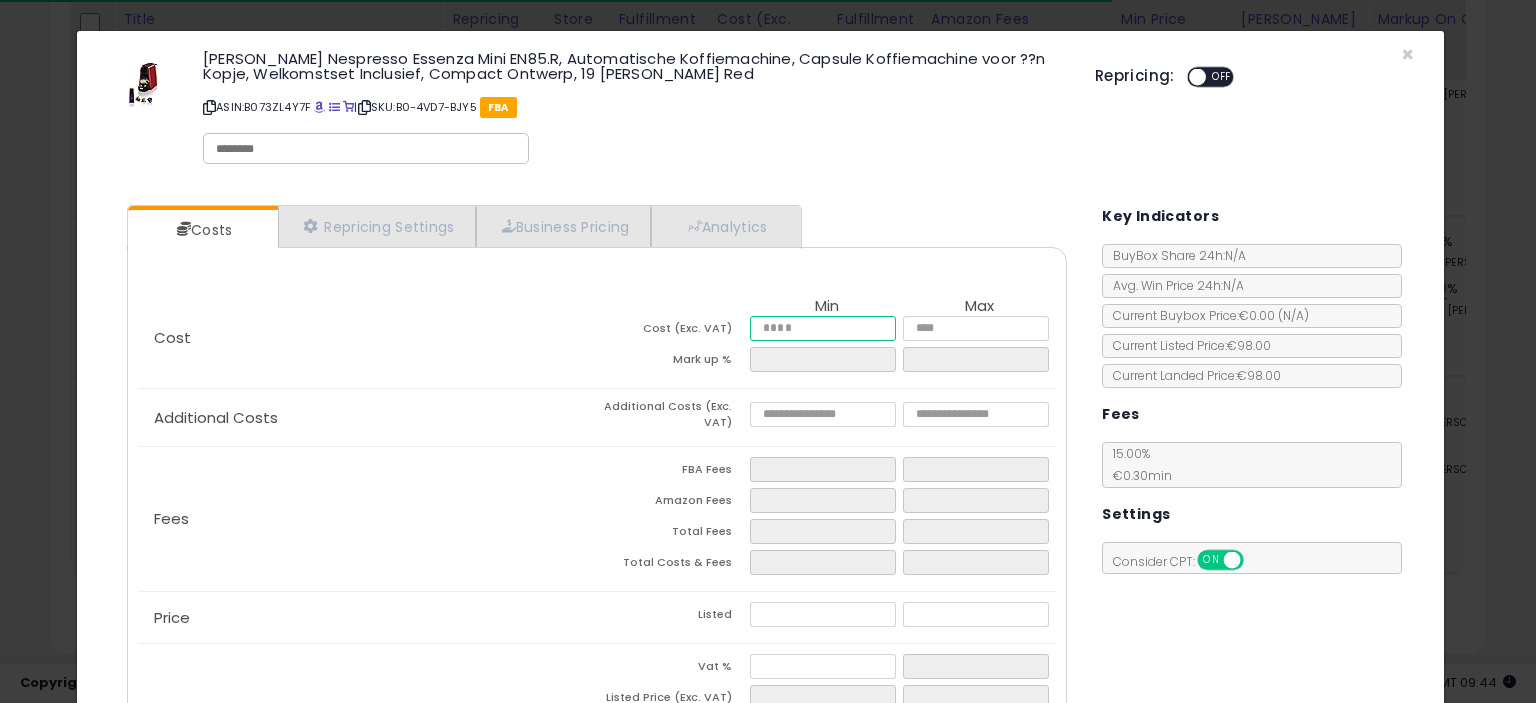 click at bounding box center (822, 328) 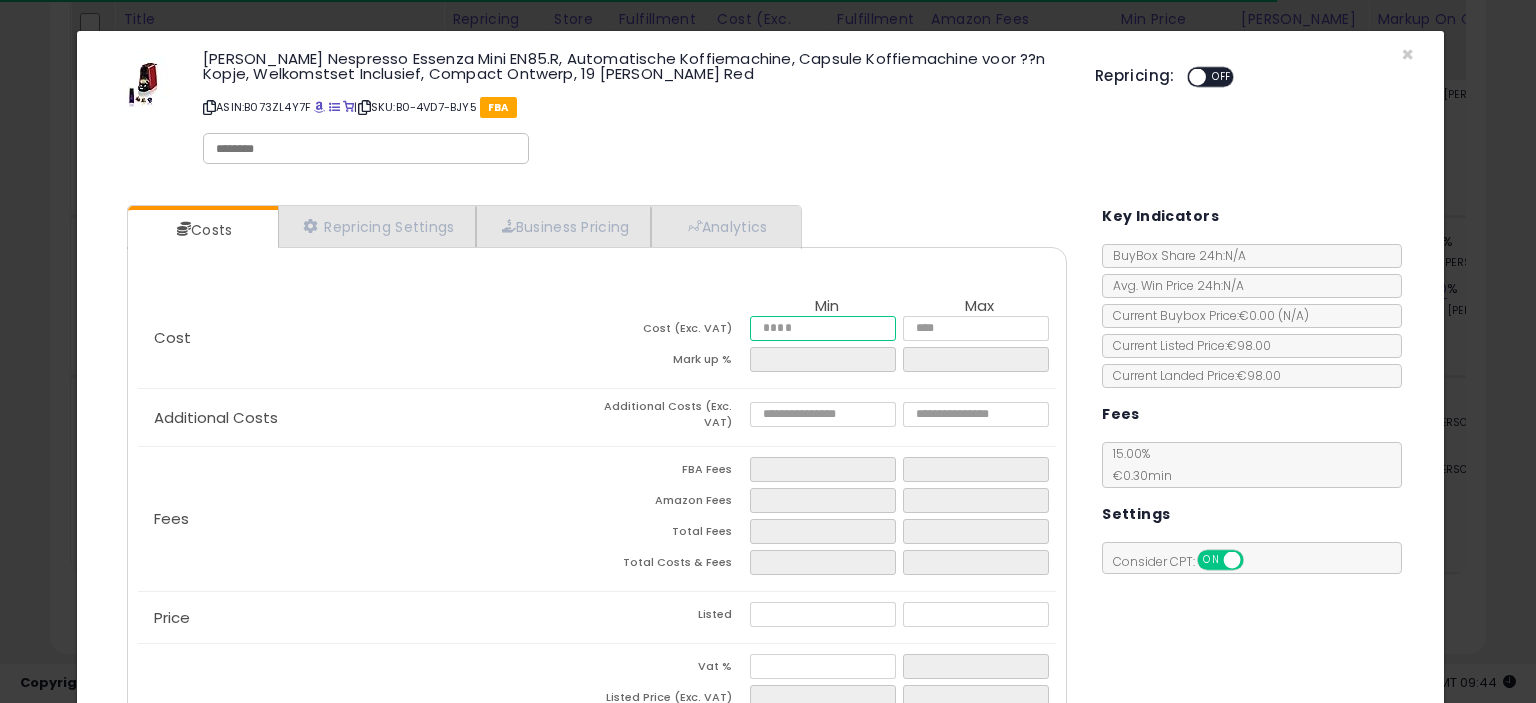 type on "*" 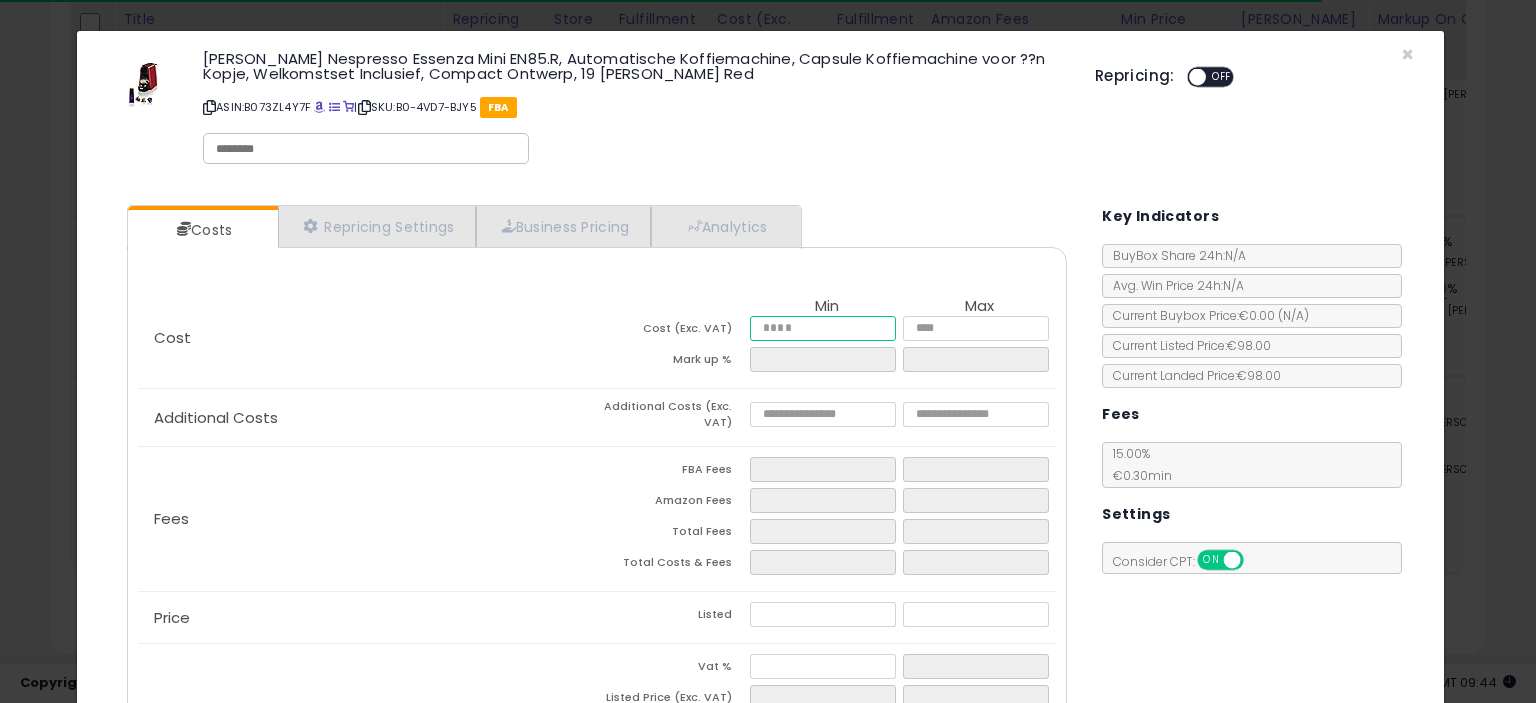 type on "**" 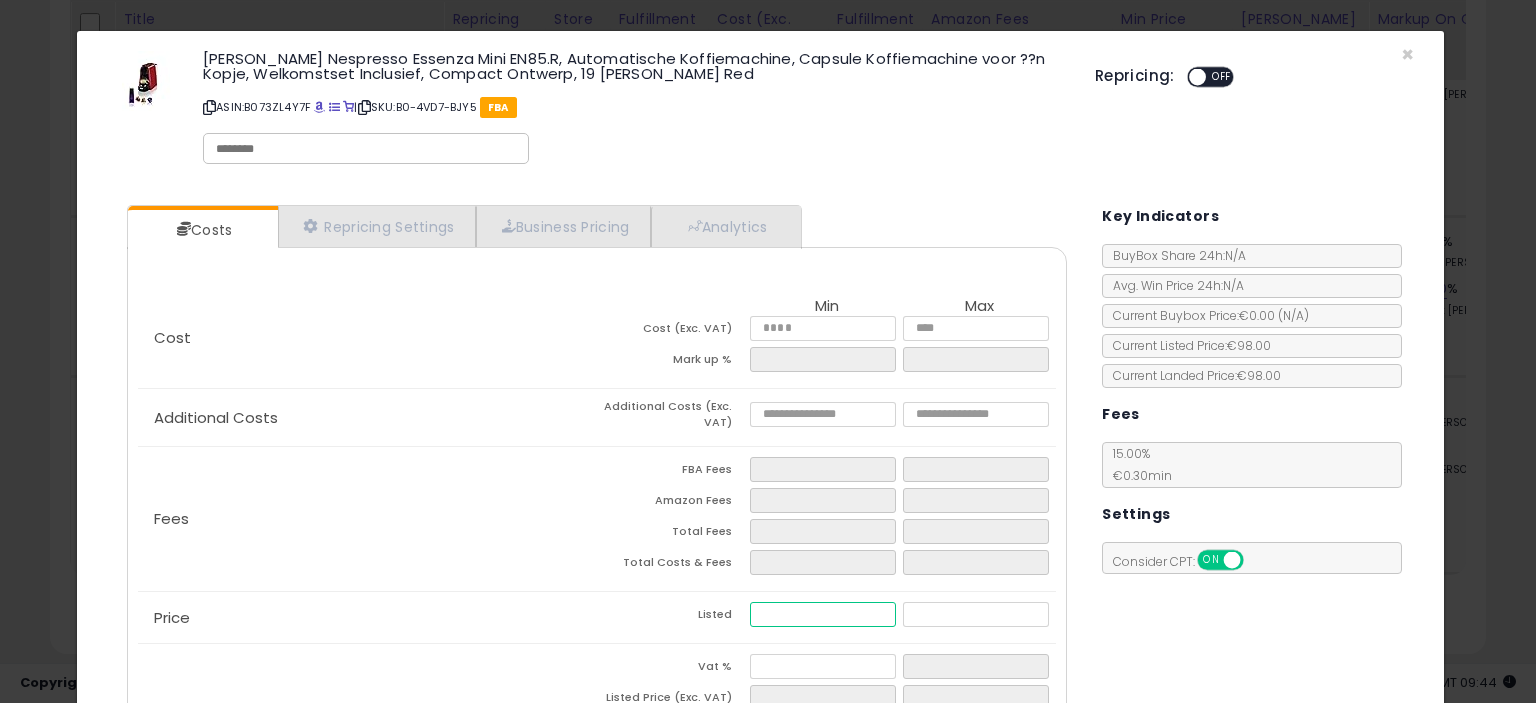 type on "*****" 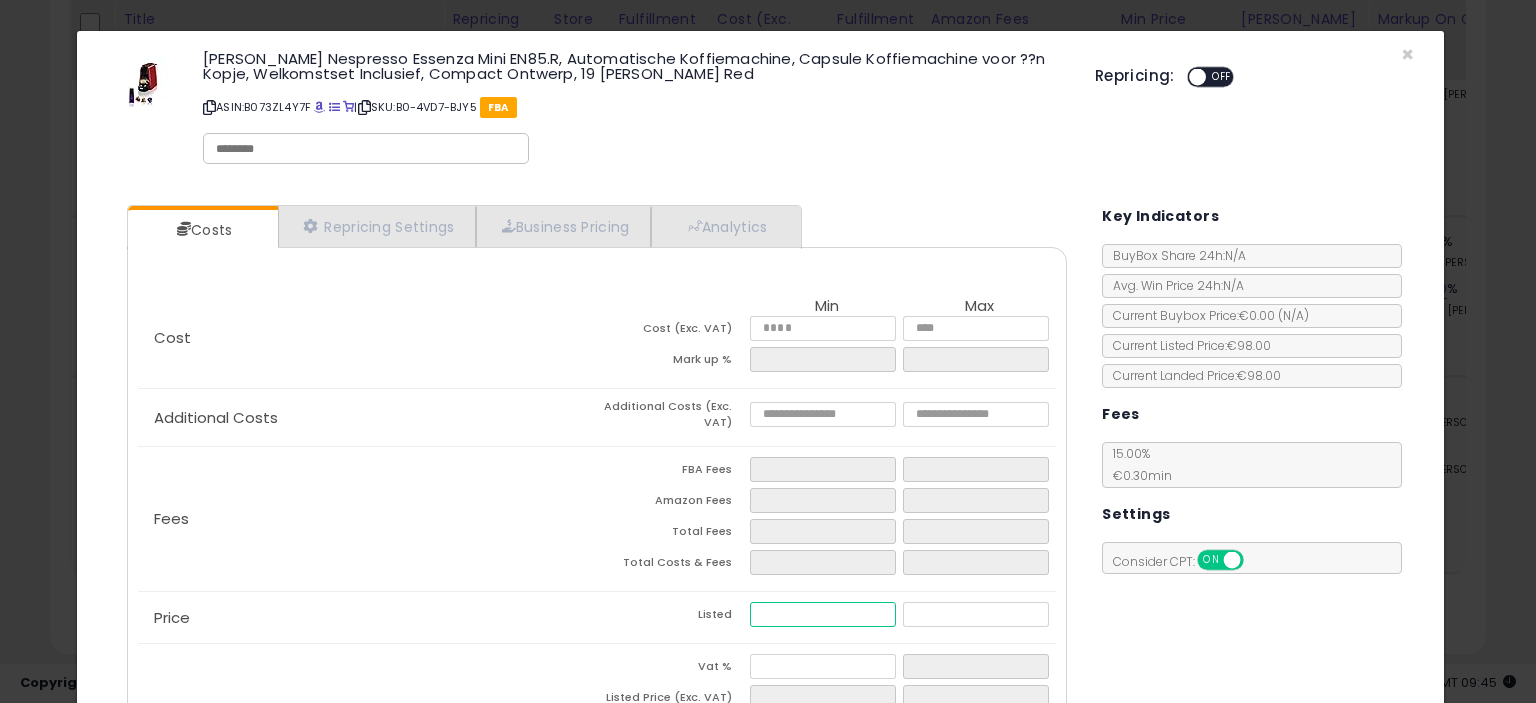type on "****" 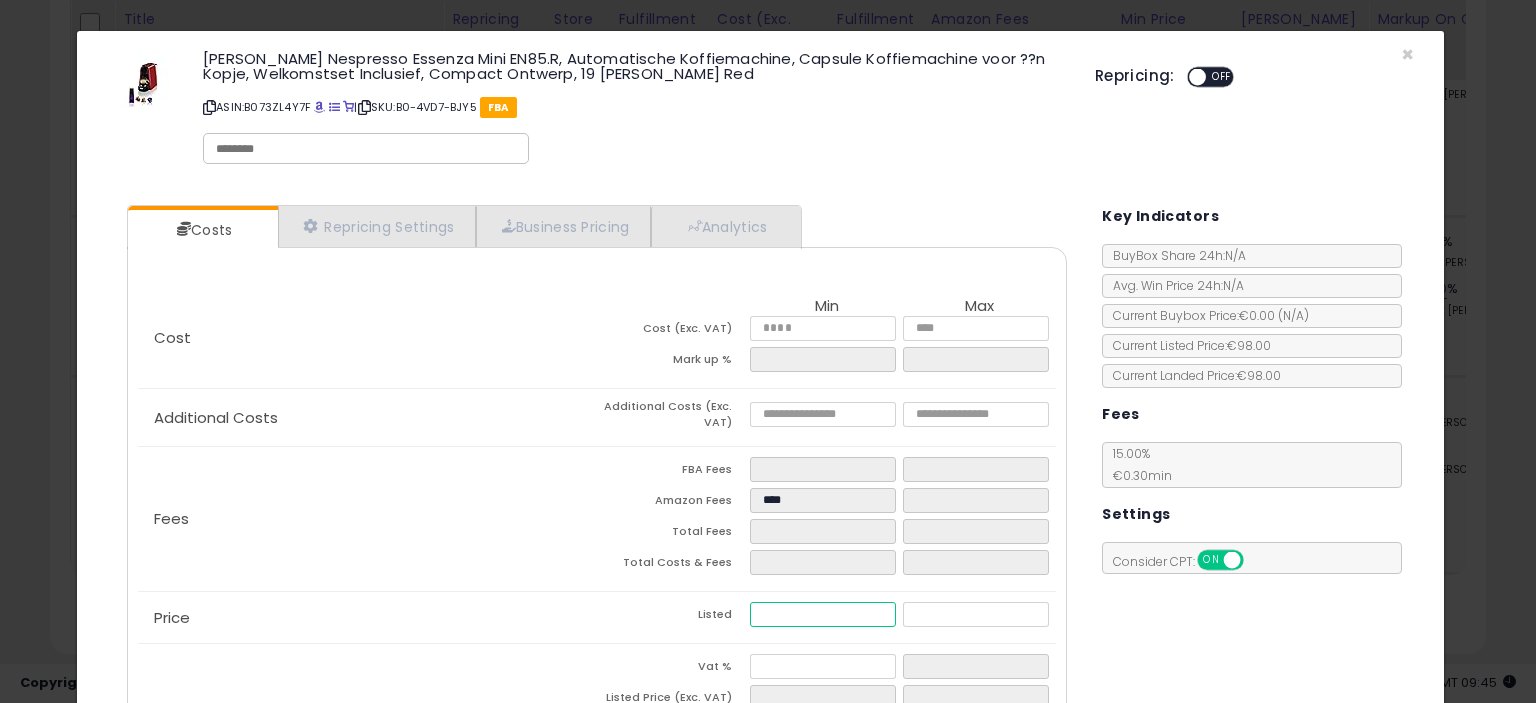 type on "****" 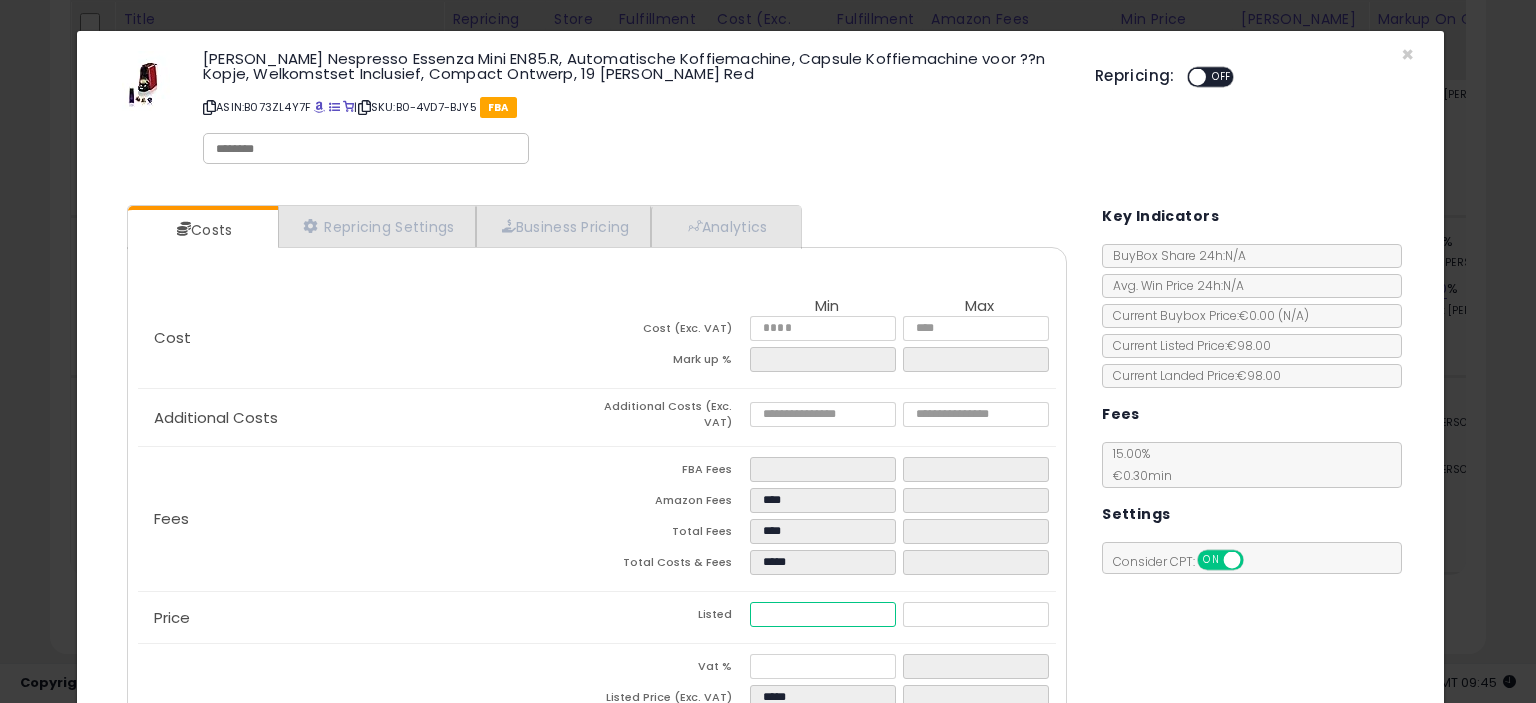 type on "*****" 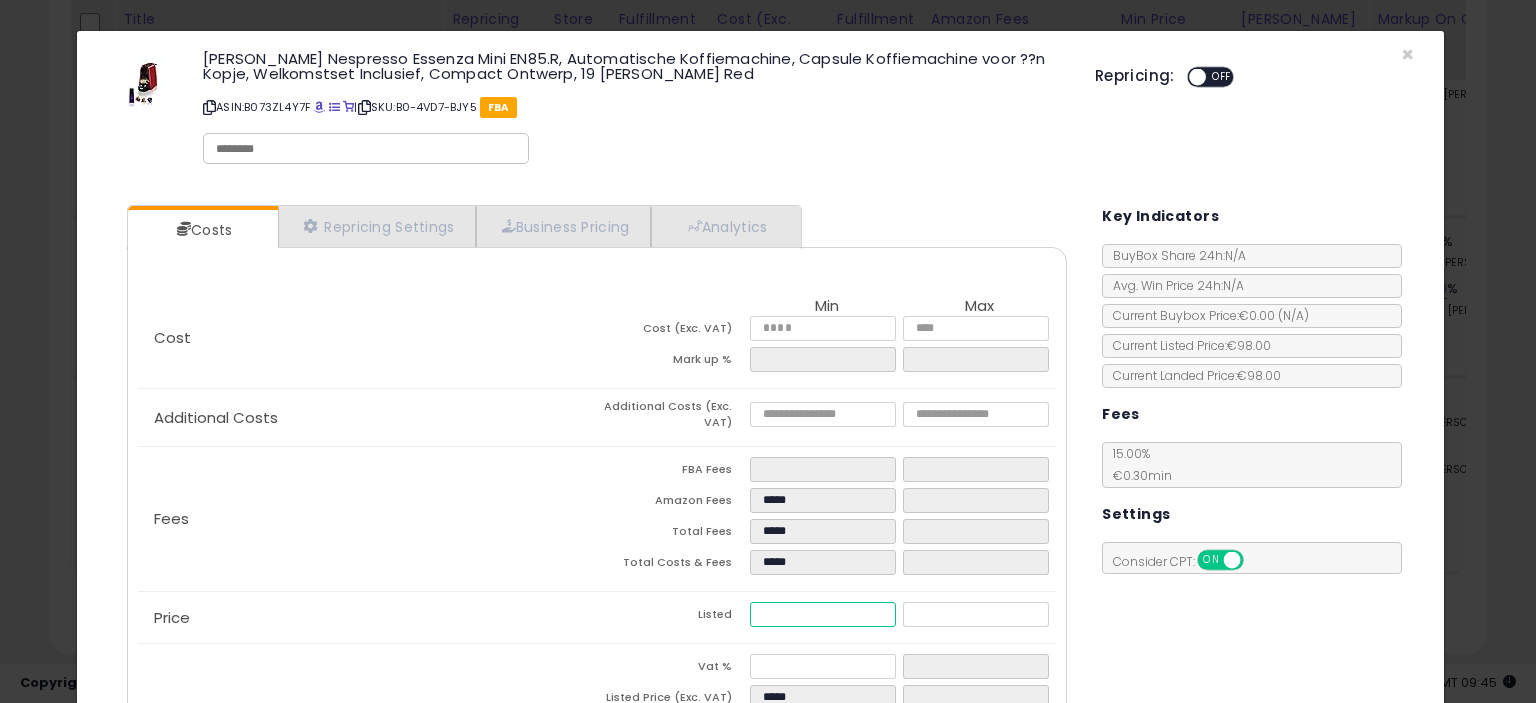 type on "**" 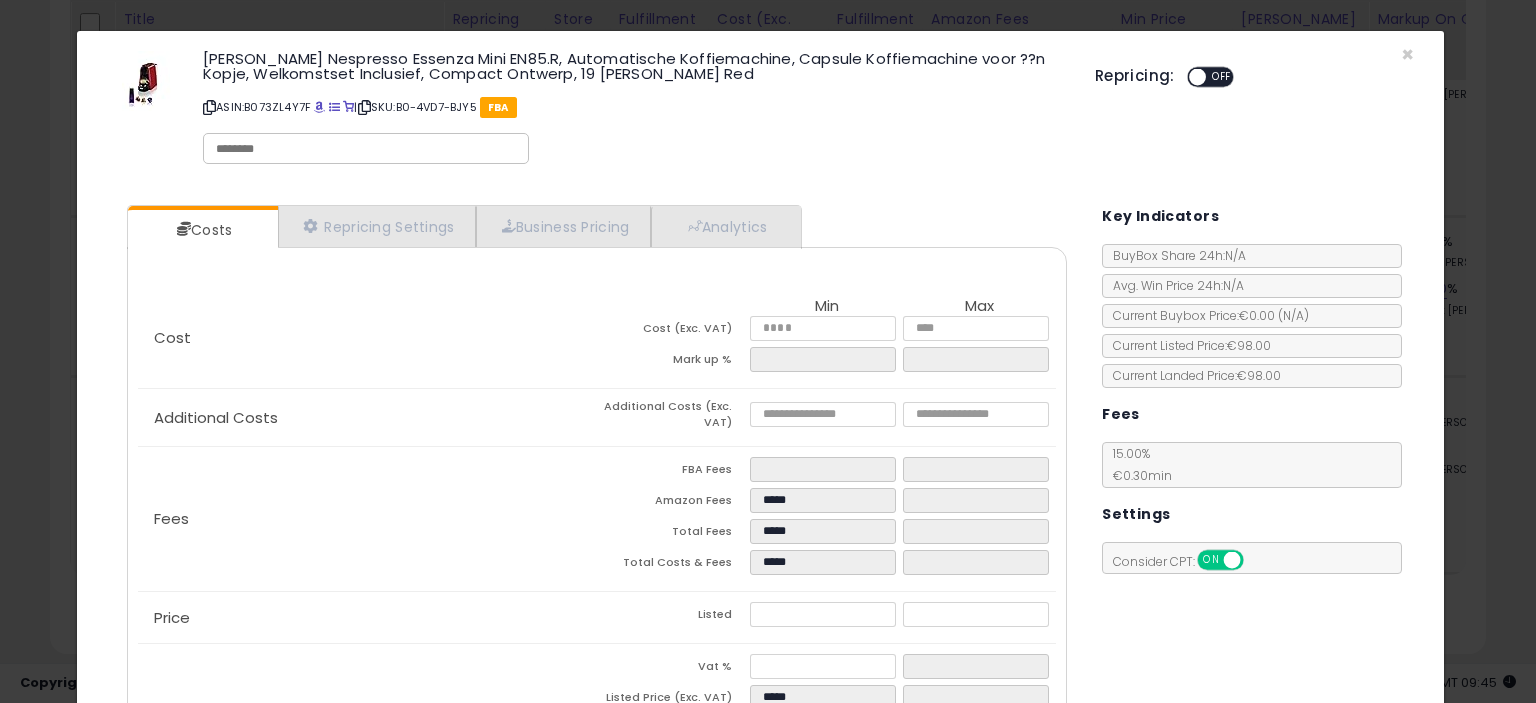 type on "*****" 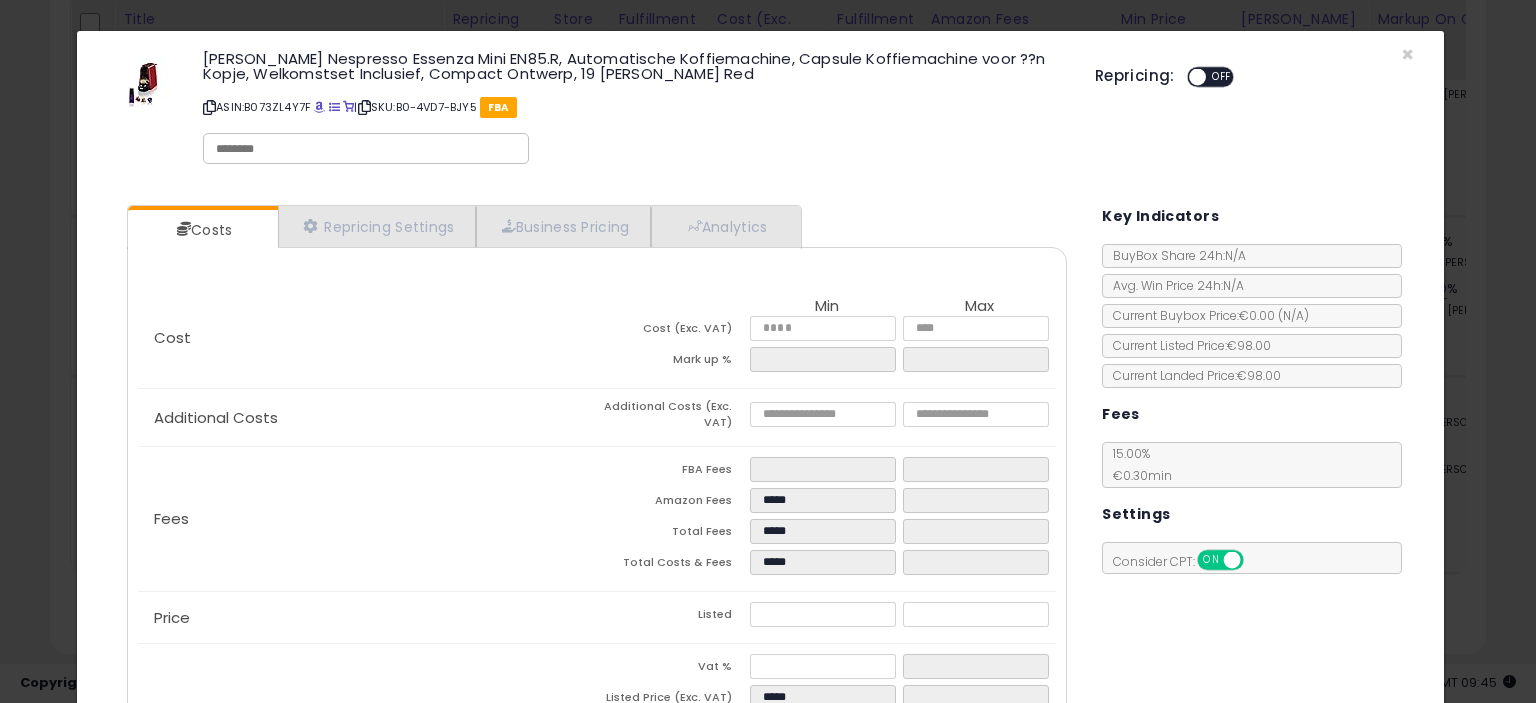 click on "Profit
Vat %
Listed Price (Exc. VAT)
*****
Gross Profit
*****
Profit Margin %
*****" 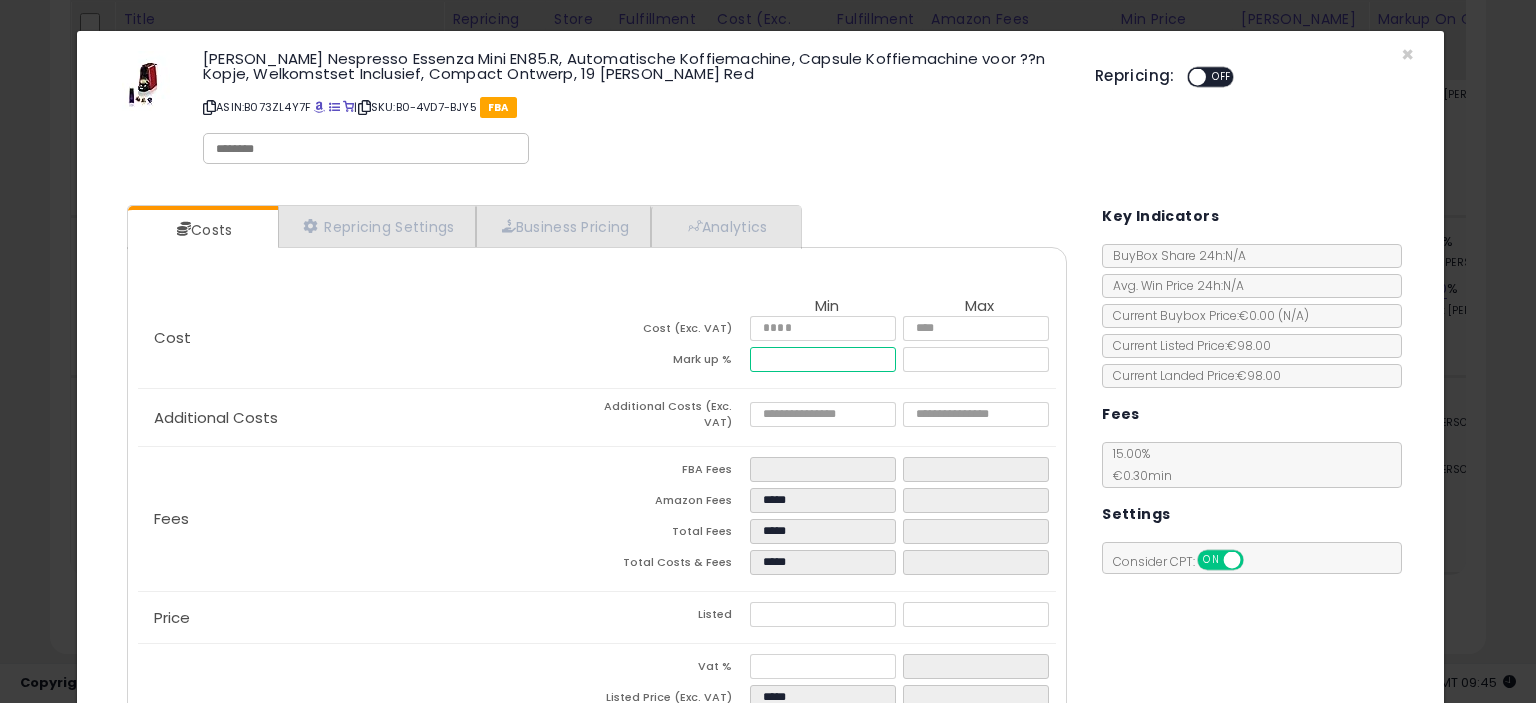 drag, startPoint x: 804, startPoint y: 357, endPoint x: 638, endPoint y: 410, distance: 174.25555 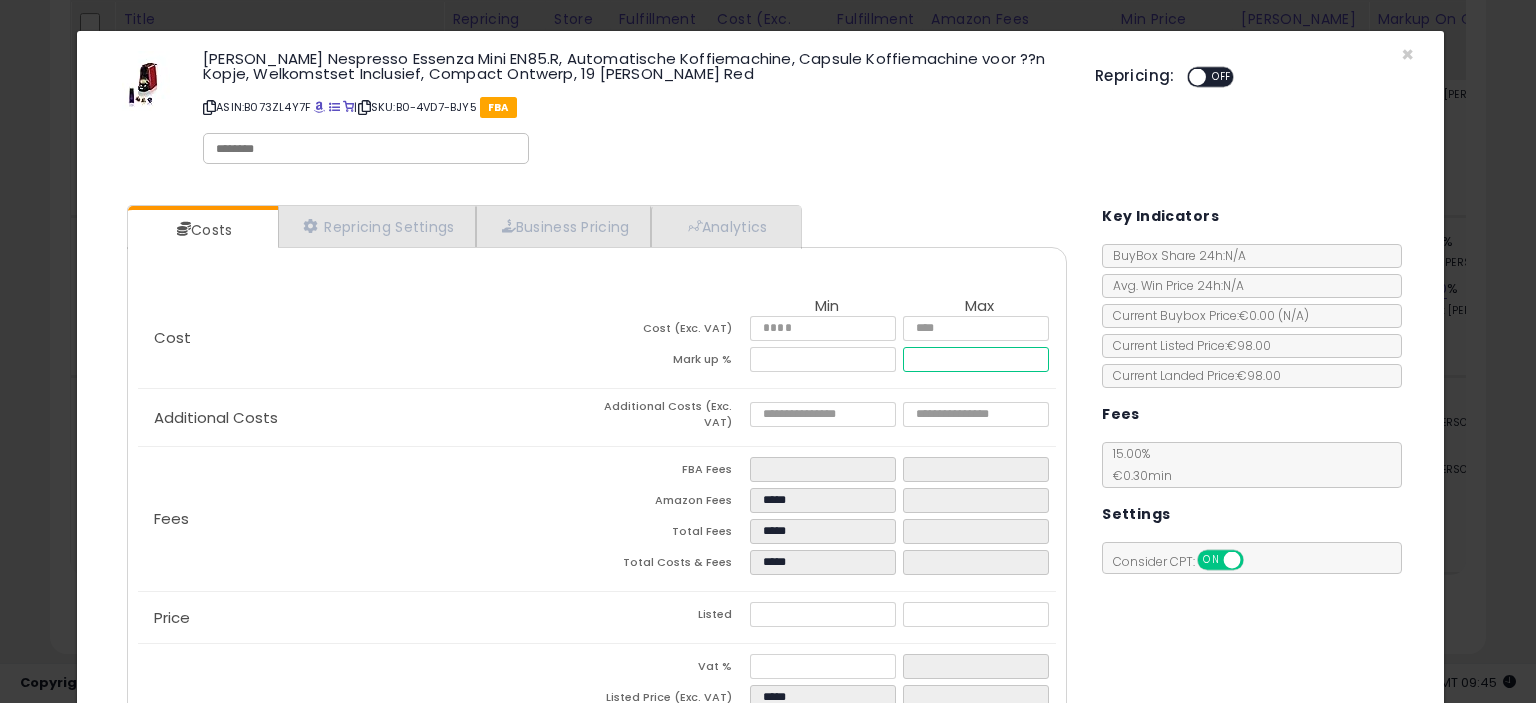 type on "*****" 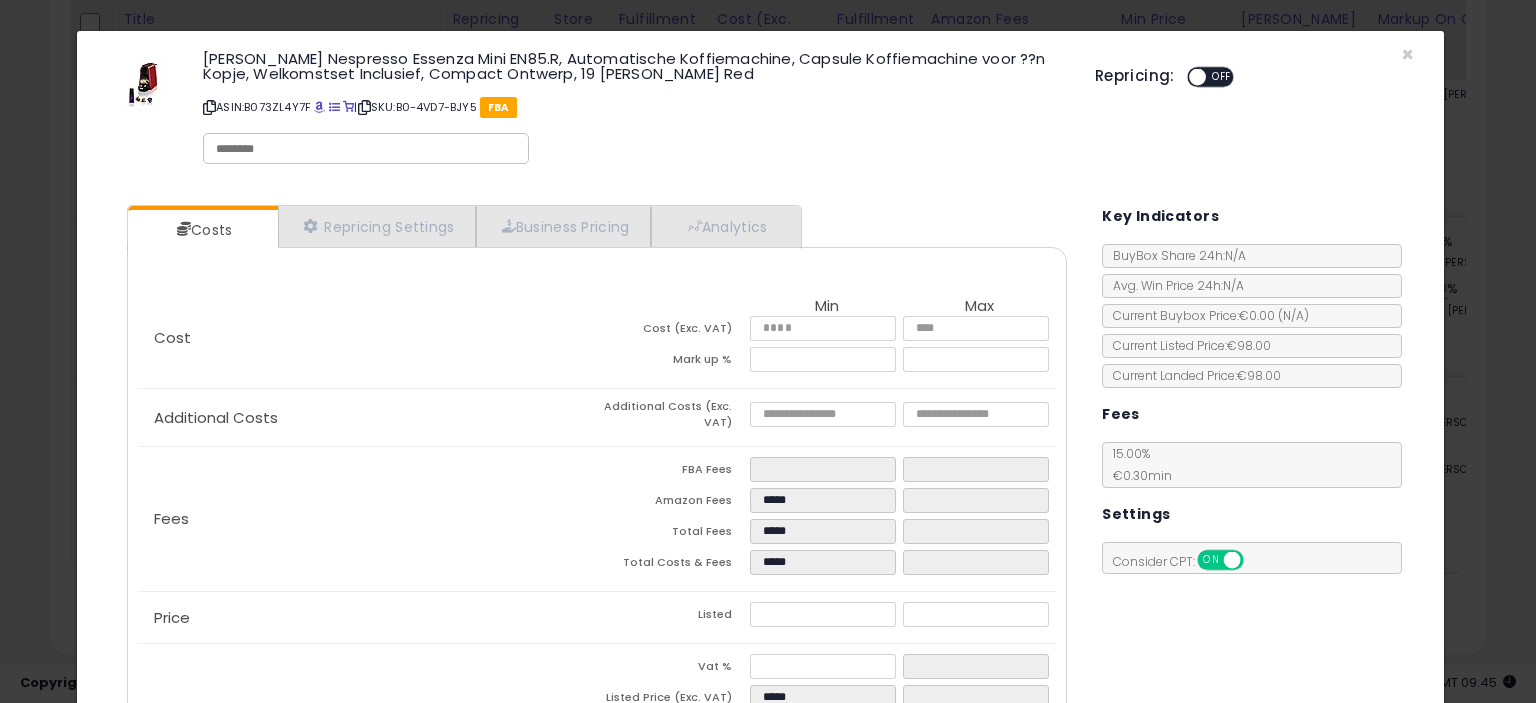 type on "*****" 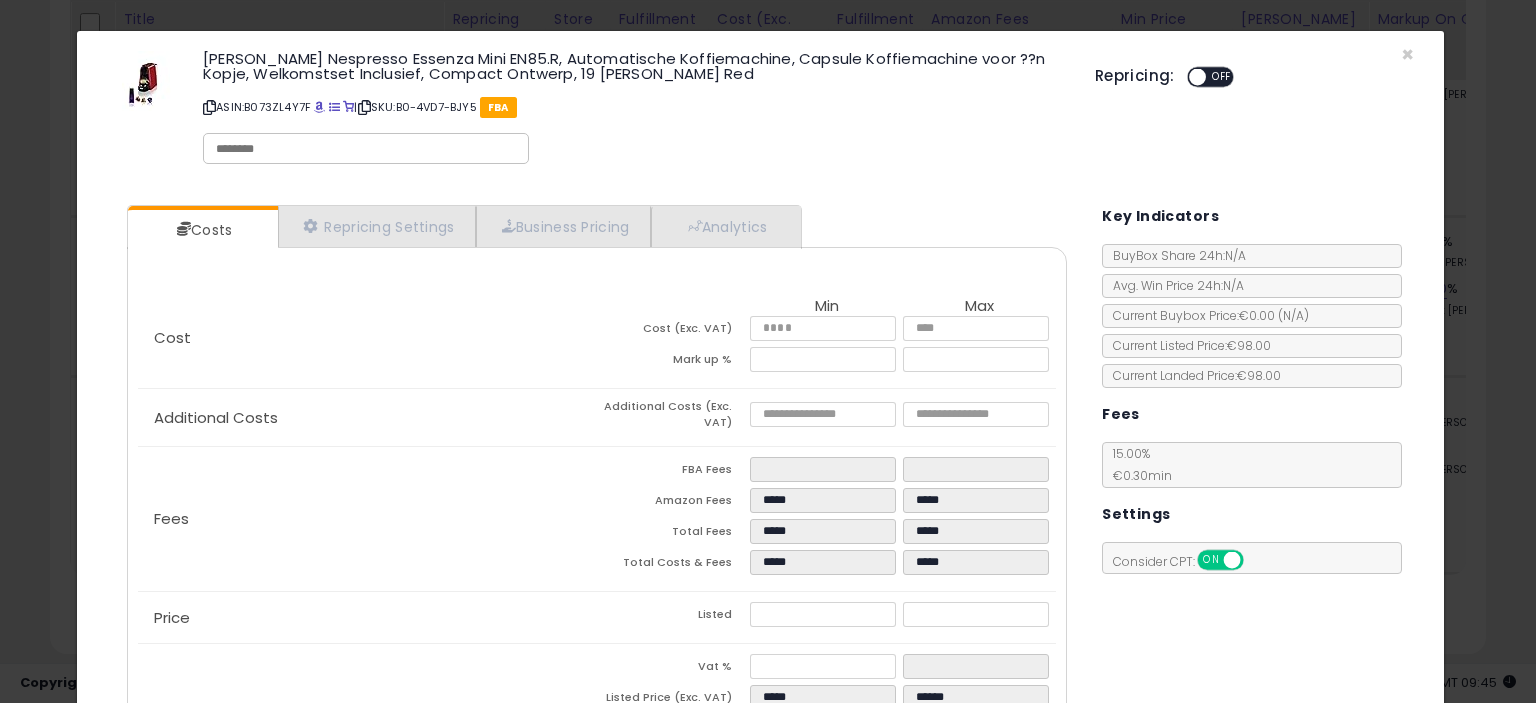 click on "Price
Listed
*****
******" 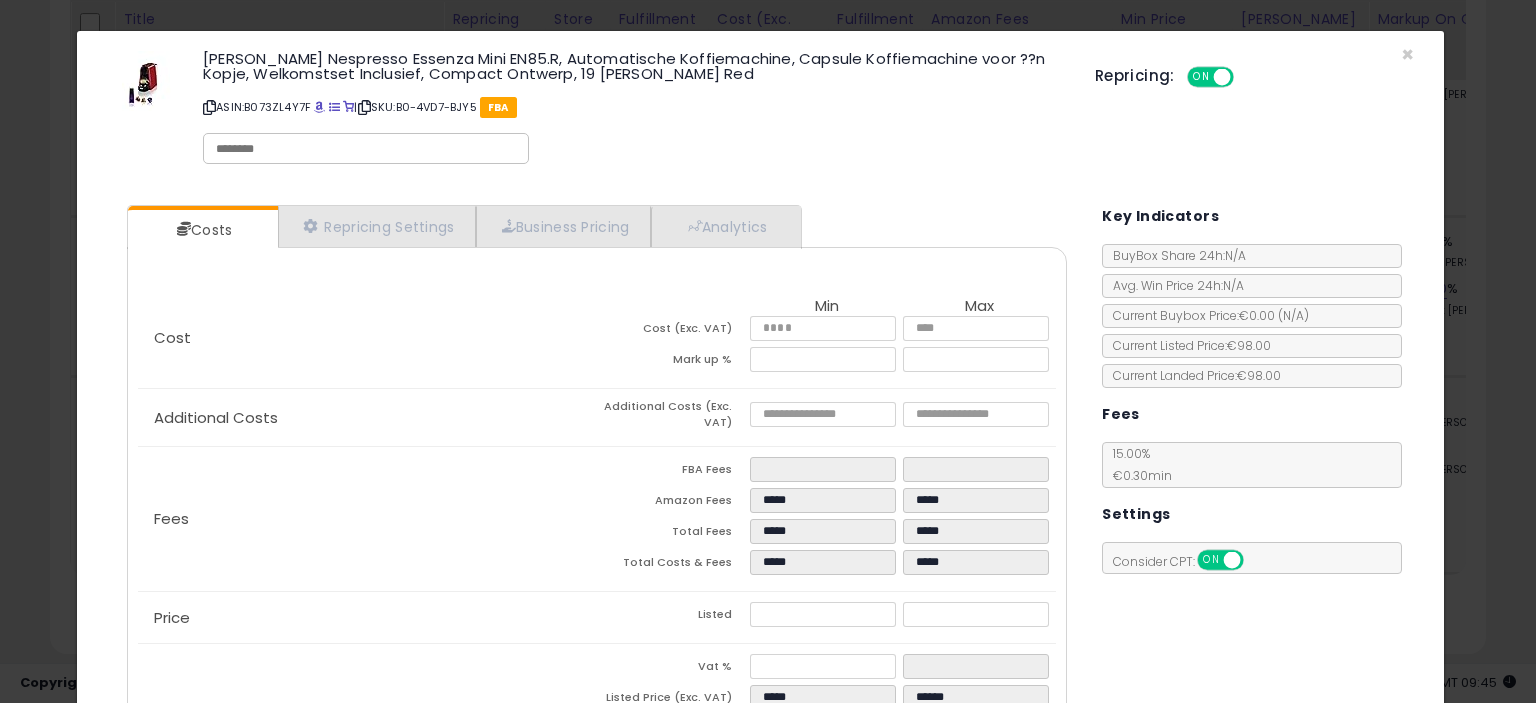 scroll, scrollTop: 188, scrollLeft: 0, axis: vertical 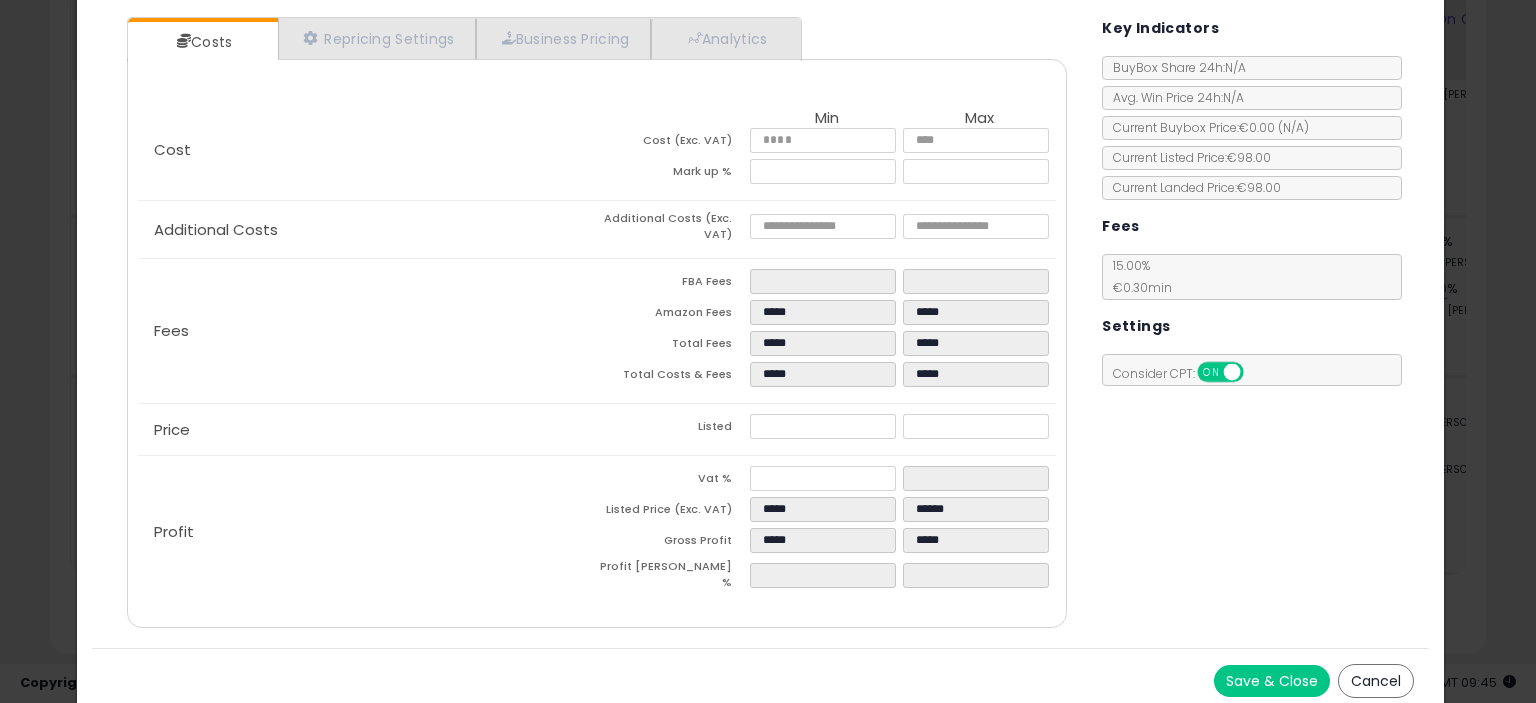 click on "Save & Close" at bounding box center (1272, 681) 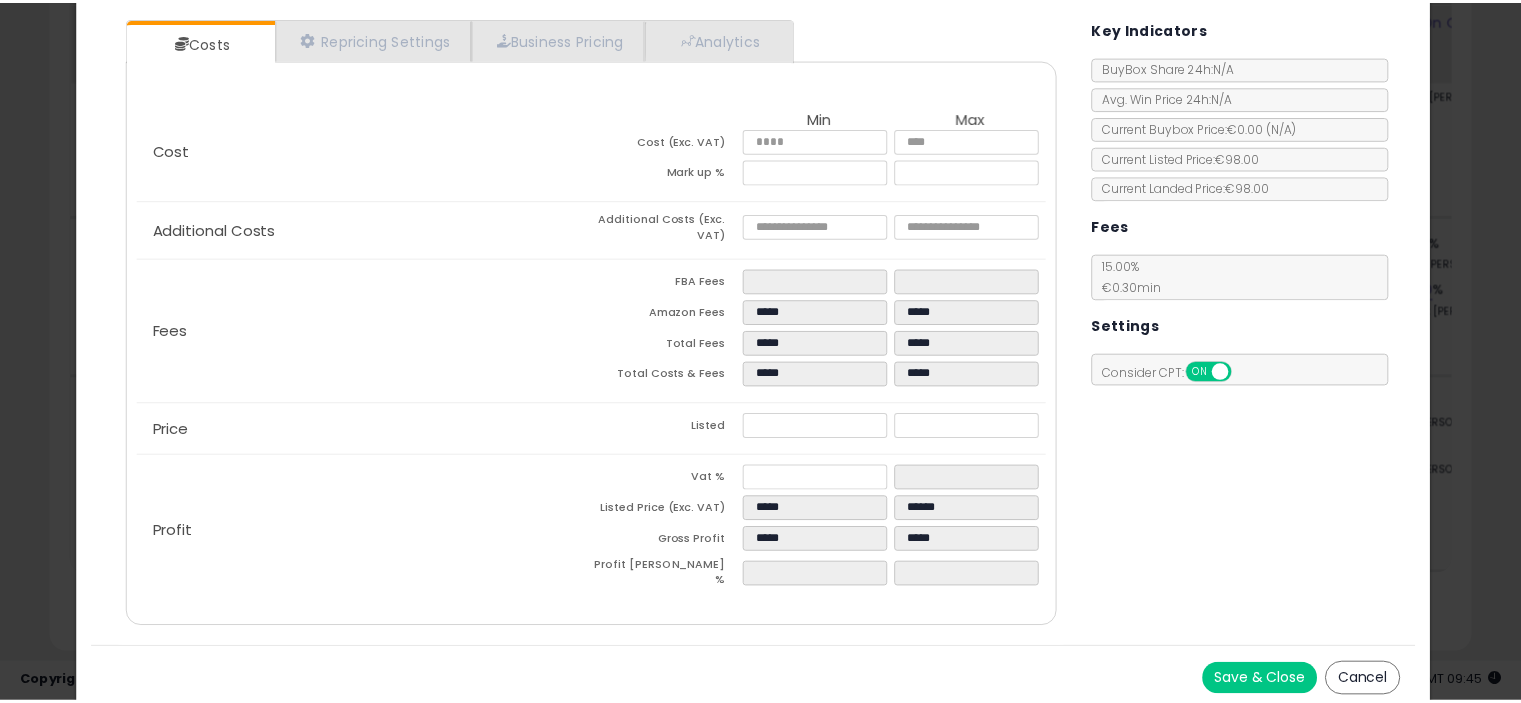 scroll, scrollTop: 0, scrollLeft: 0, axis: both 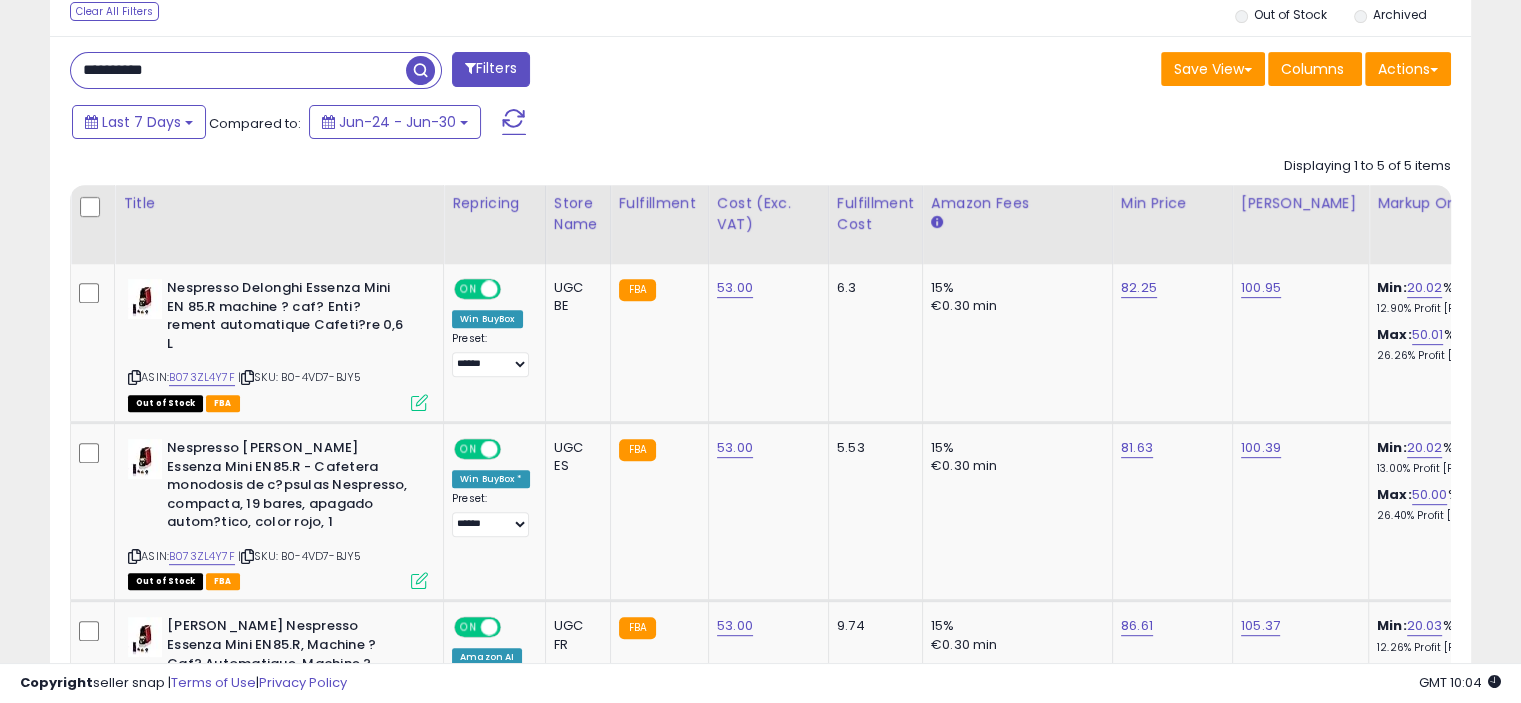 click on "**********" at bounding box center (238, 70) 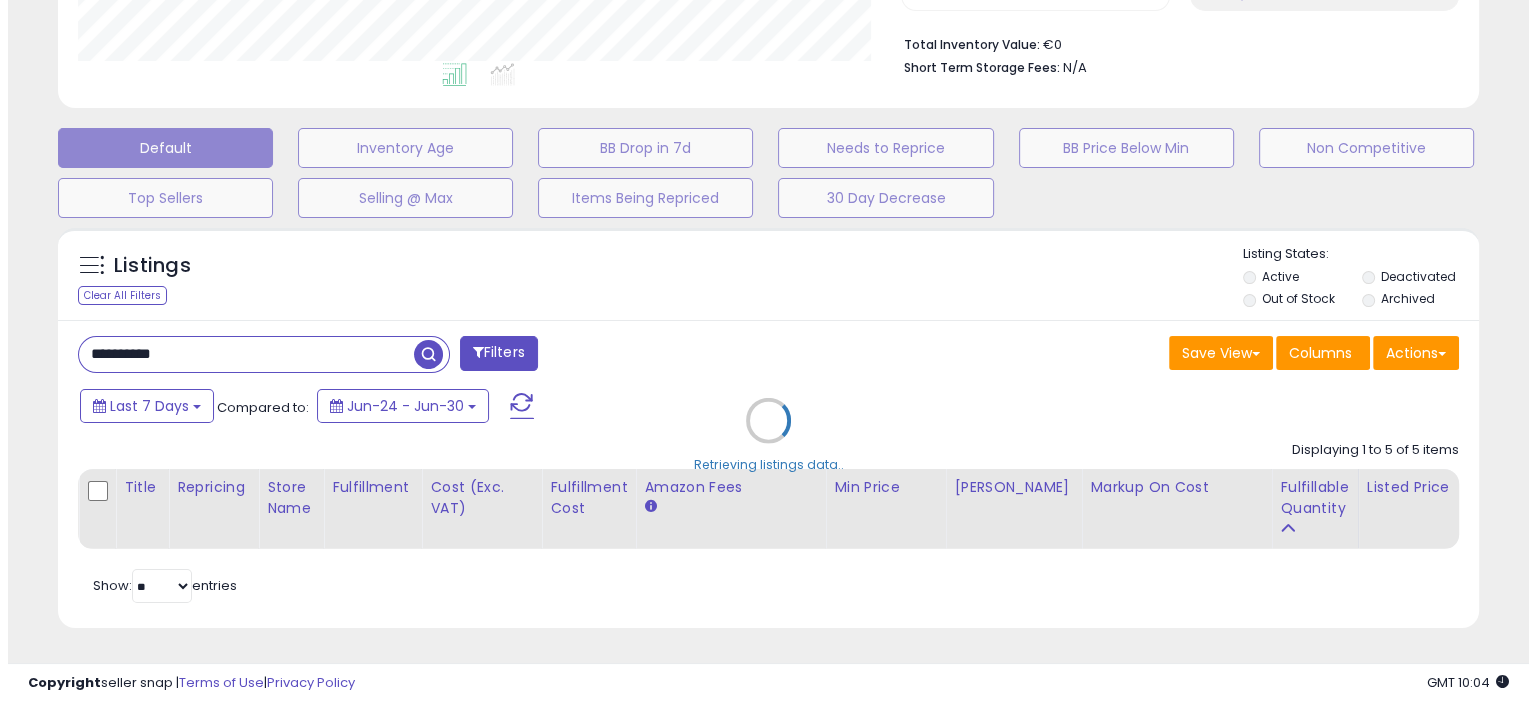 scroll, scrollTop: 516, scrollLeft: 0, axis: vertical 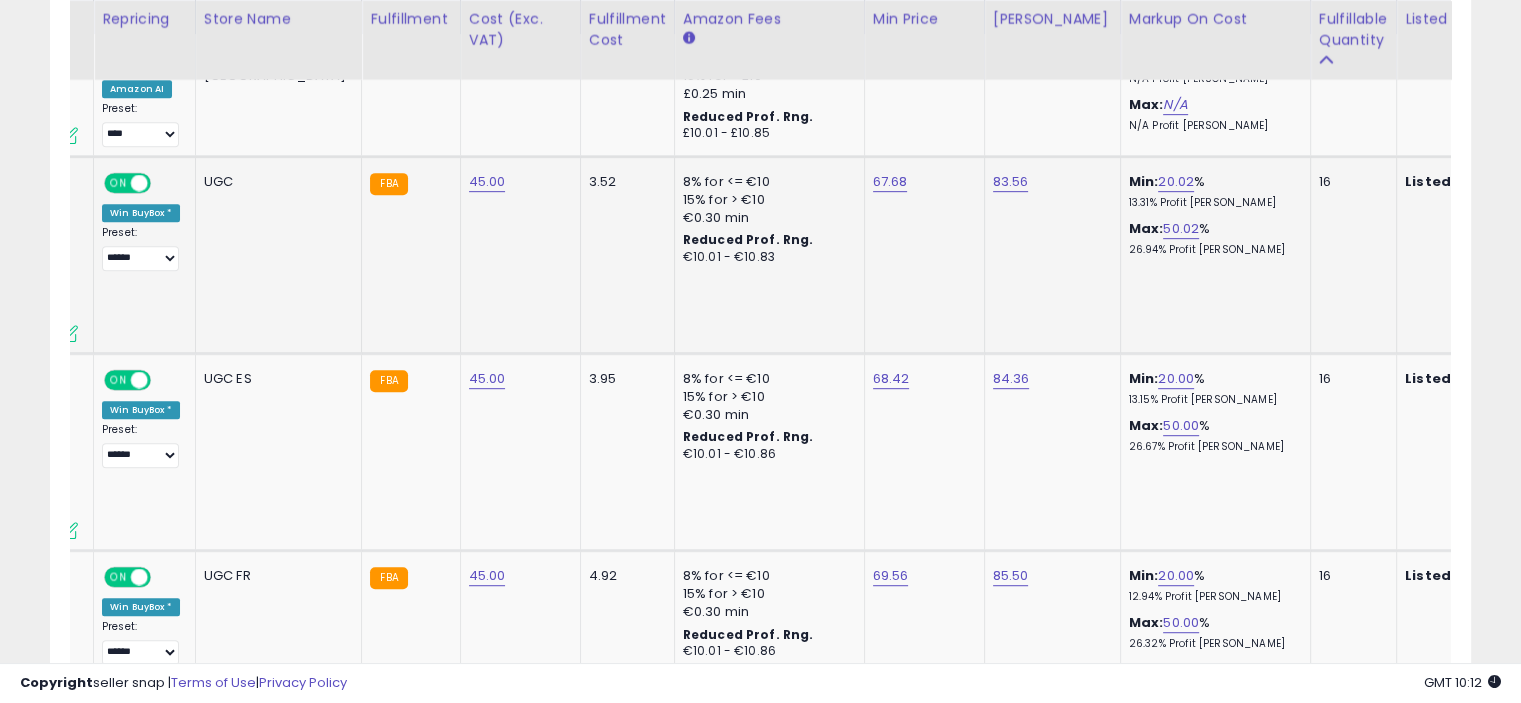 click on "45.00" 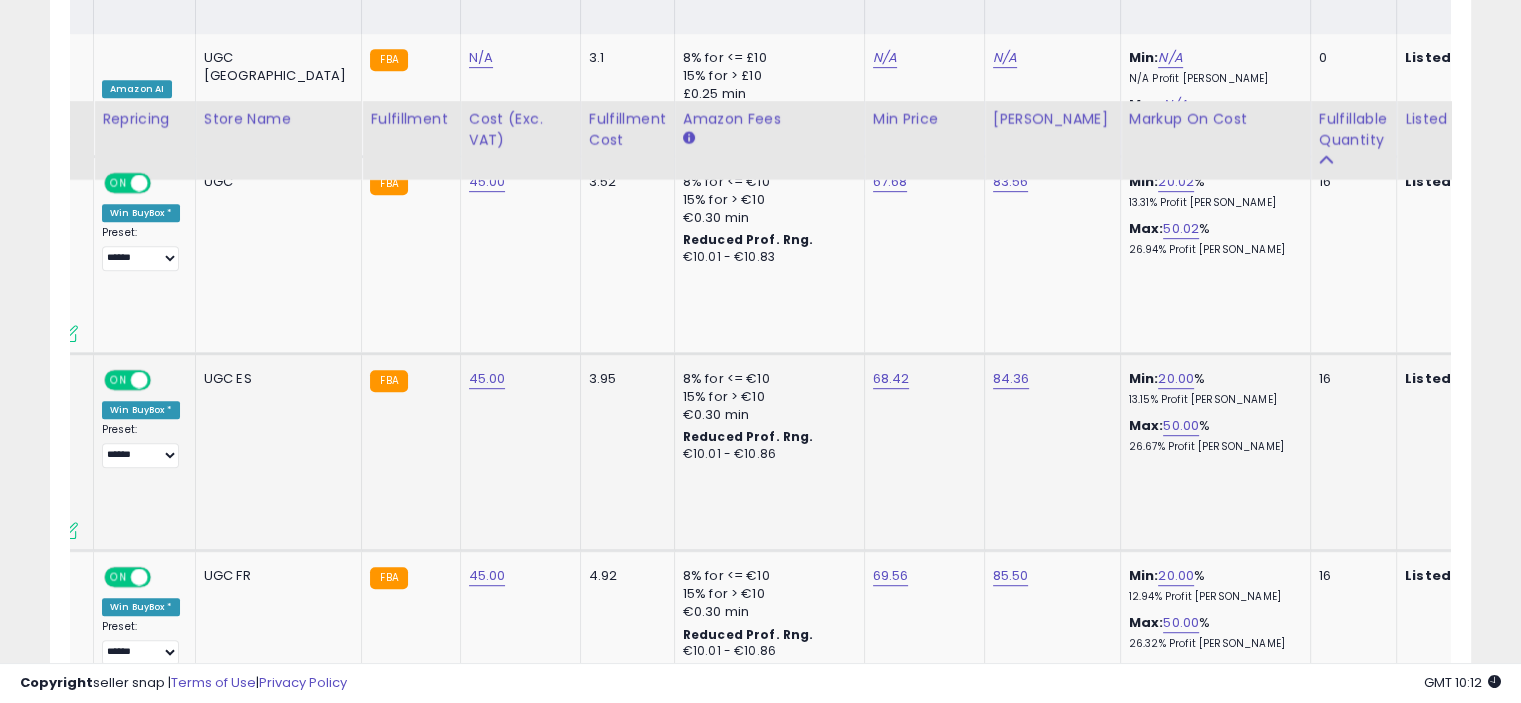 scroll, scrollTop: 1216, scrollLeft: 0, axis: vertical 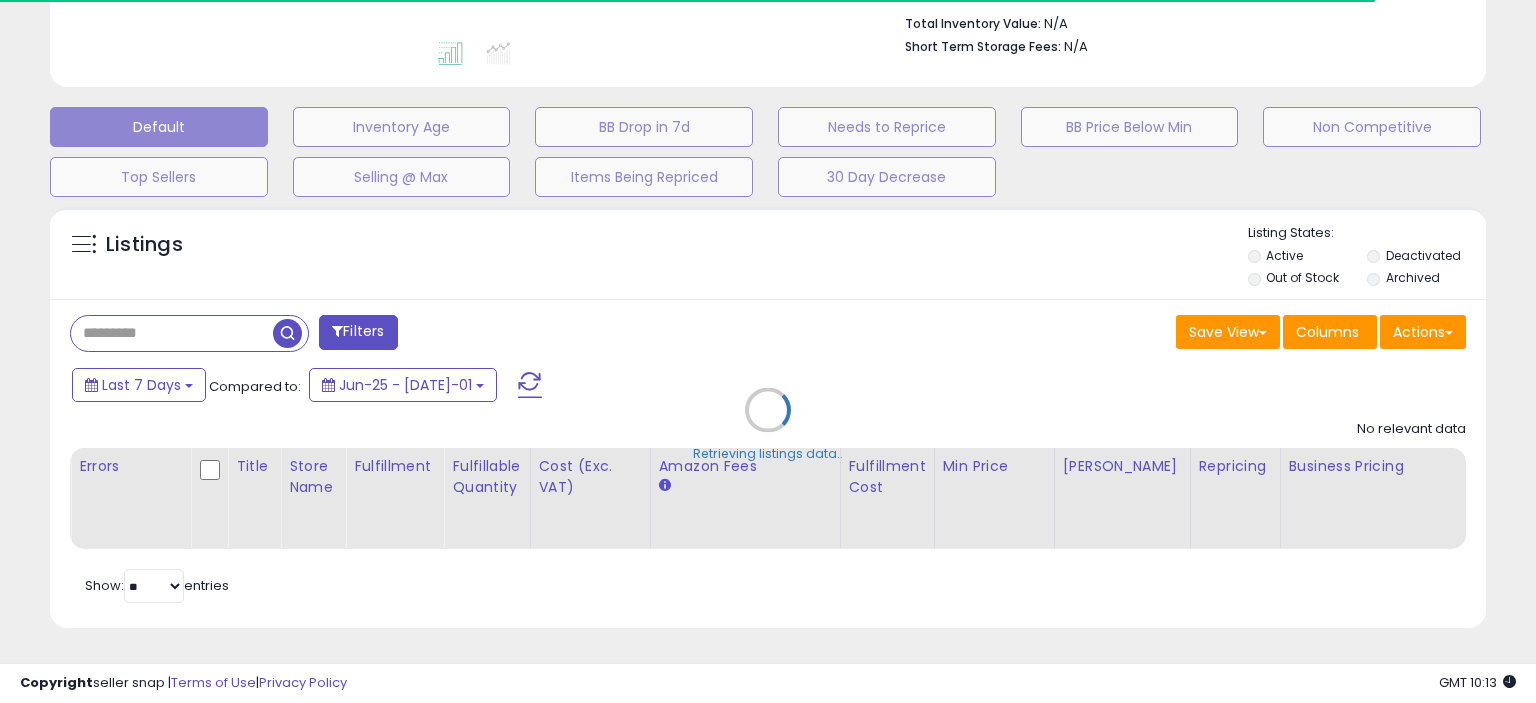 type on "**********" 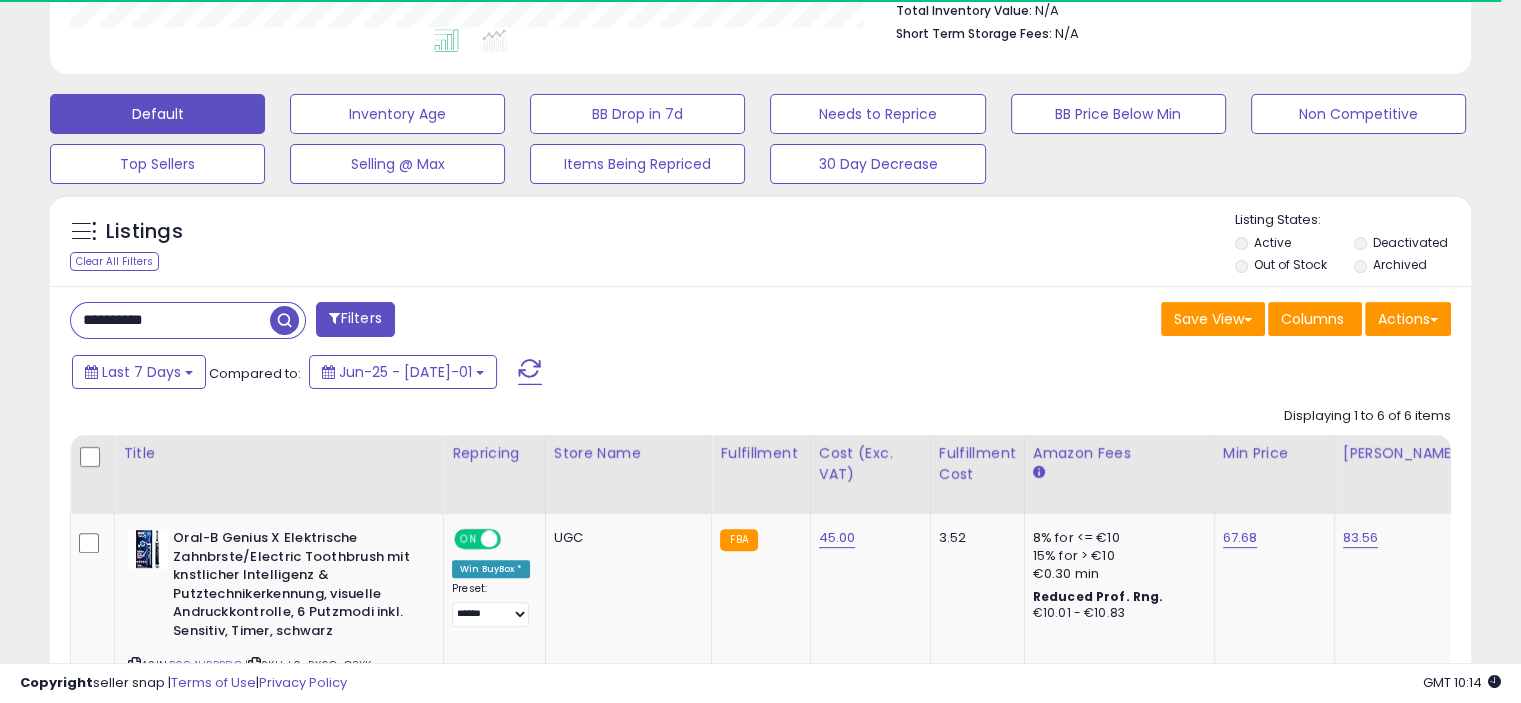 scroll, scrollTop: 999589, scrollLeft: 999176, axis: both 